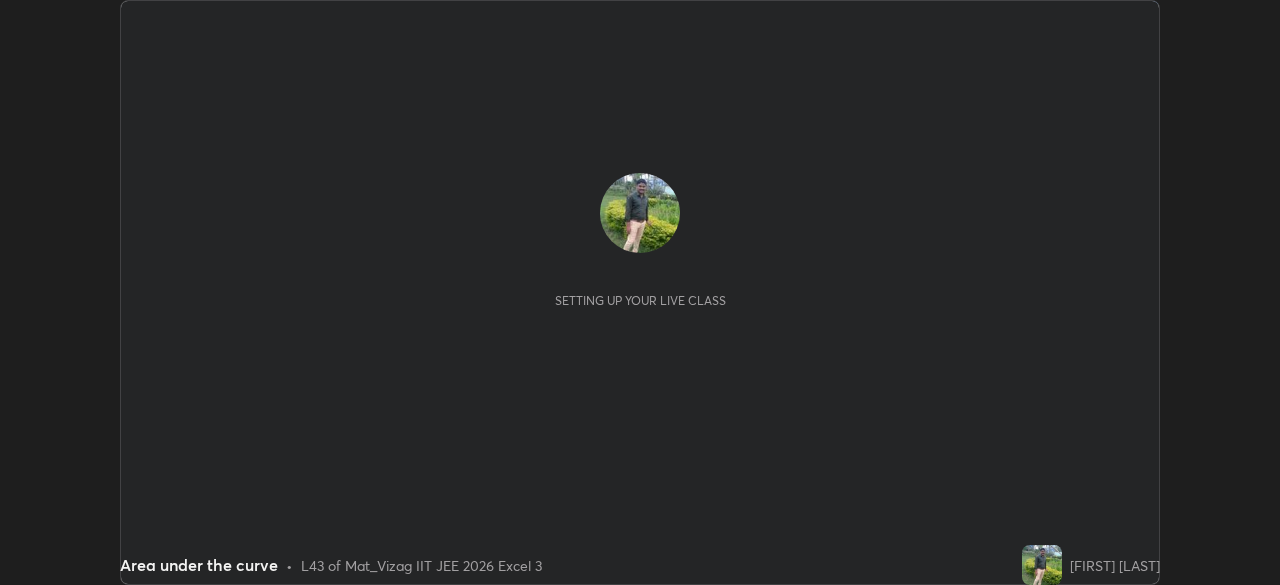 scroll, scrollTop: 0, scrollLeft: 0, axis: both 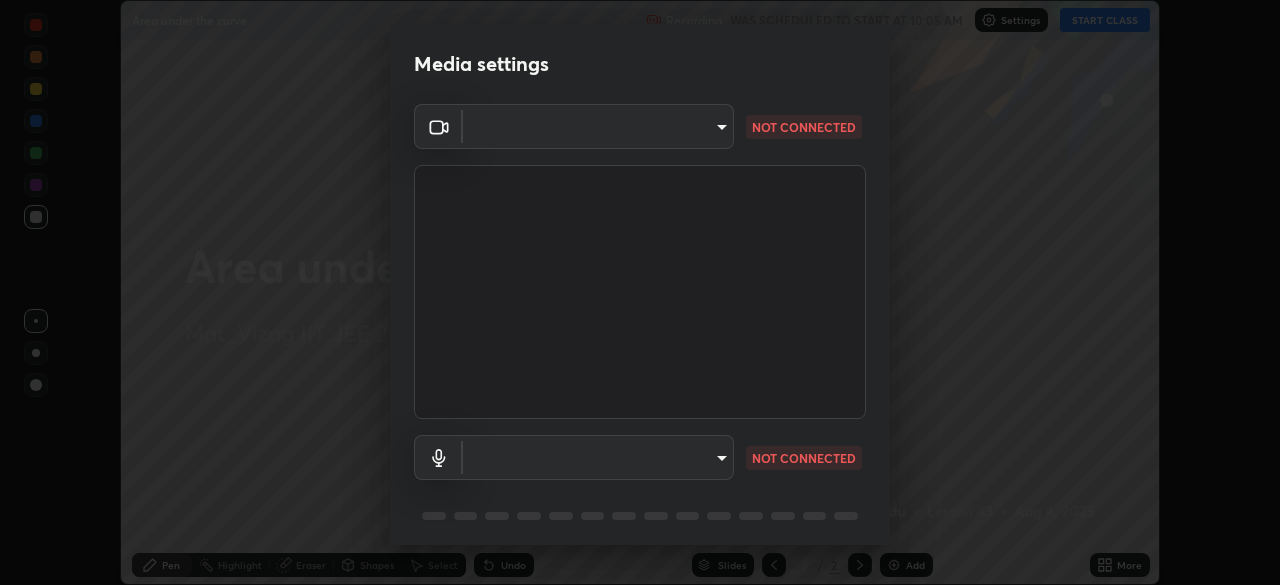 type on "16a3ea641df93e9f5ebf54f9e04601d458bfbe5b1de0b77a33e5a410cb71acb5" 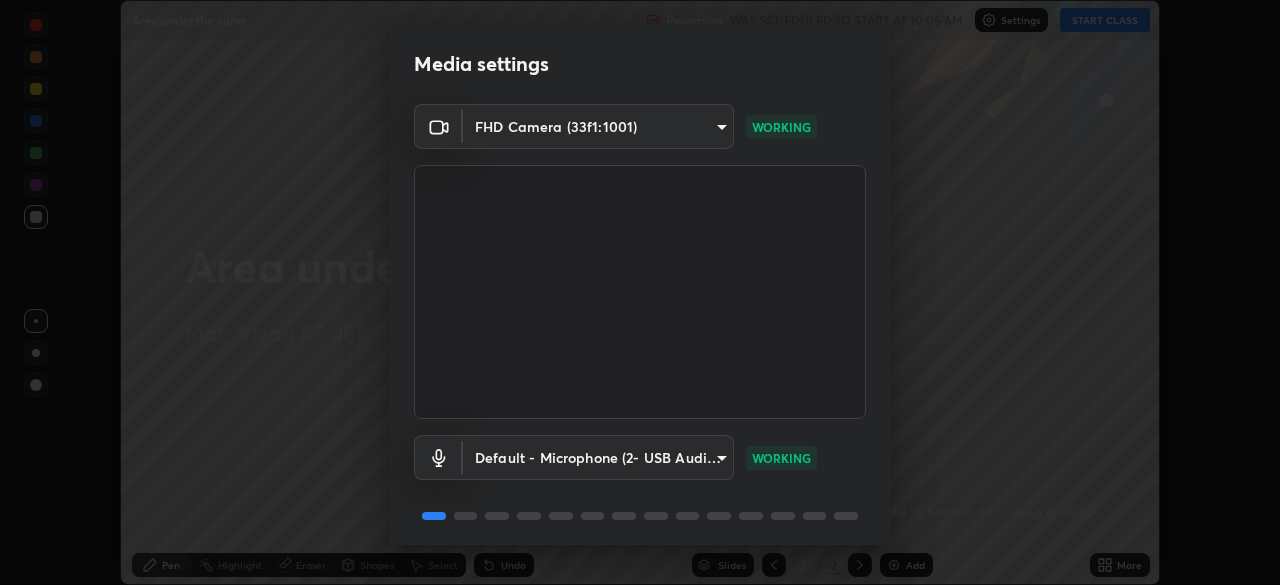 scroll, scrollTop: 71, scrollLeft: 0, axis: vertical 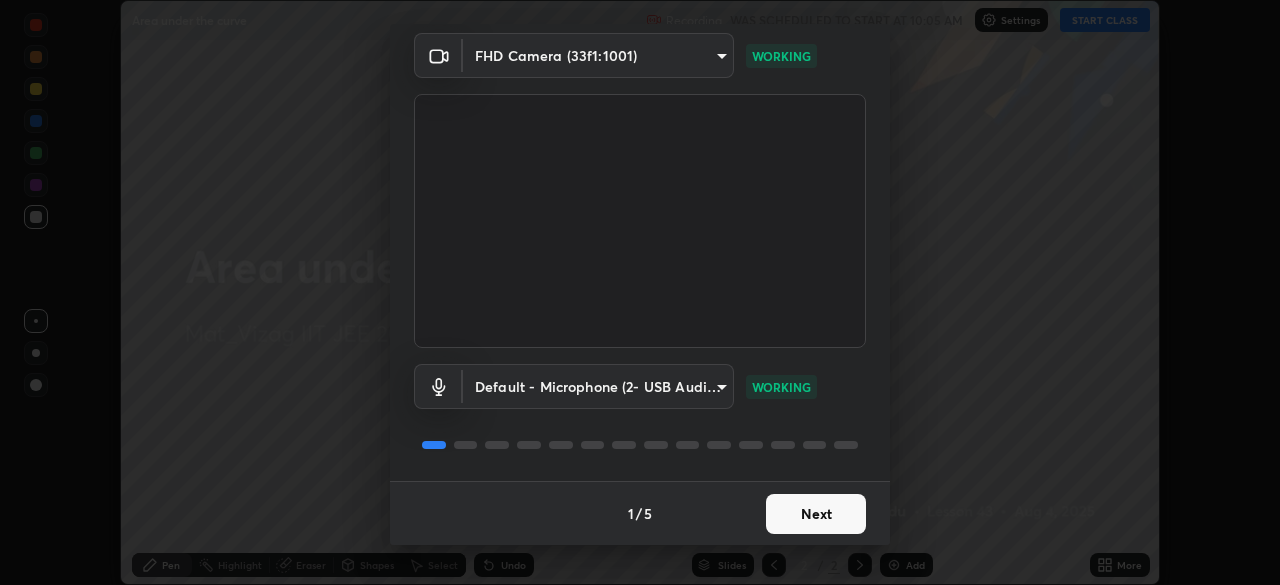 click on "Next" at bounding box center [816, 514] 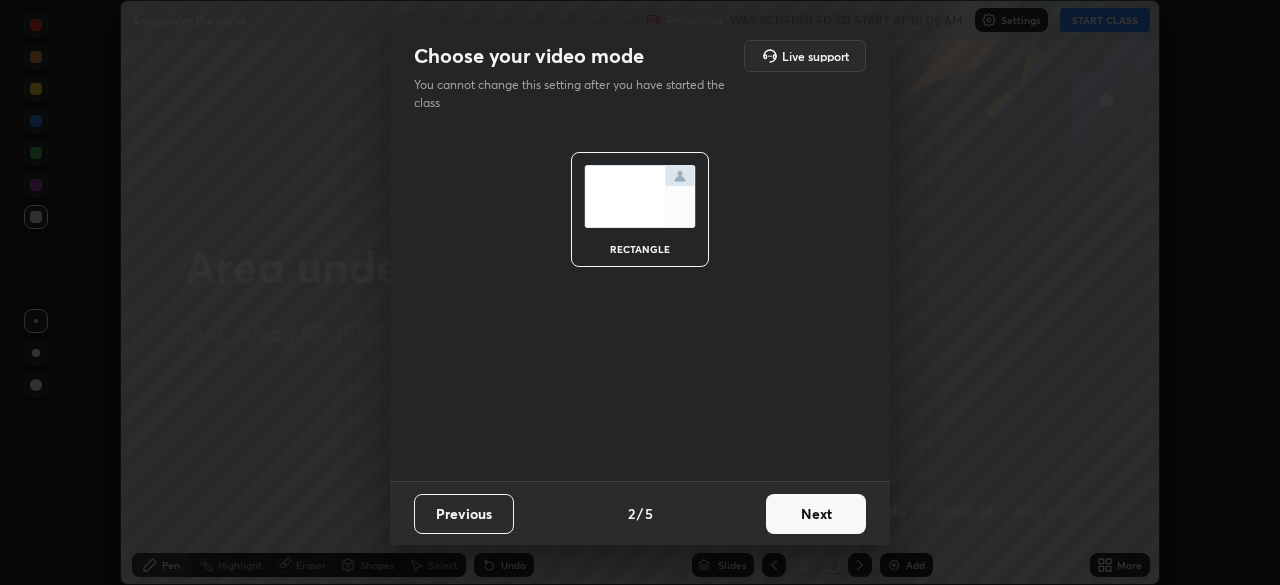 scroll, scrollTop: 0, scrollLeft: 0, axis: both 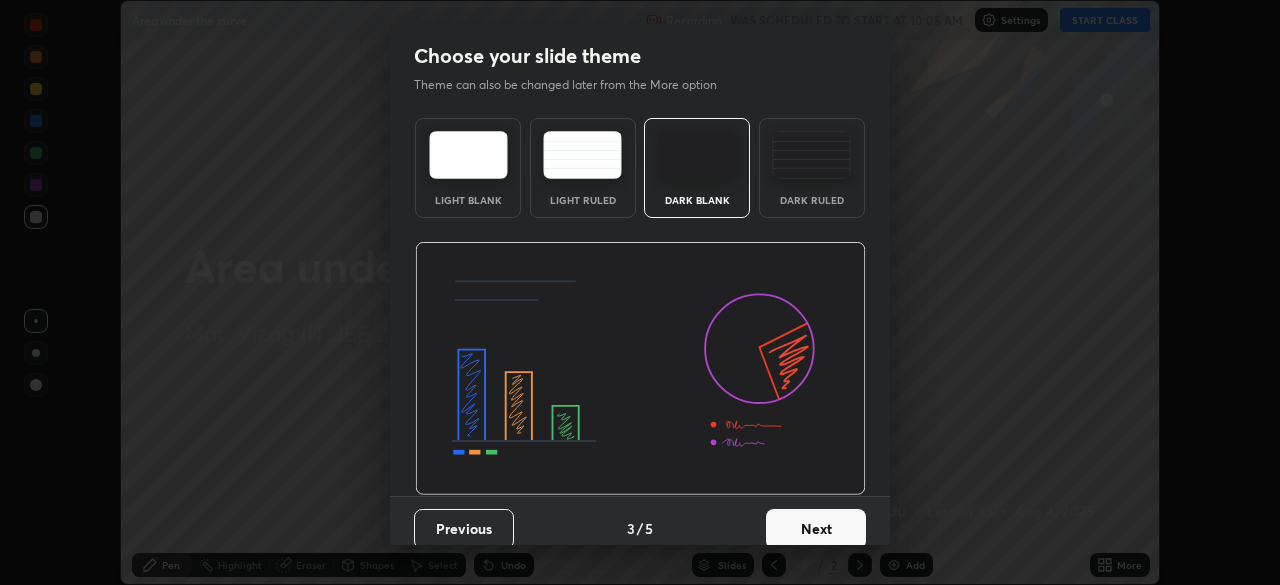 click on "Next" at bounding box center (816, 529) 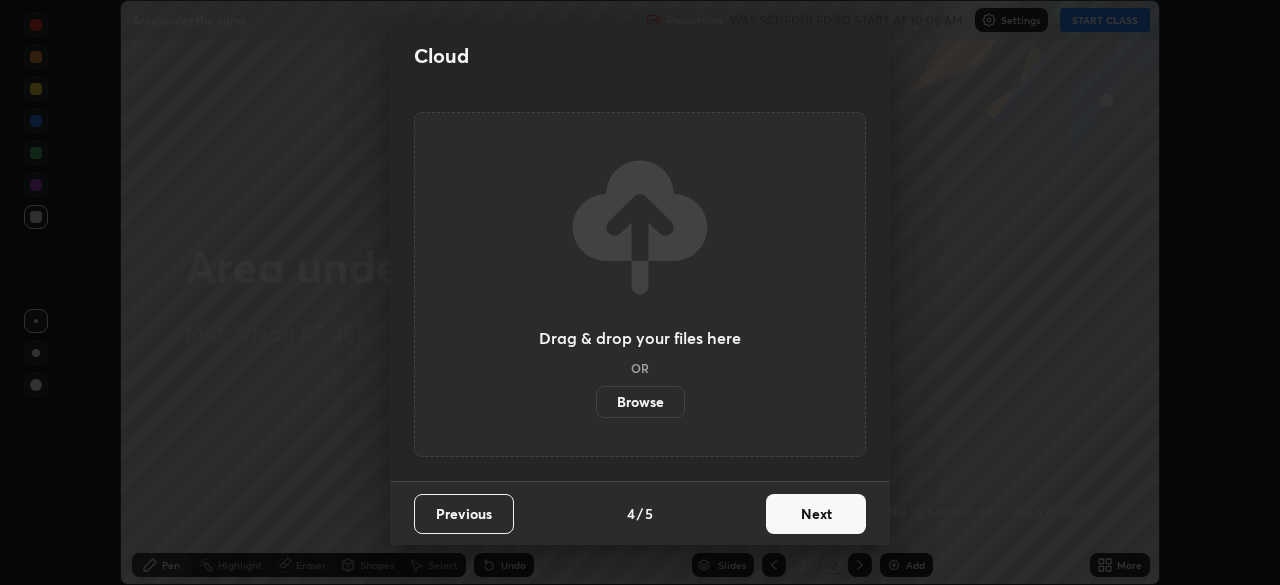 click on "Next" at bounding box center (816, 514) 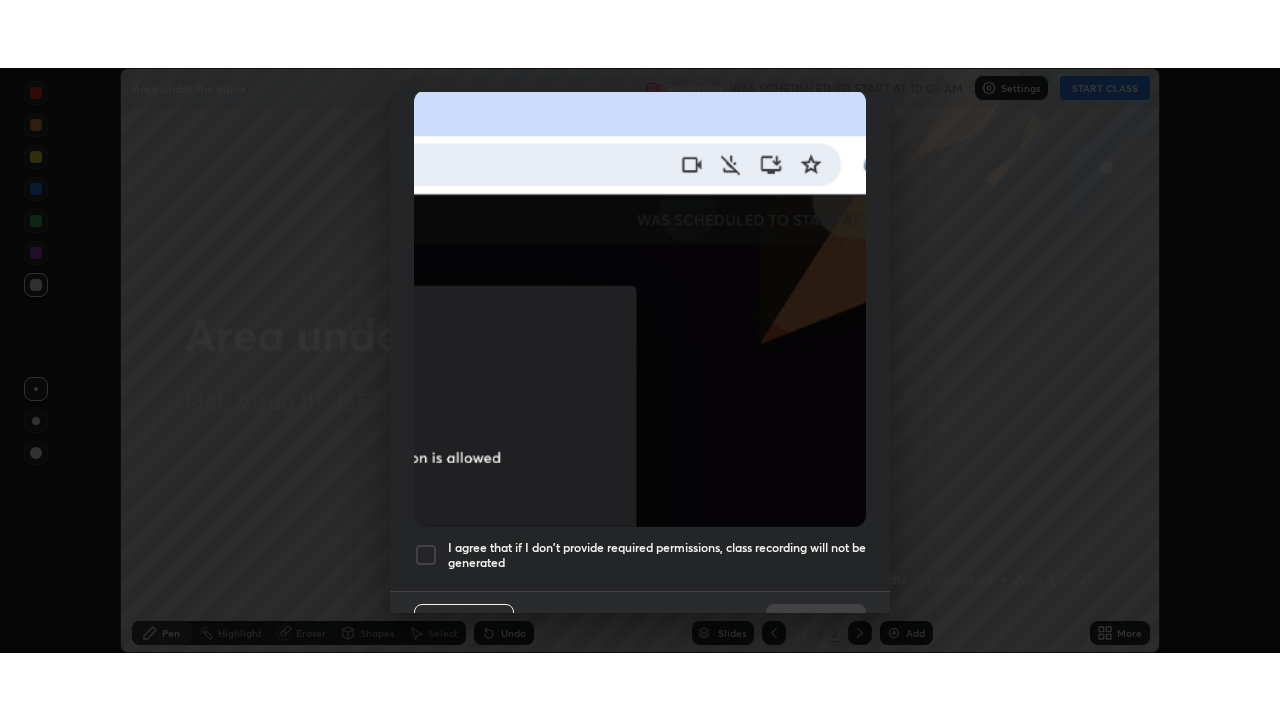 scroll, scrollTop: 479, scrollLeft: 0, axis: vertical 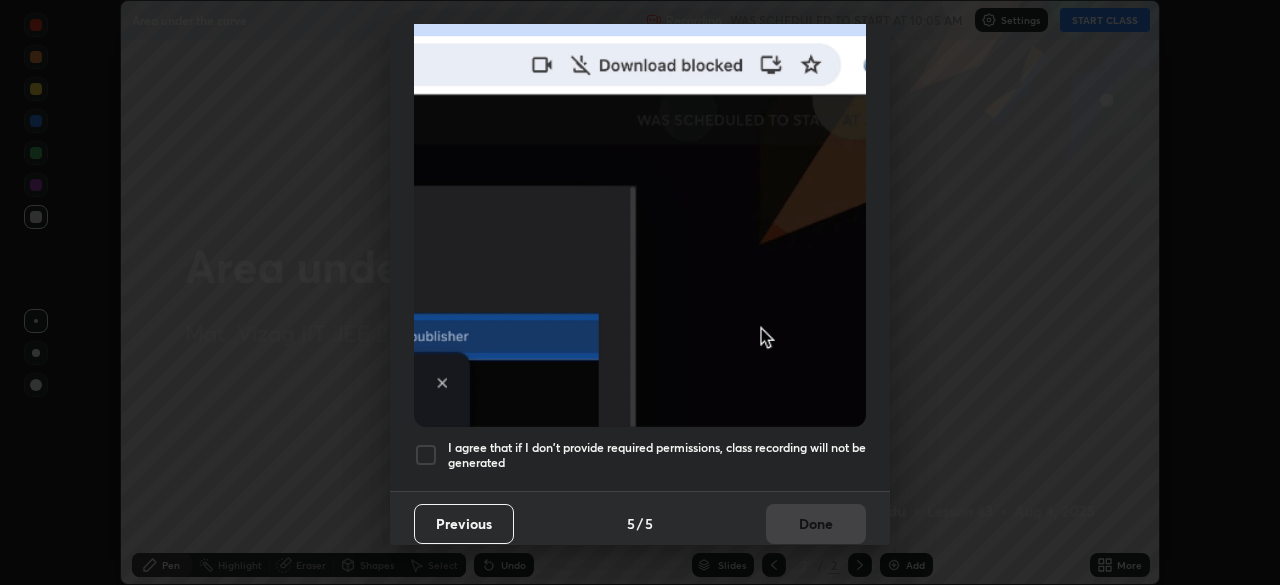 click at bounding box center [426, 455] 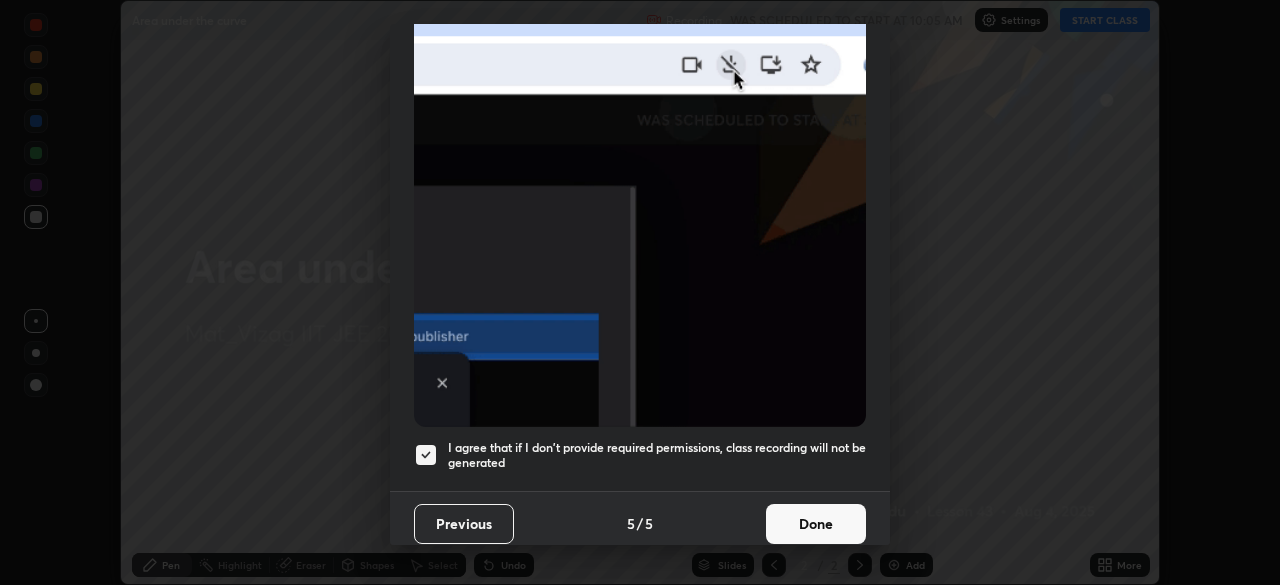 click on "Done" at bounding box center (816, 524) 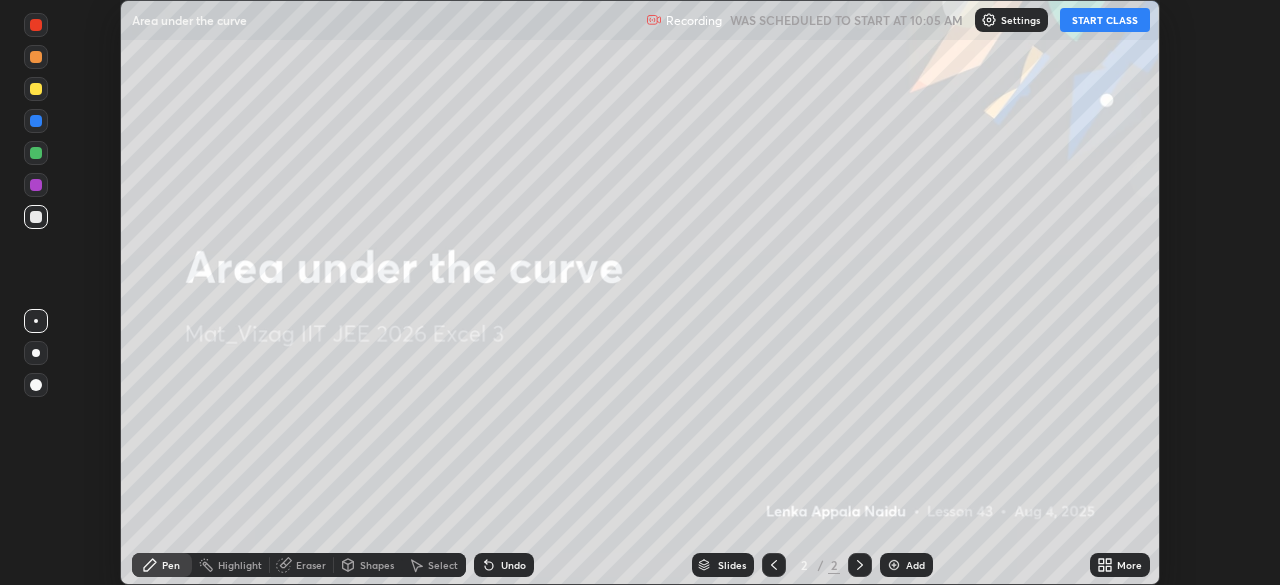 click 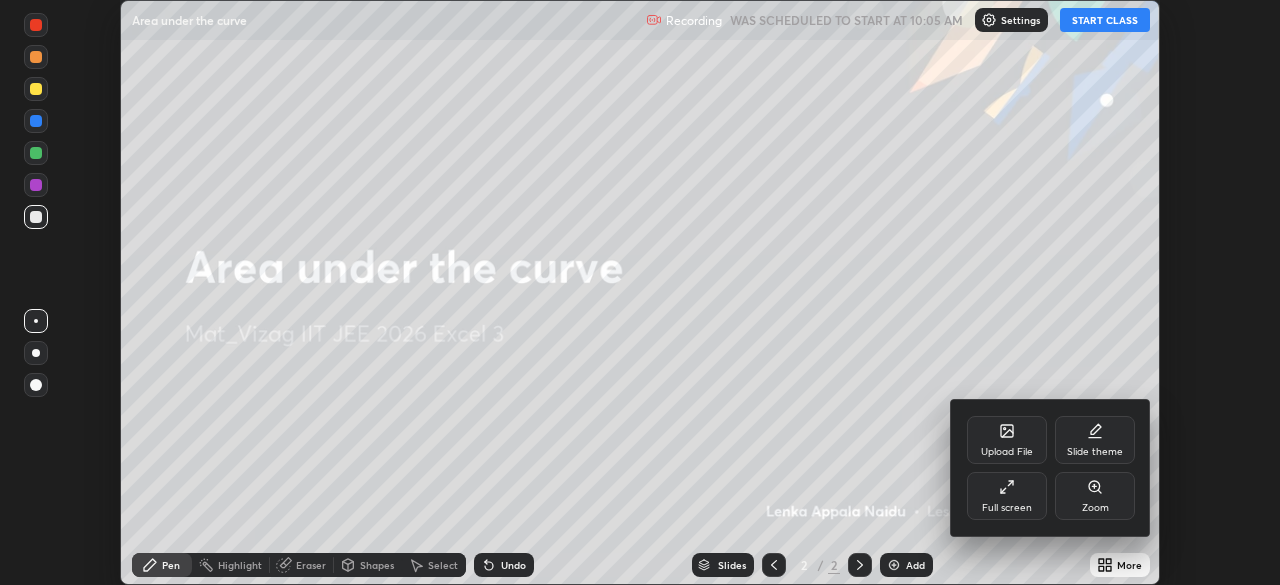 click 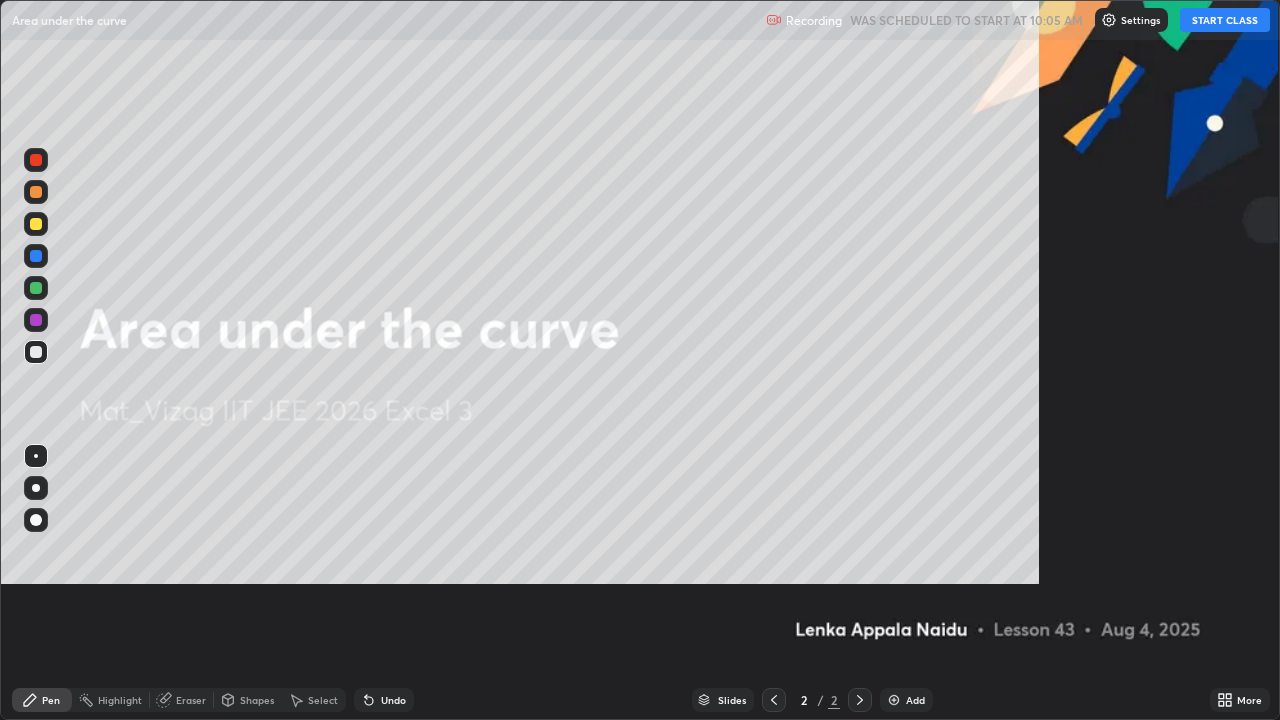 scroll, scrollTop: 99280, scrollLeft: 98720, axis: both 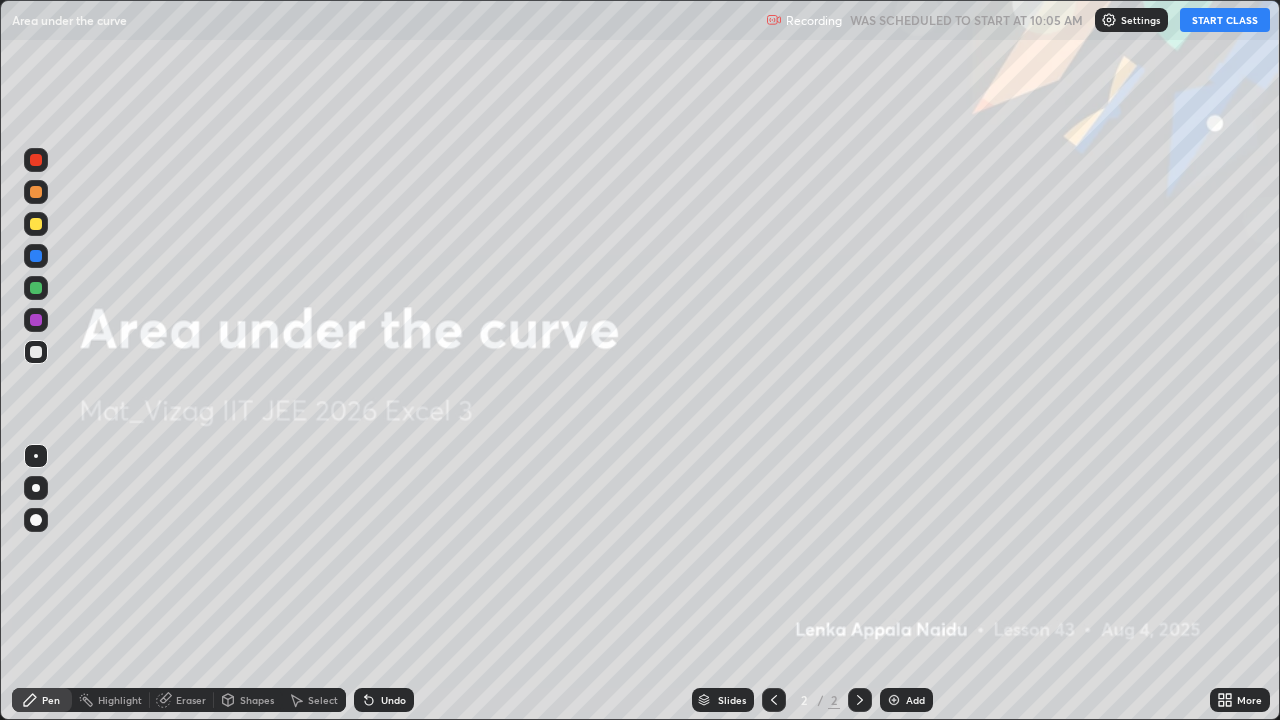 click at bounding box center (894, 700) 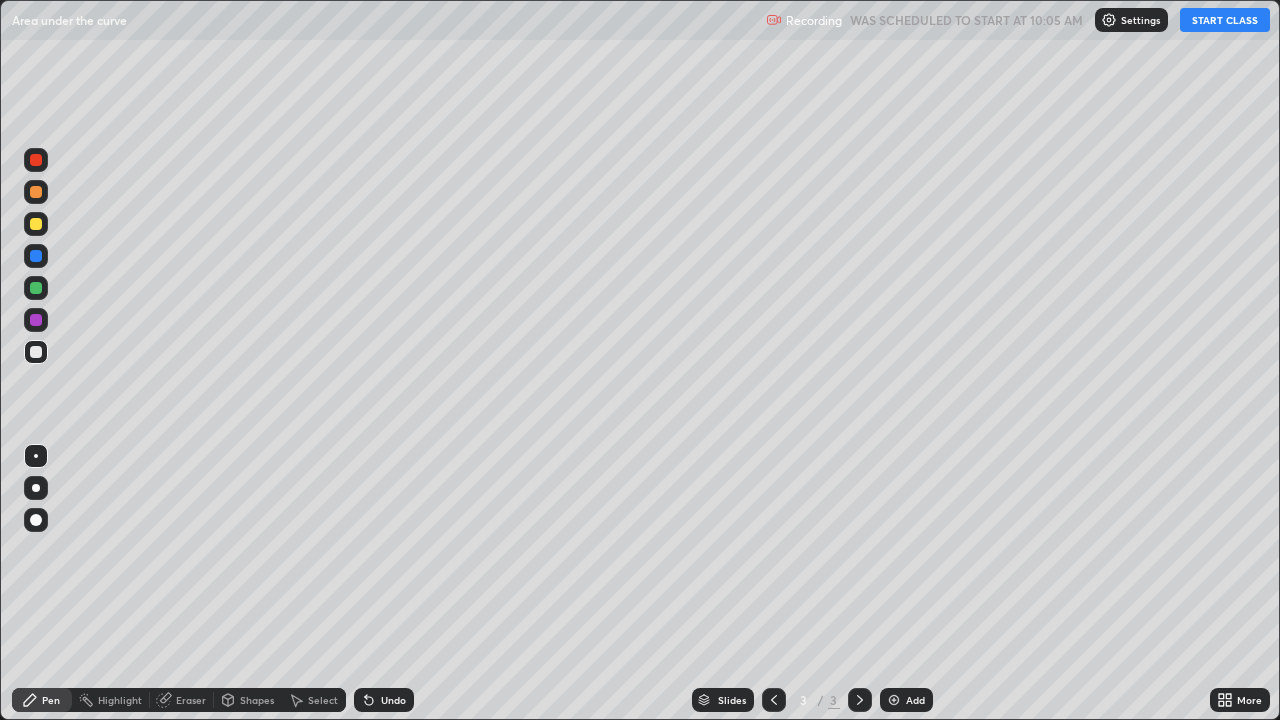 click on "START CLASS" at bounding box center [1225, 20] 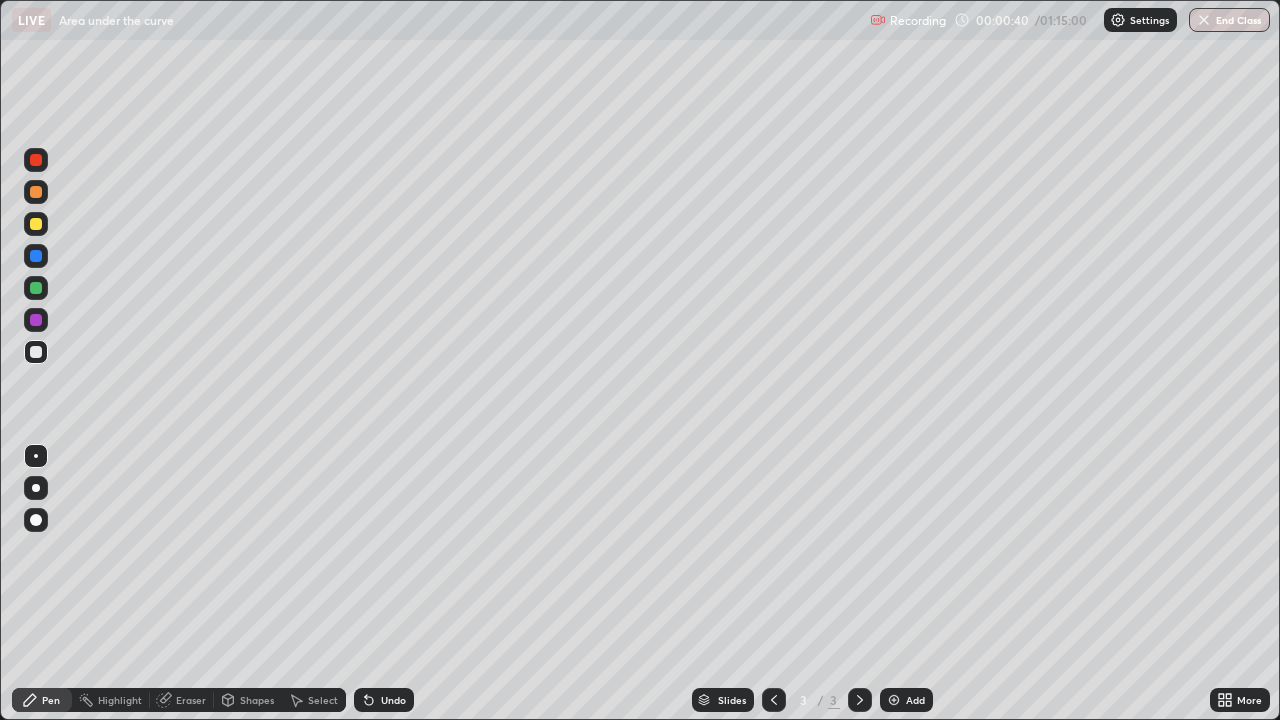 click 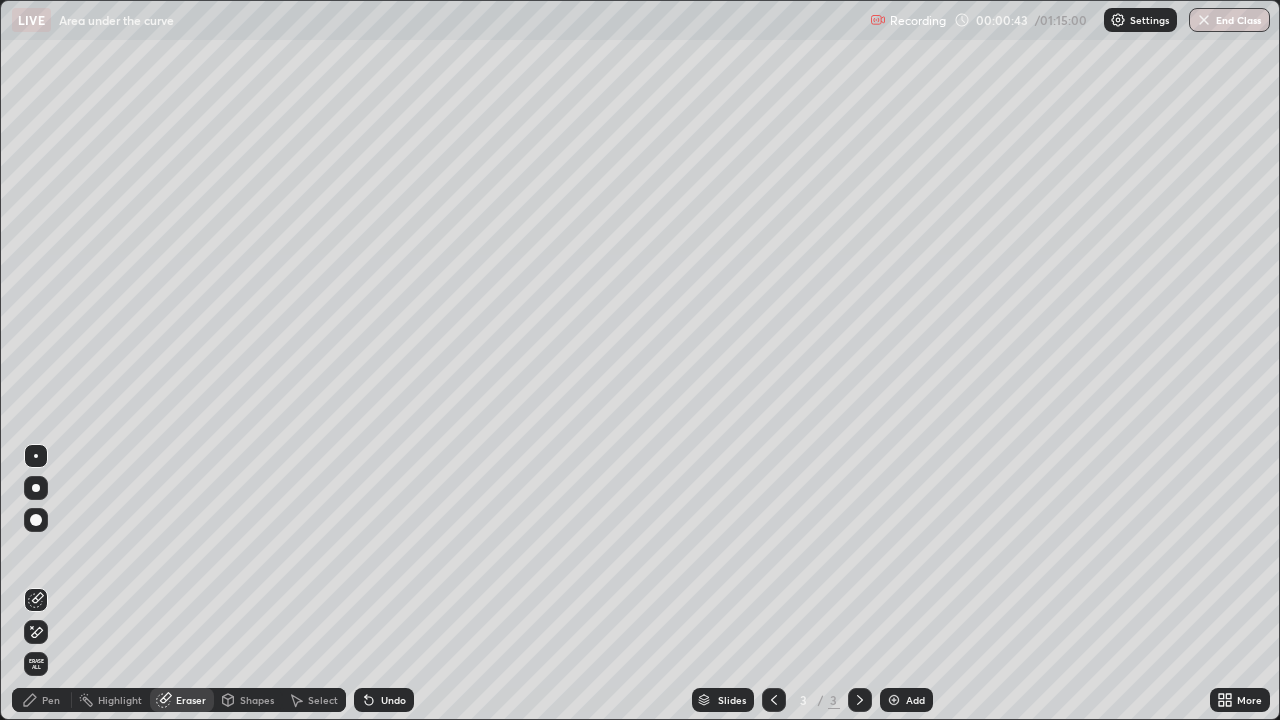 click on "Pen" at bounding box center (42, 700) 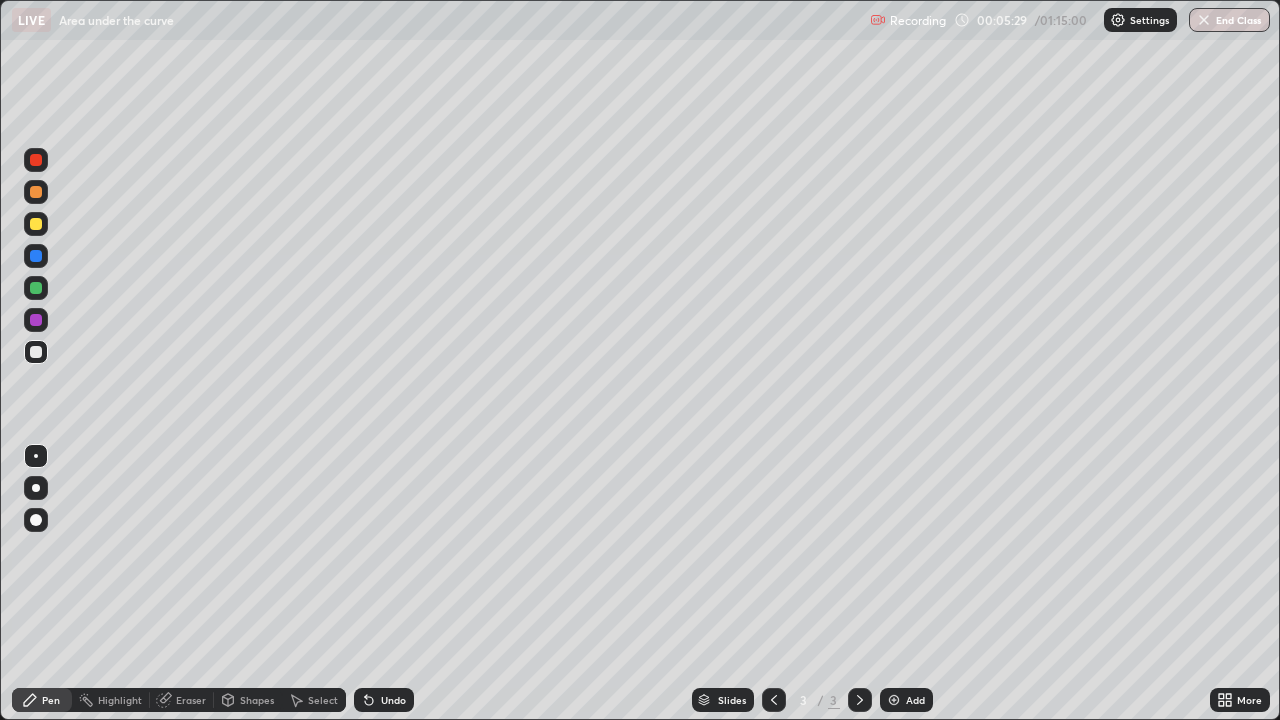 click on "Eraser" at bounding box center (191, 700) 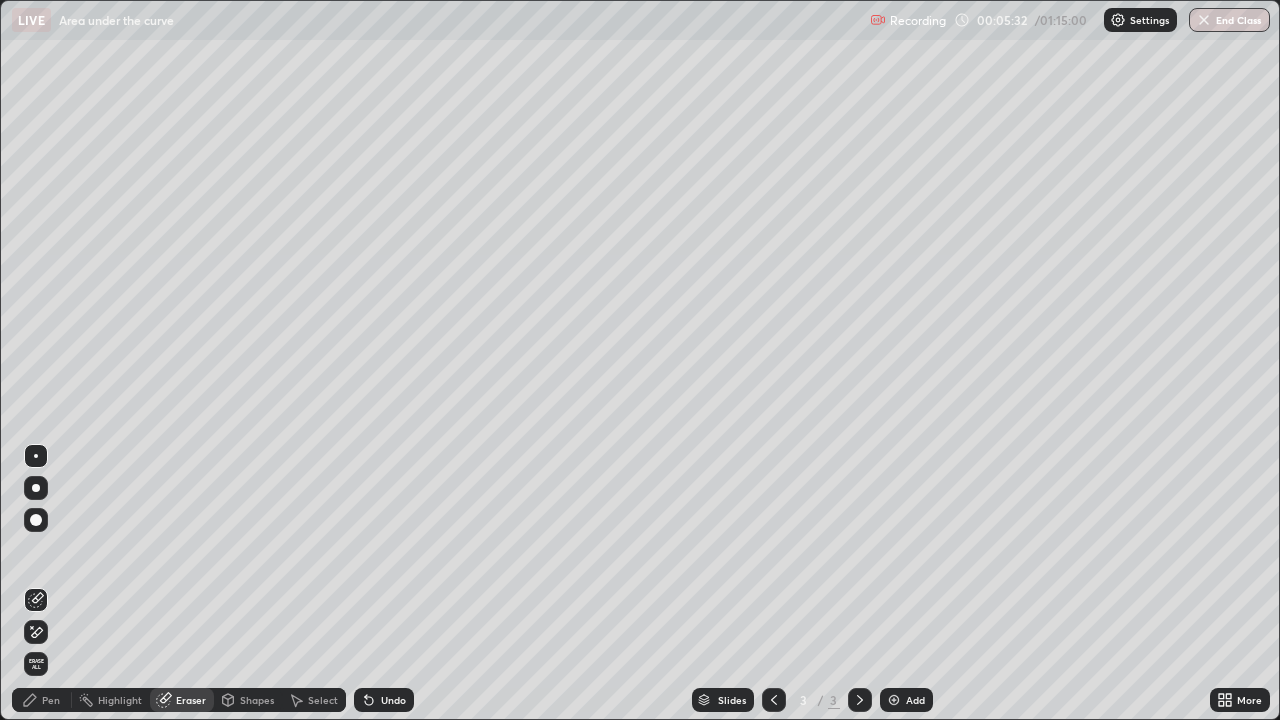 click on "Pen" at bounding box center (42, 700) 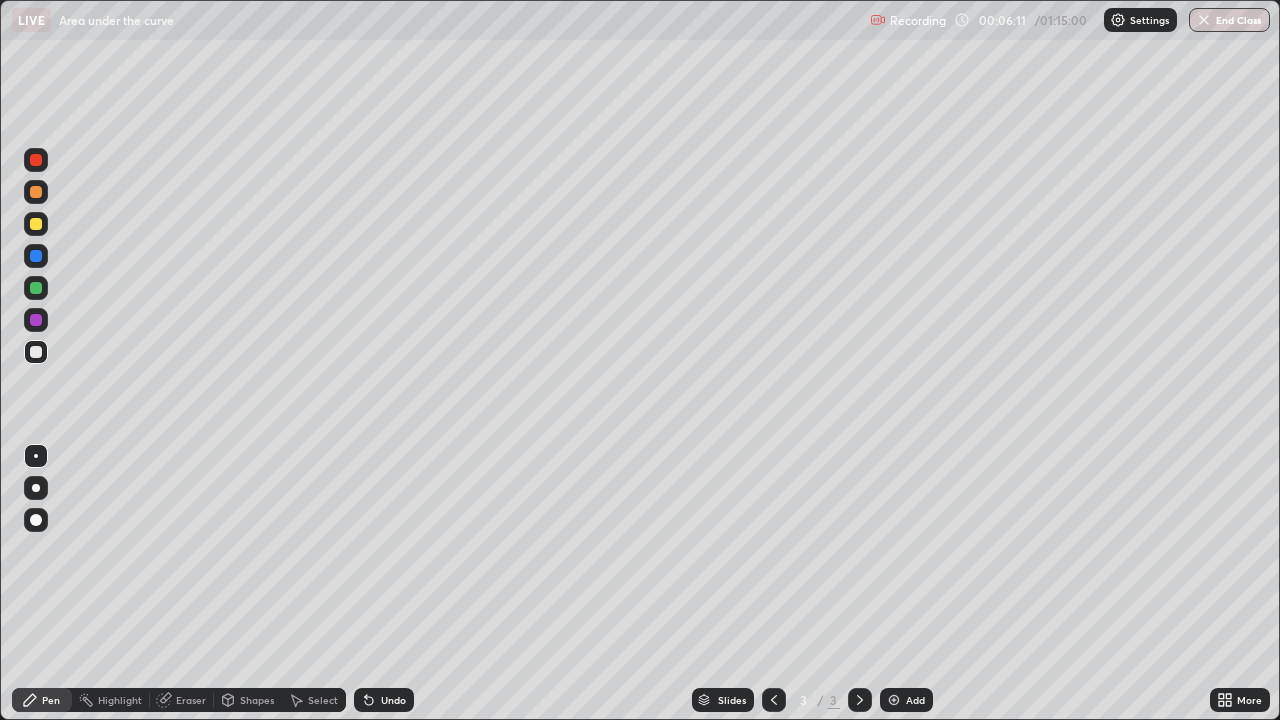 click at bounding box center (894, 700) 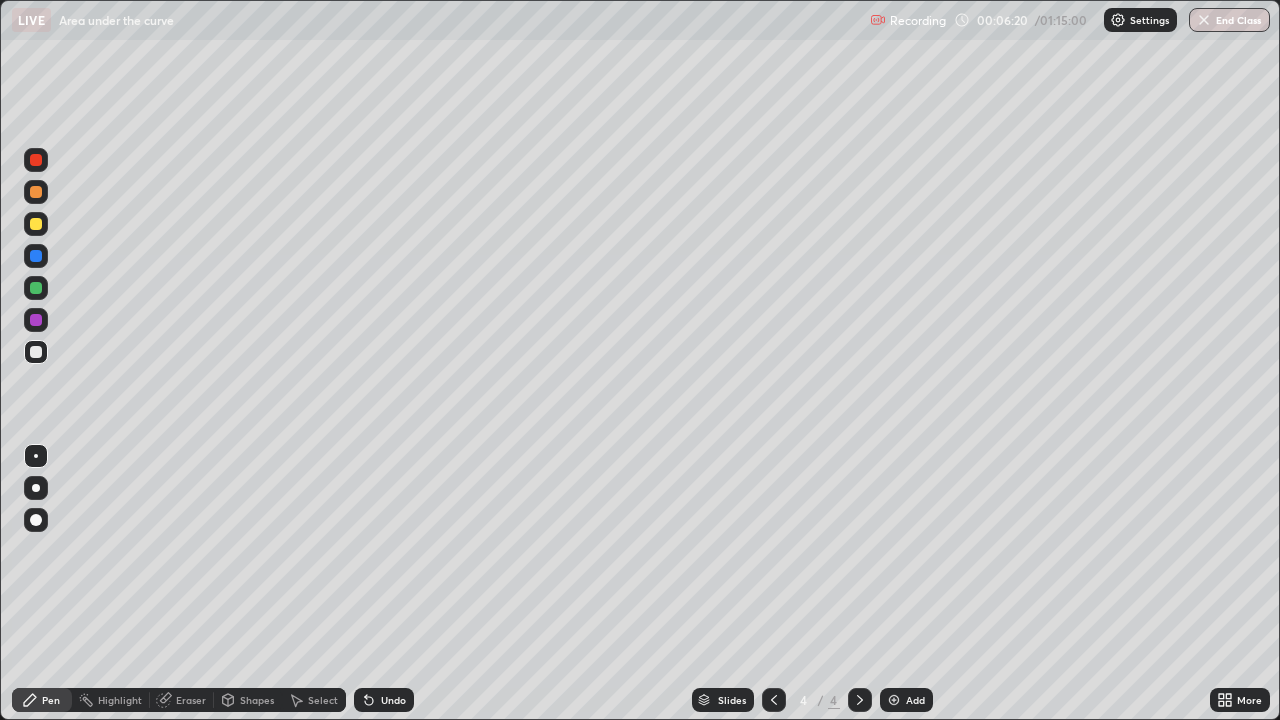 click 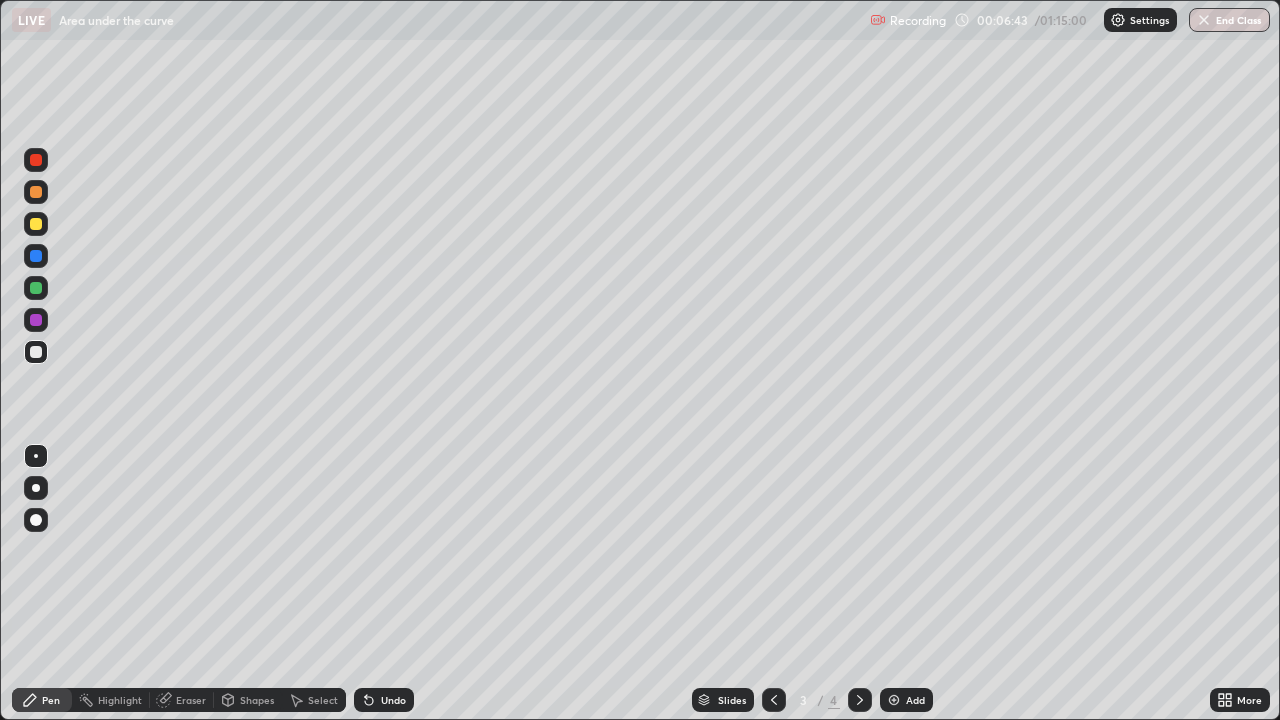 click on "Eraser" at bounding box center [191, 700] 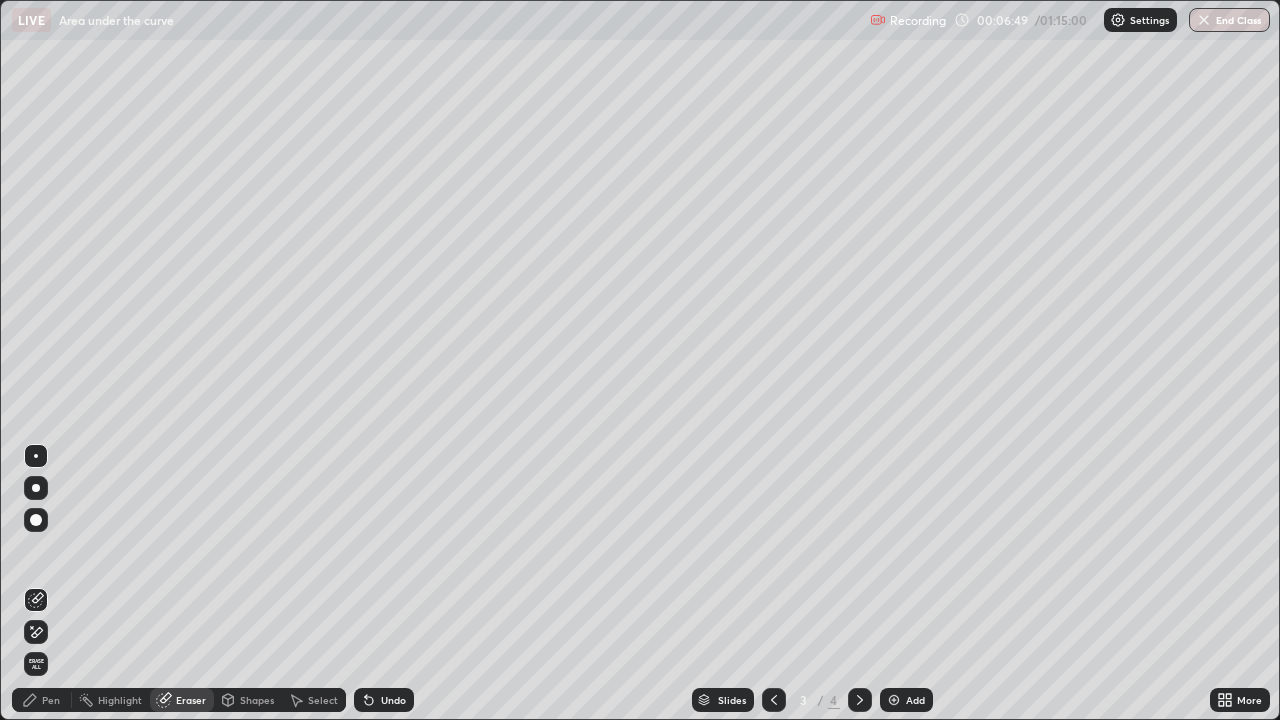 click on "Pen" at bounding box center [51, 700] 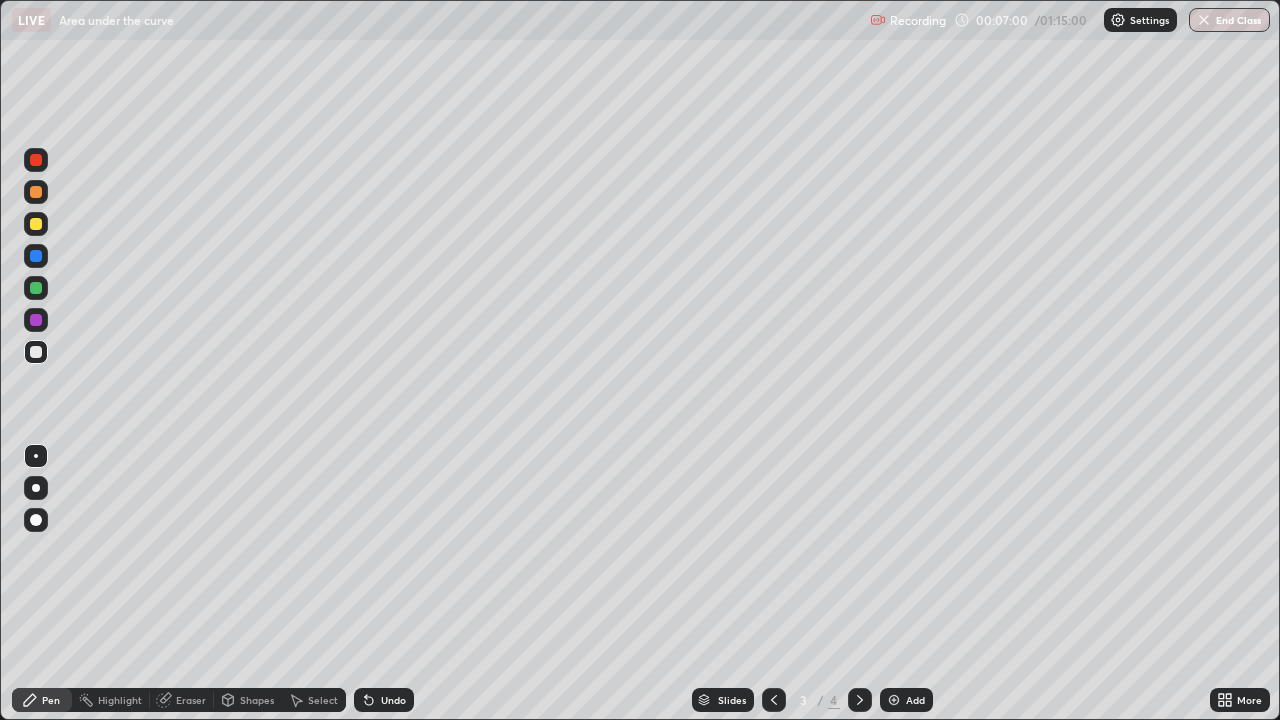 click 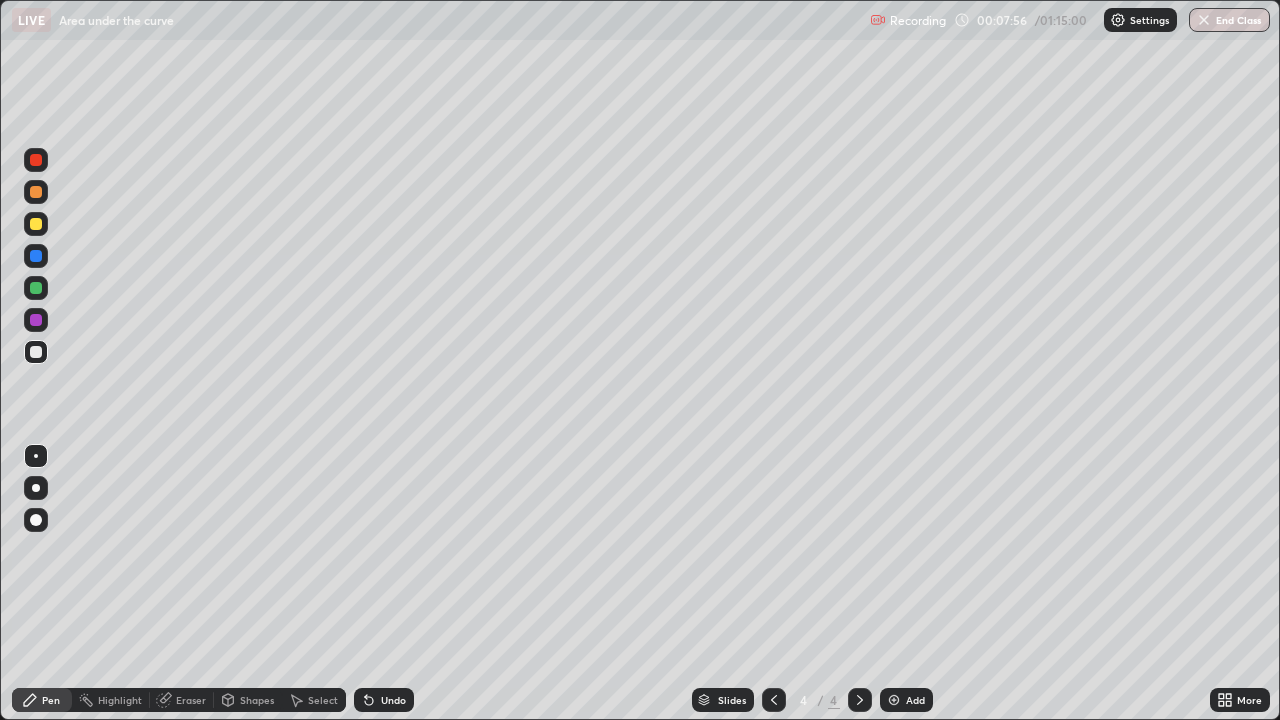 click 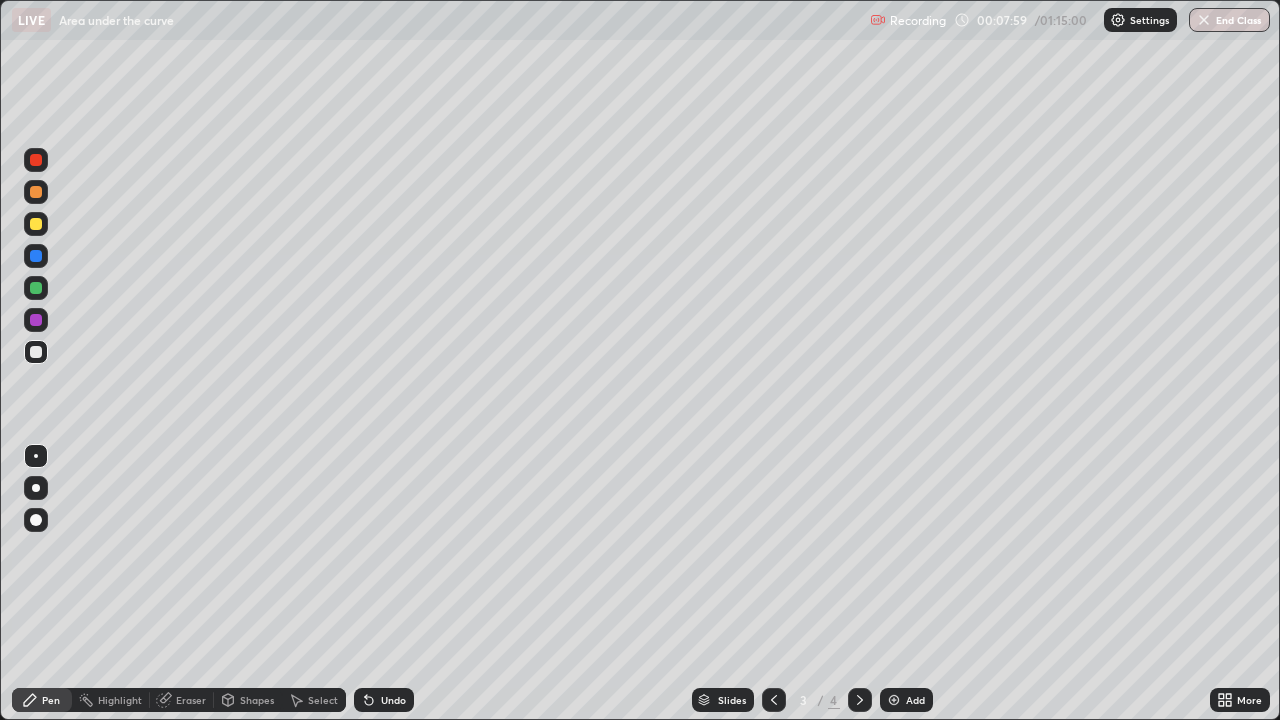 click 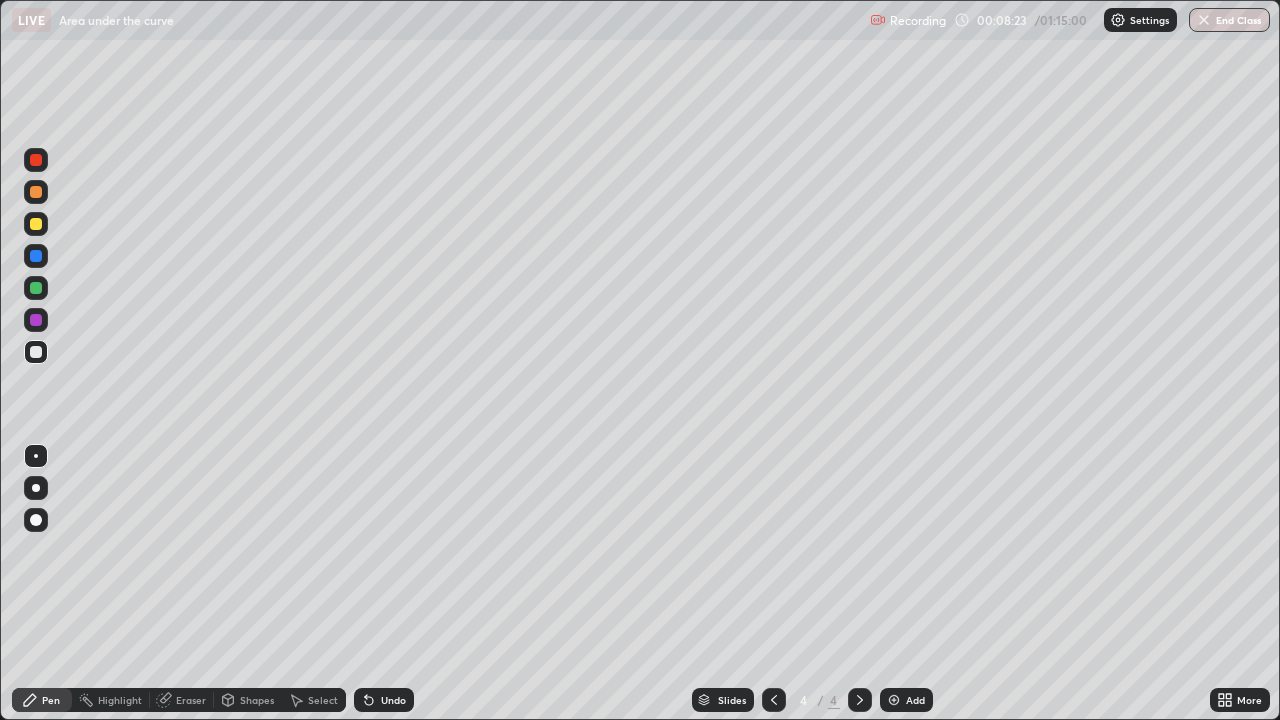 click 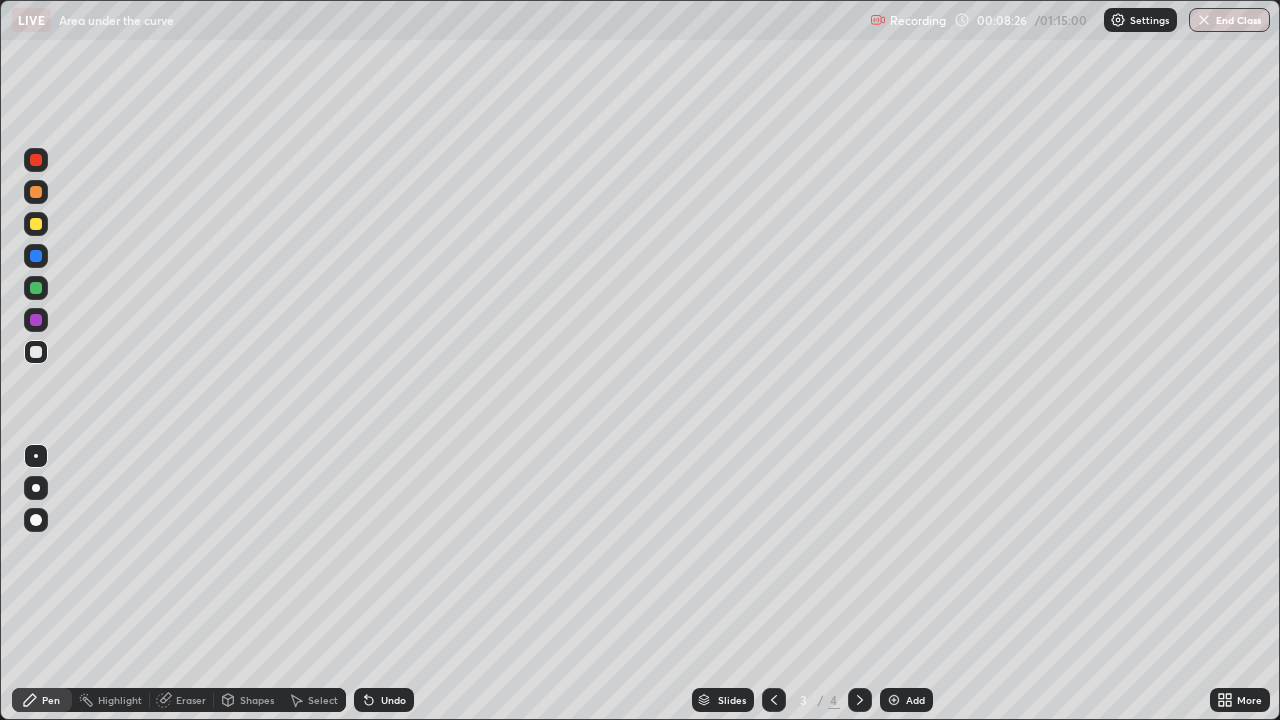 click 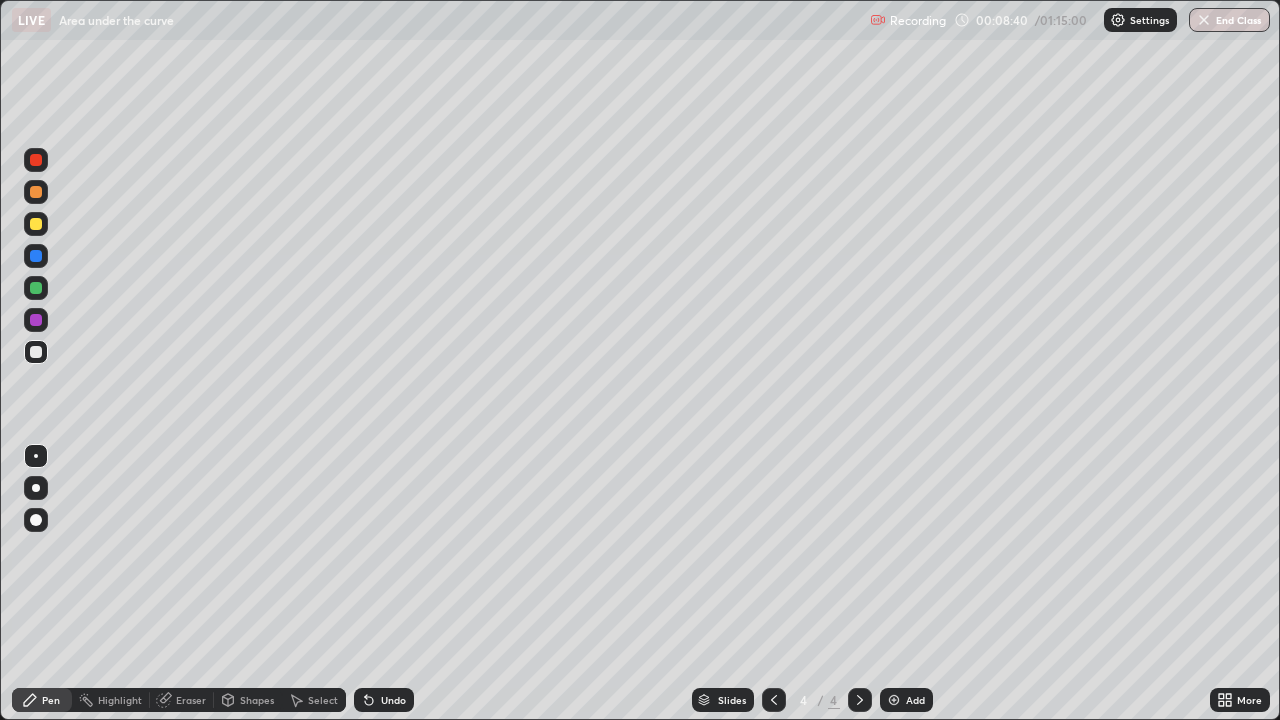 click 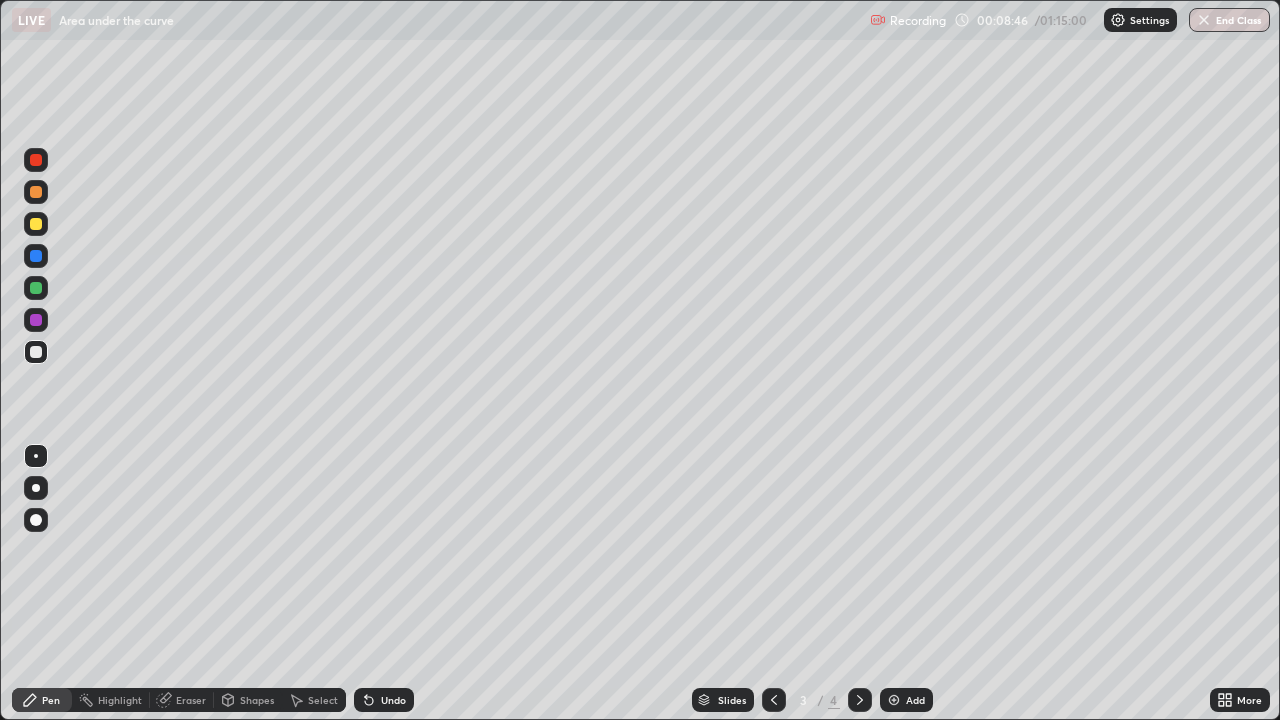click 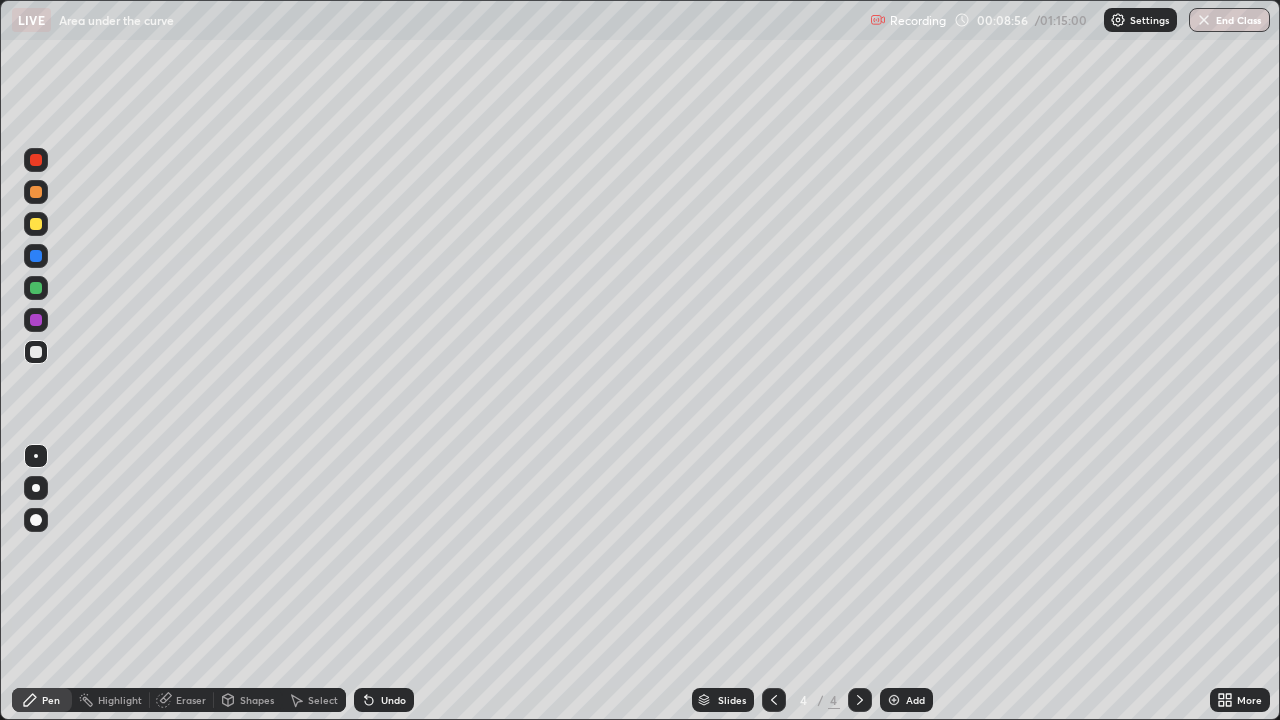 click 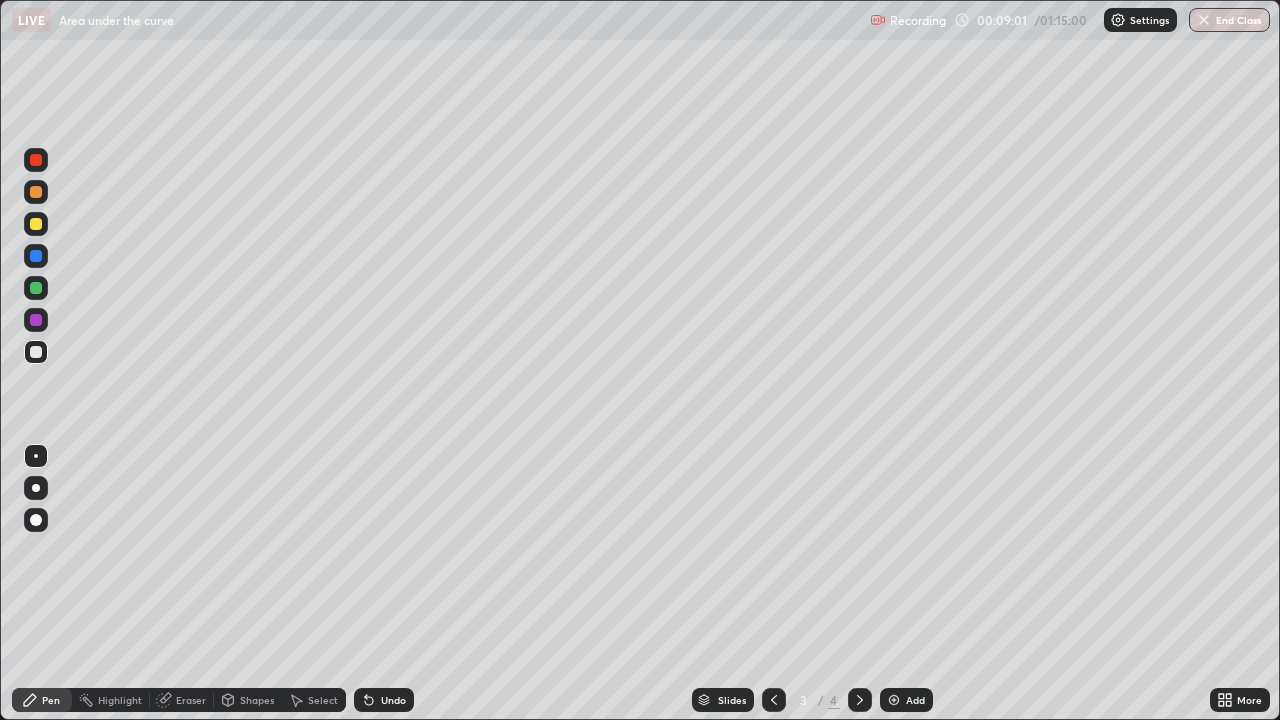 click 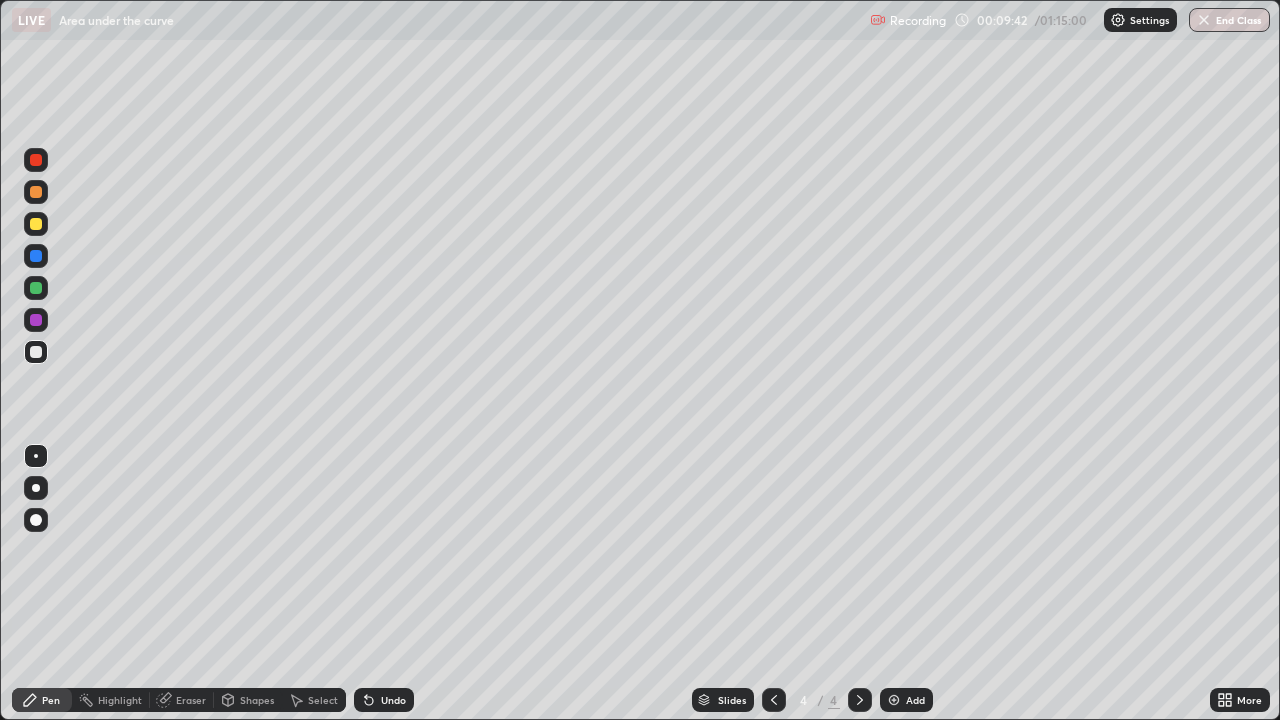 click on "Eraser" at bounding box center [182, 700] 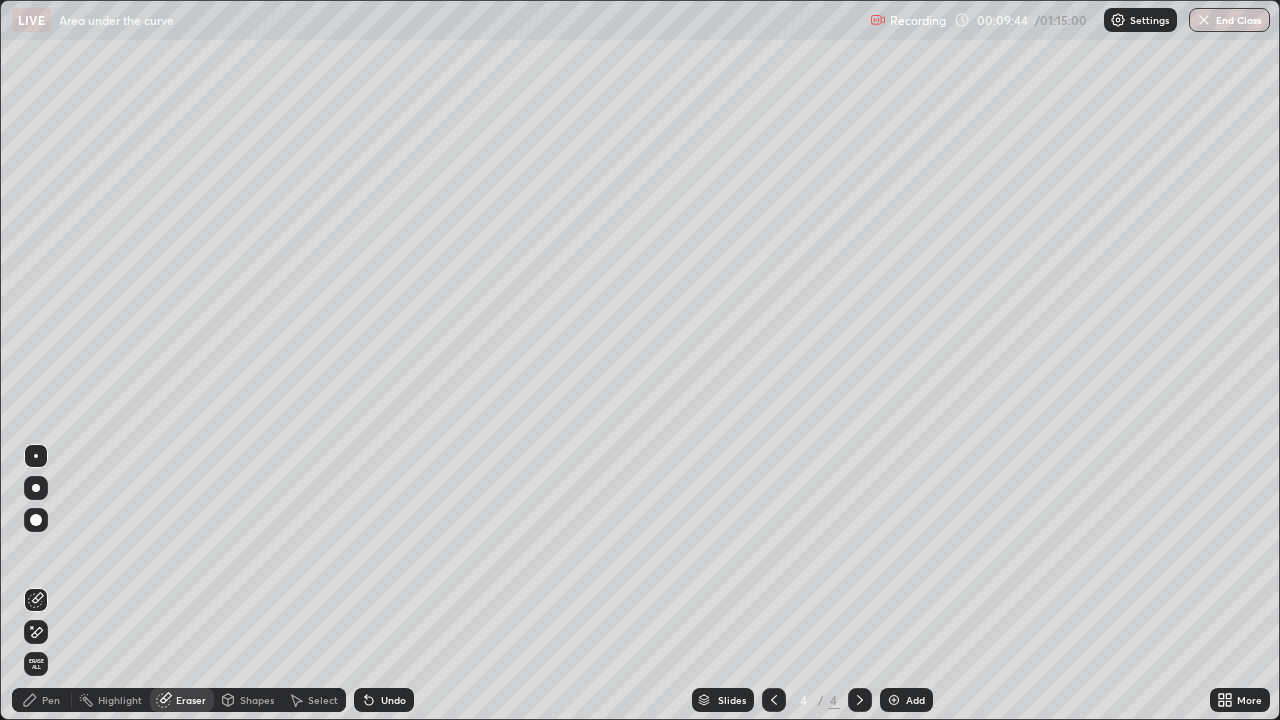 click 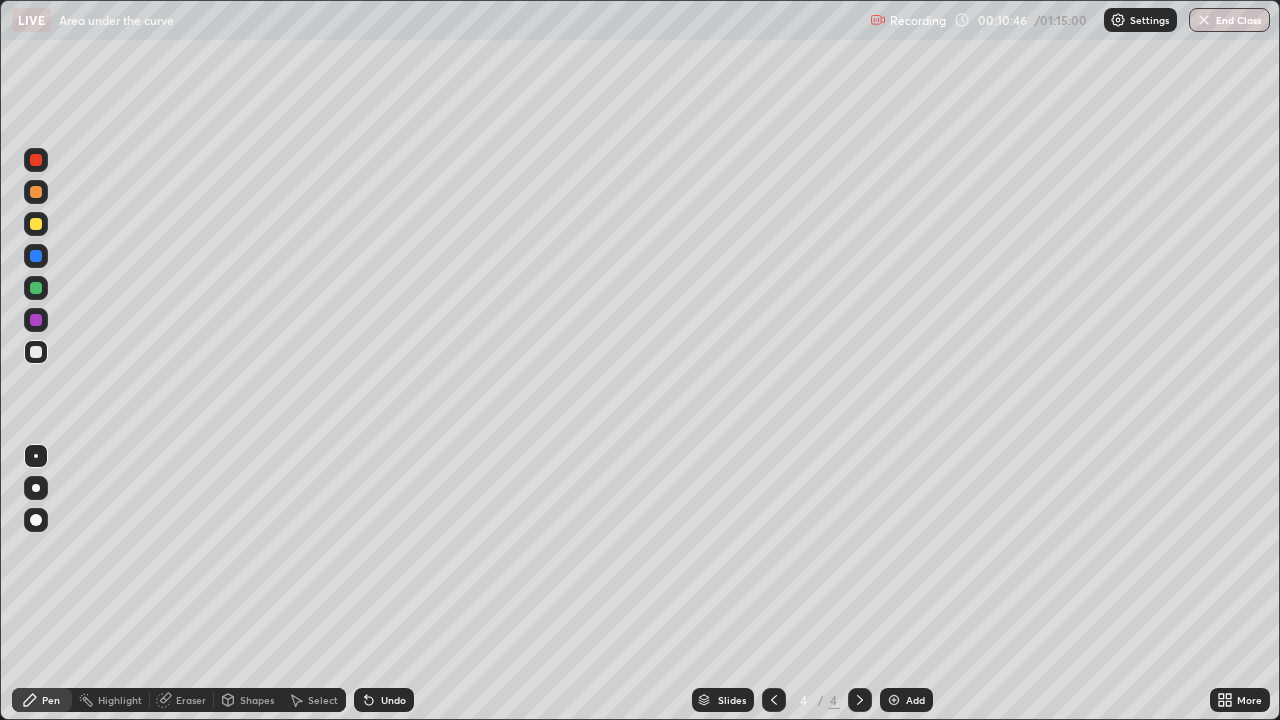click at bounding box center [894, 700] 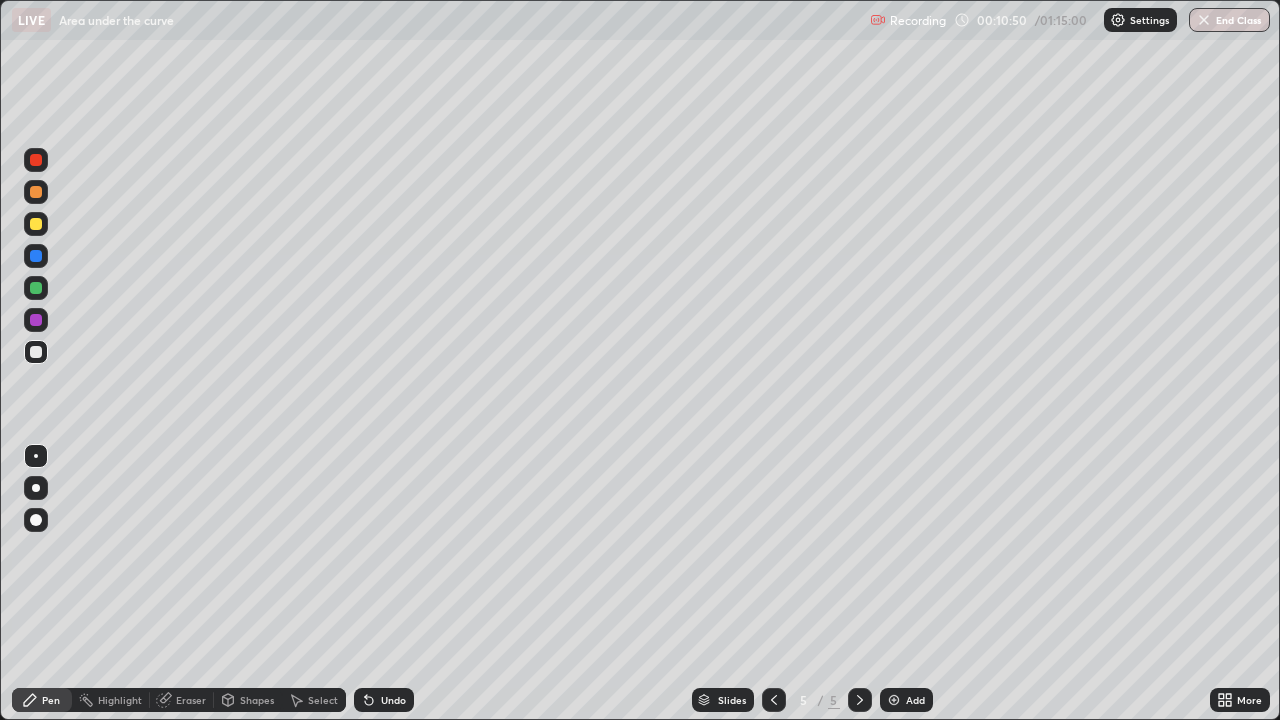 click 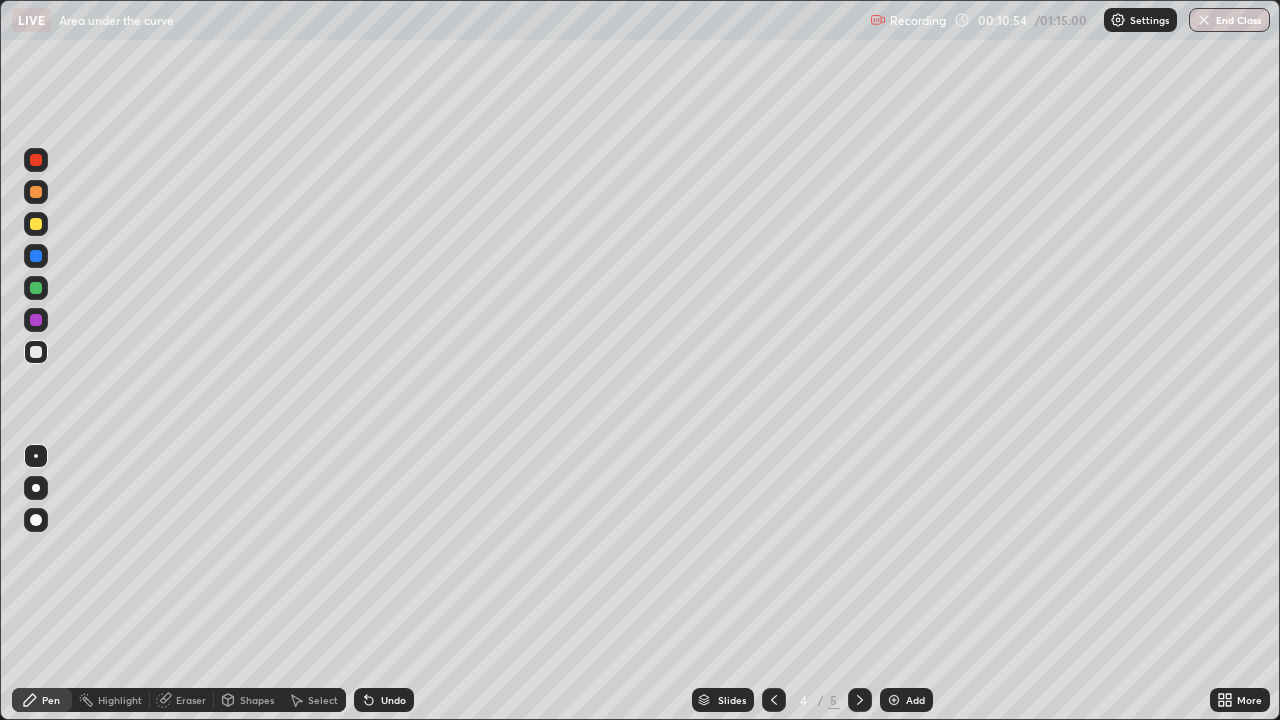 click 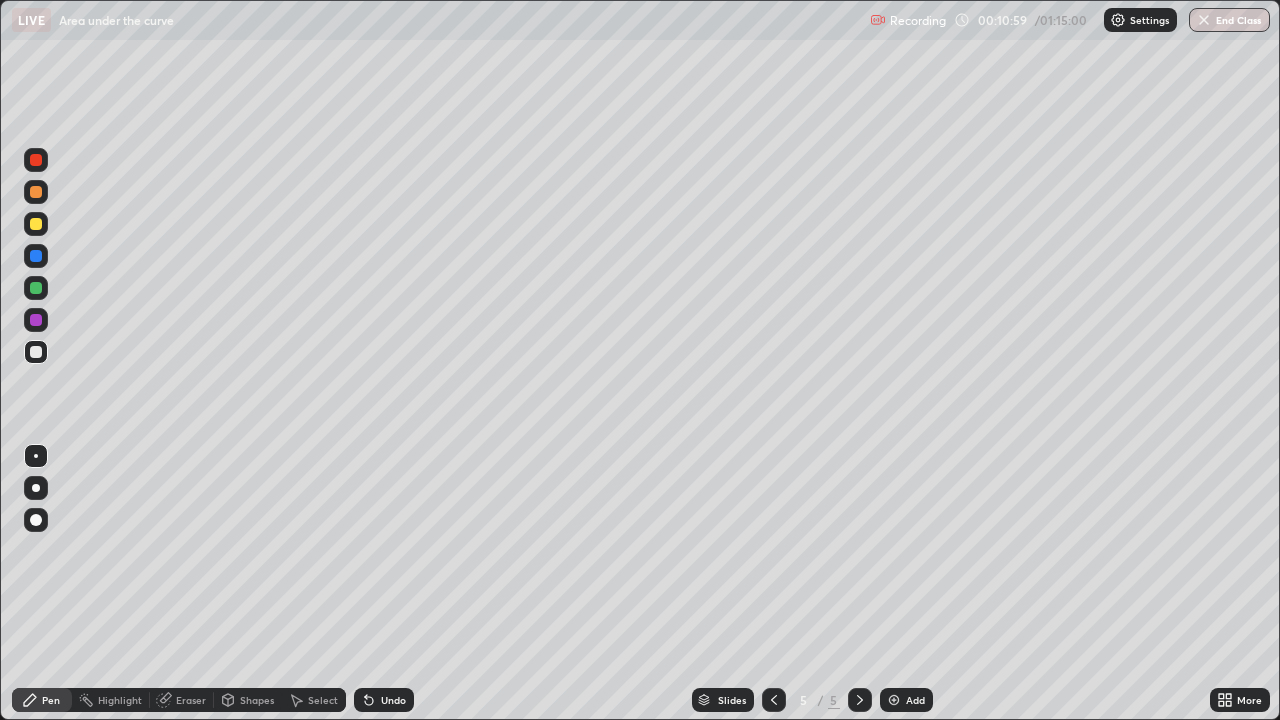 click 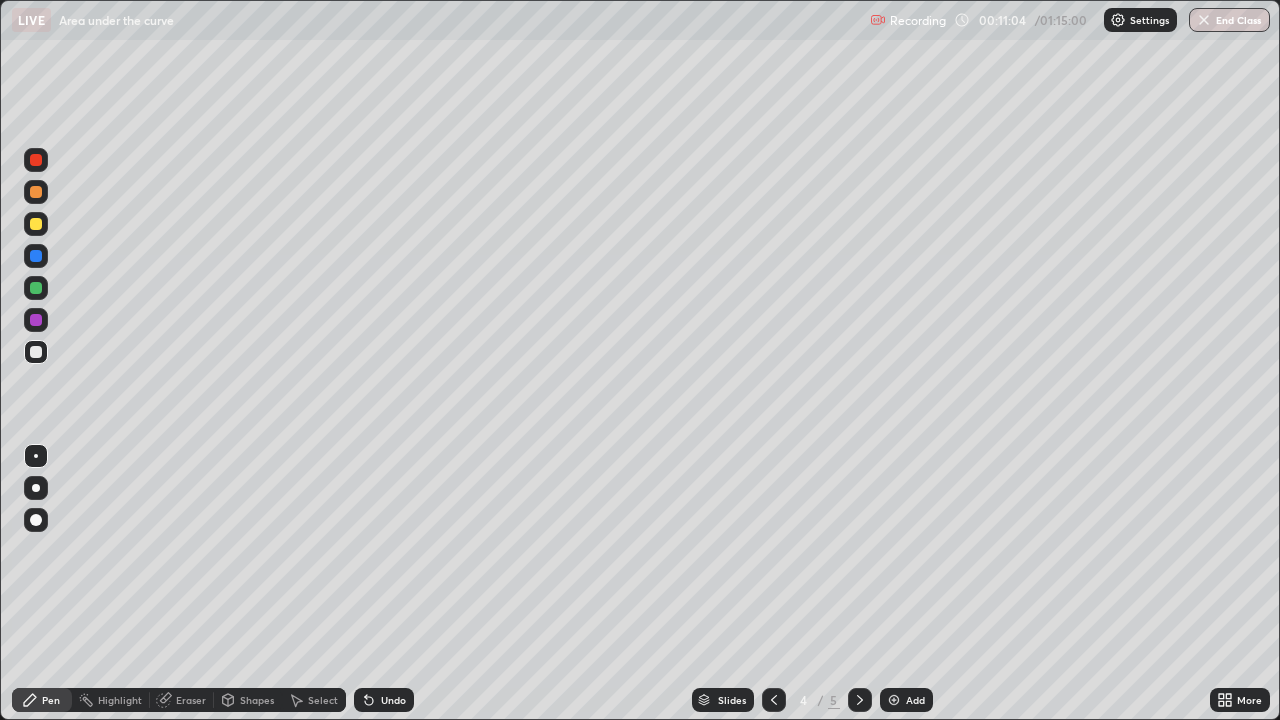 click 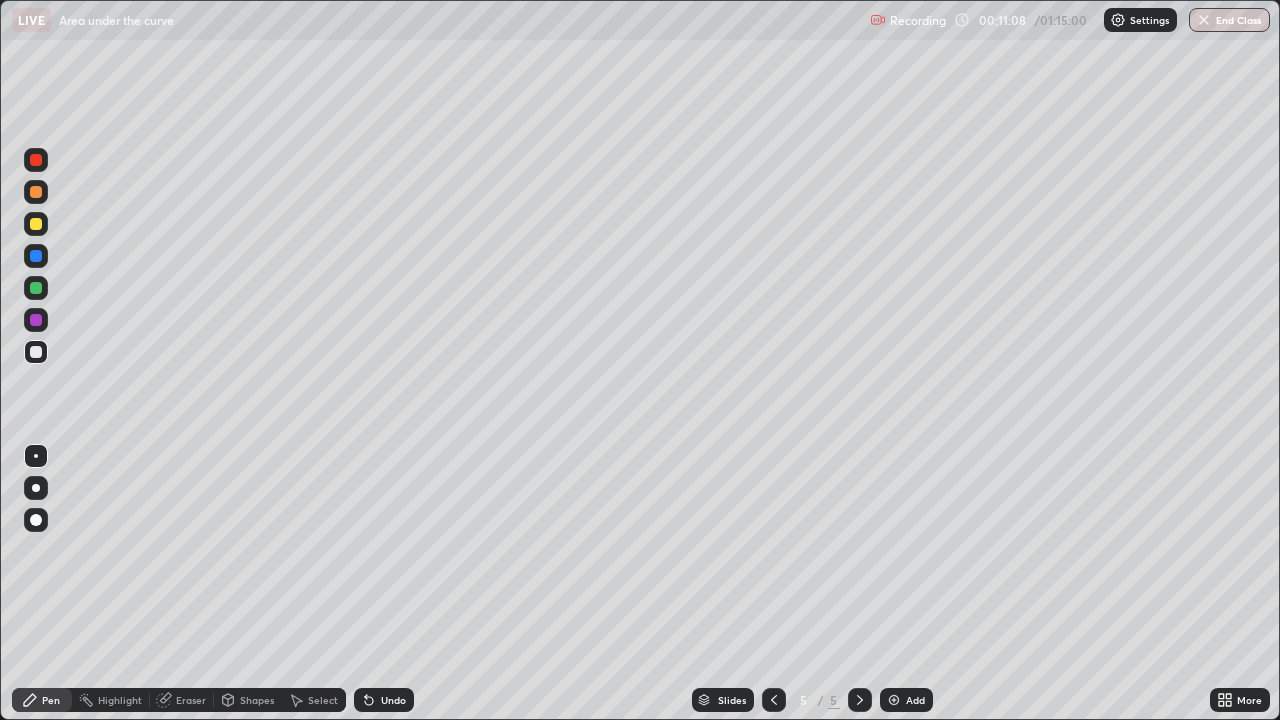 click 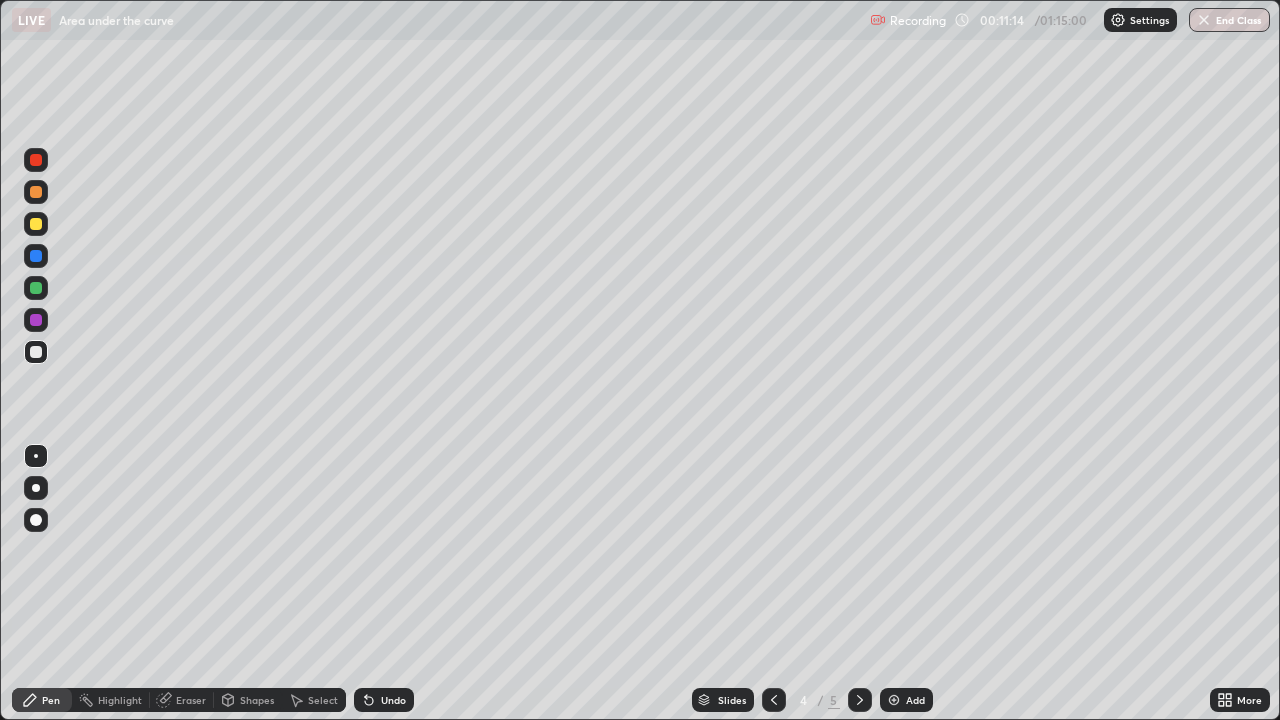 click 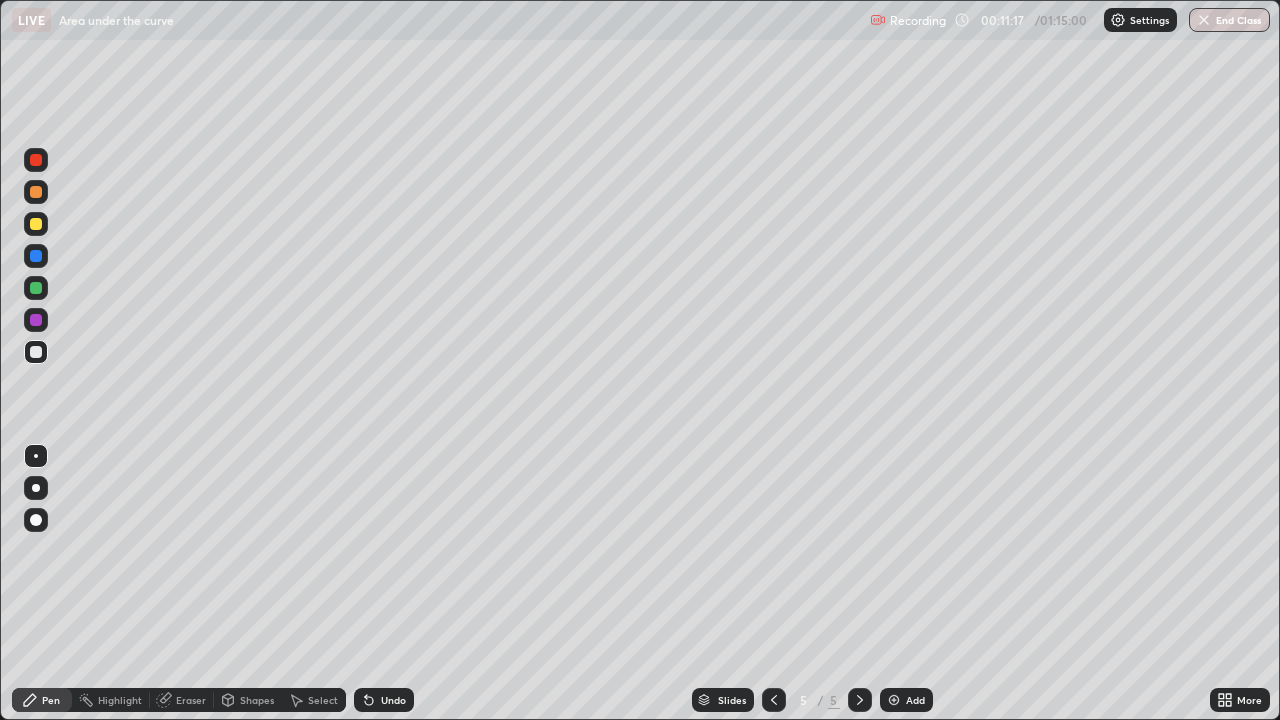 click 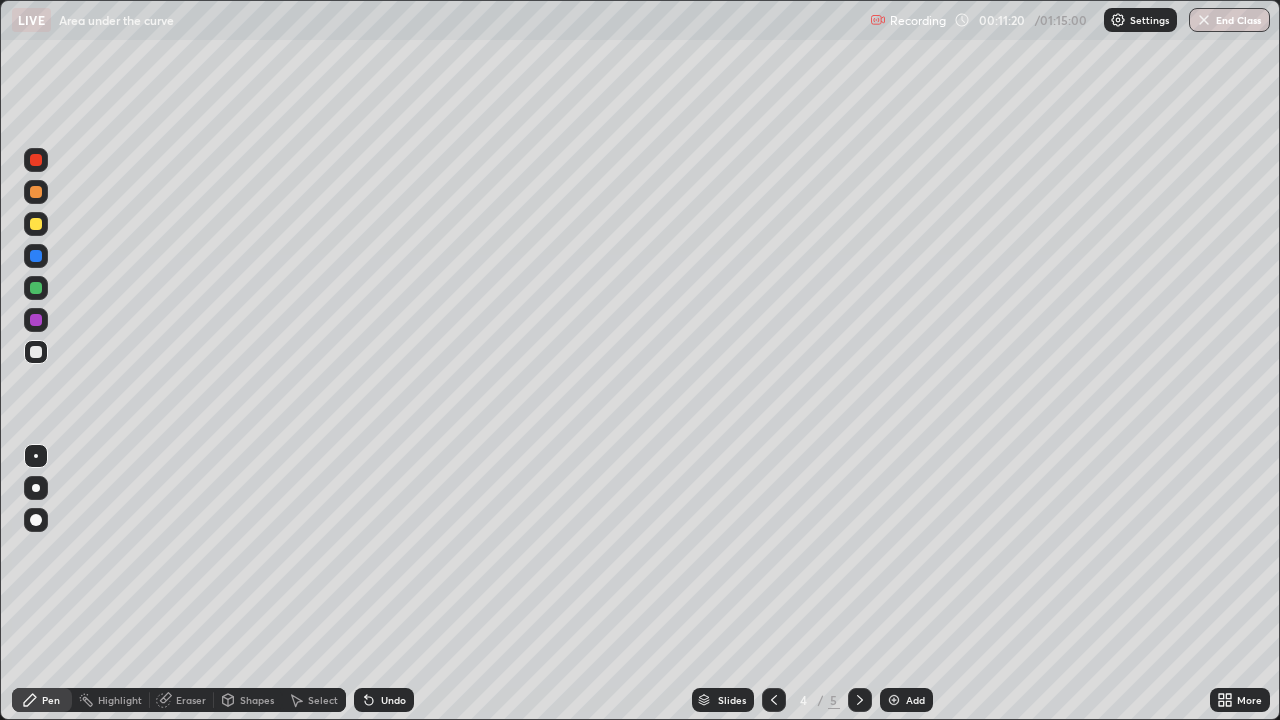 click 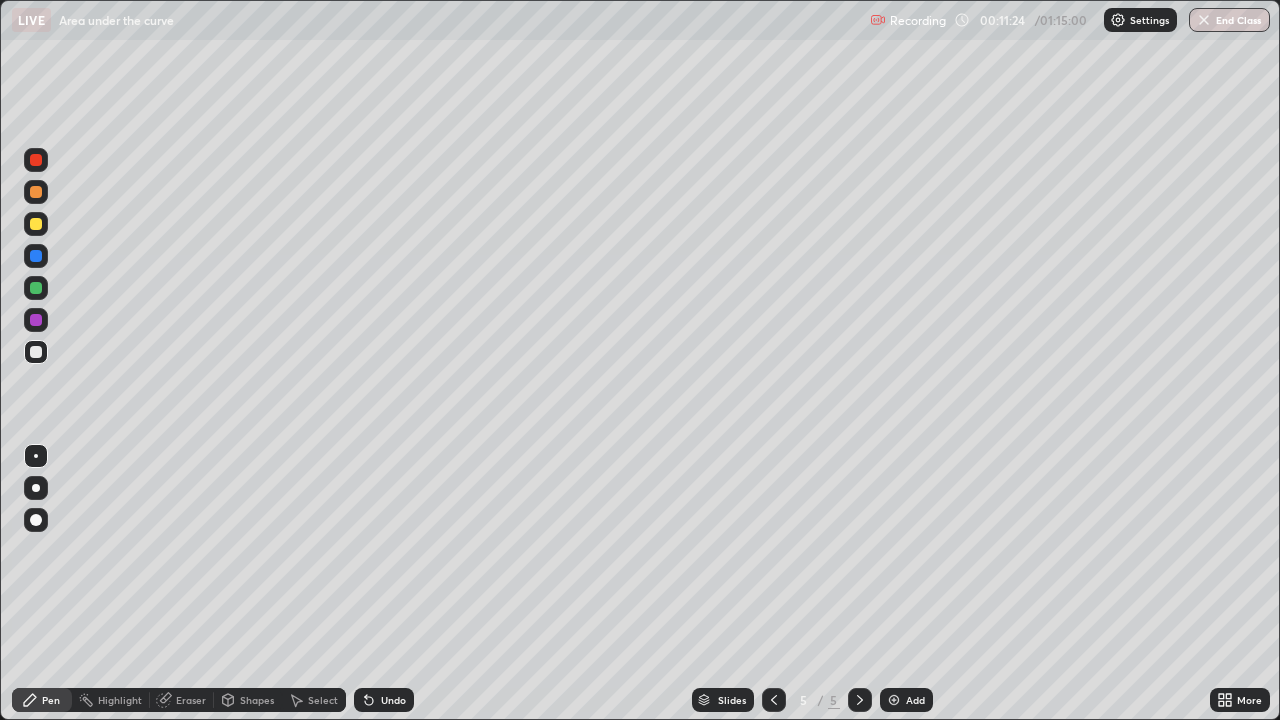 click 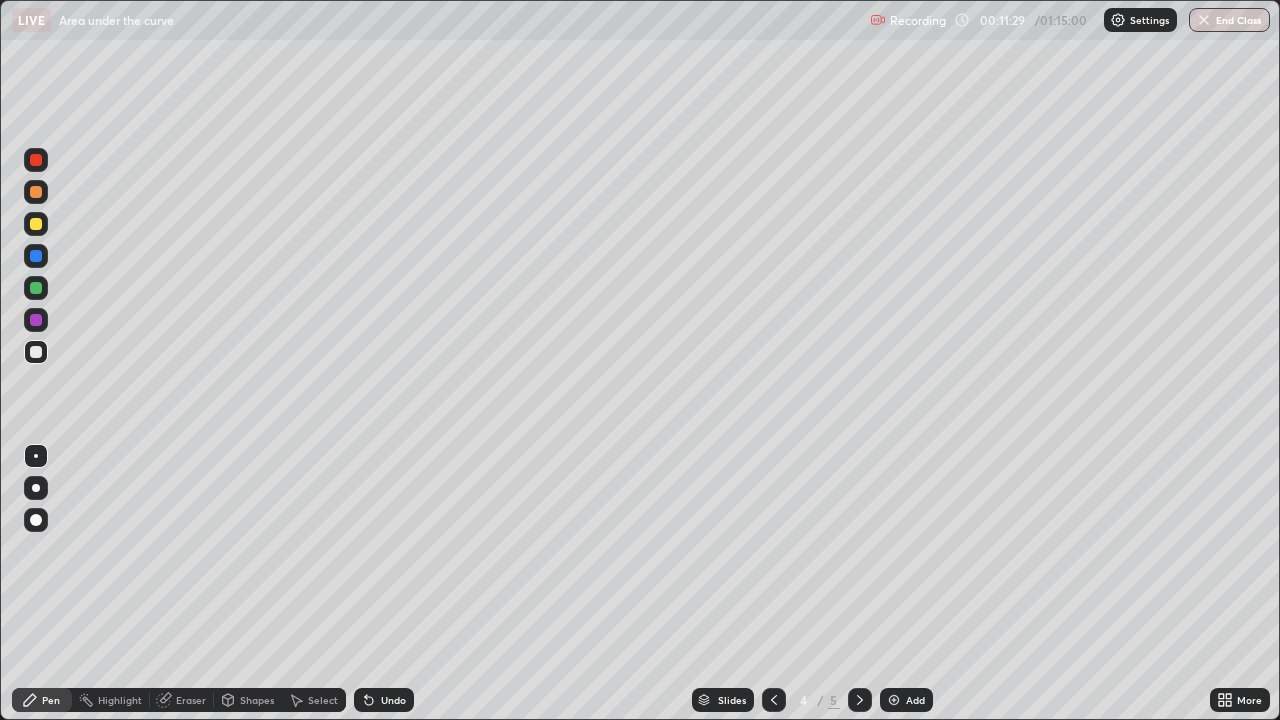 click 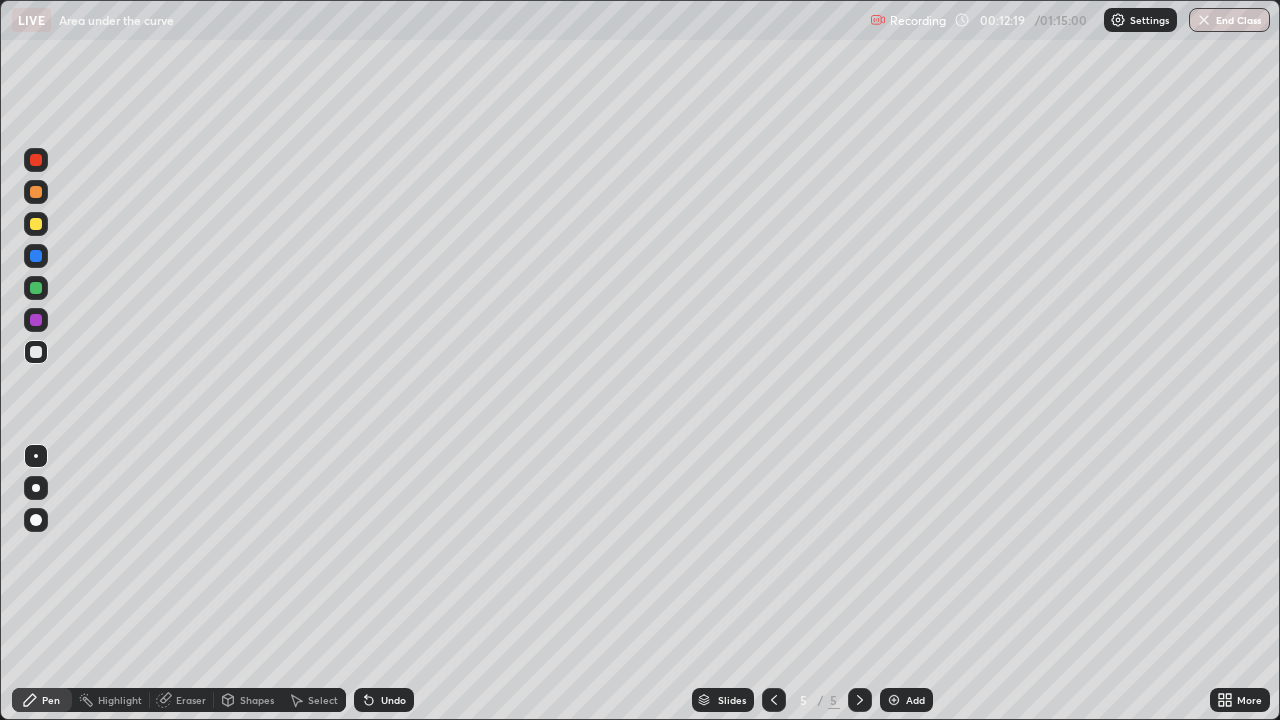 click at bounding box center [774, 700] 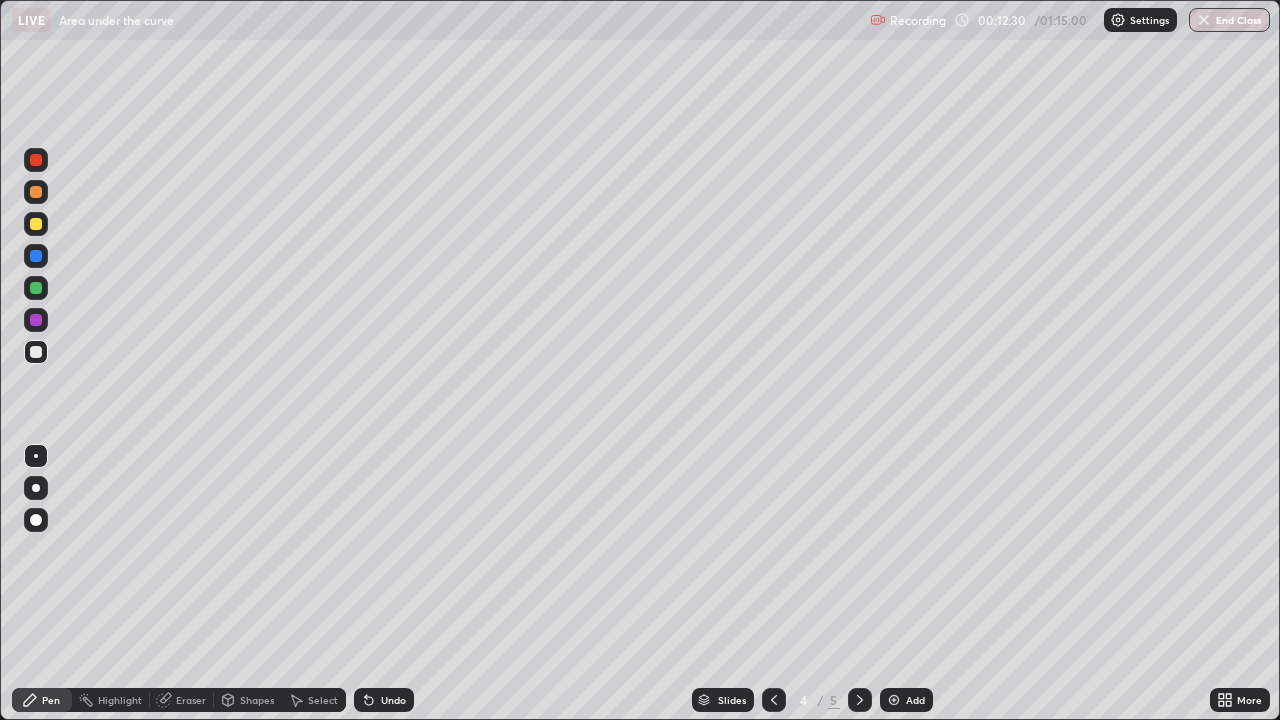 click 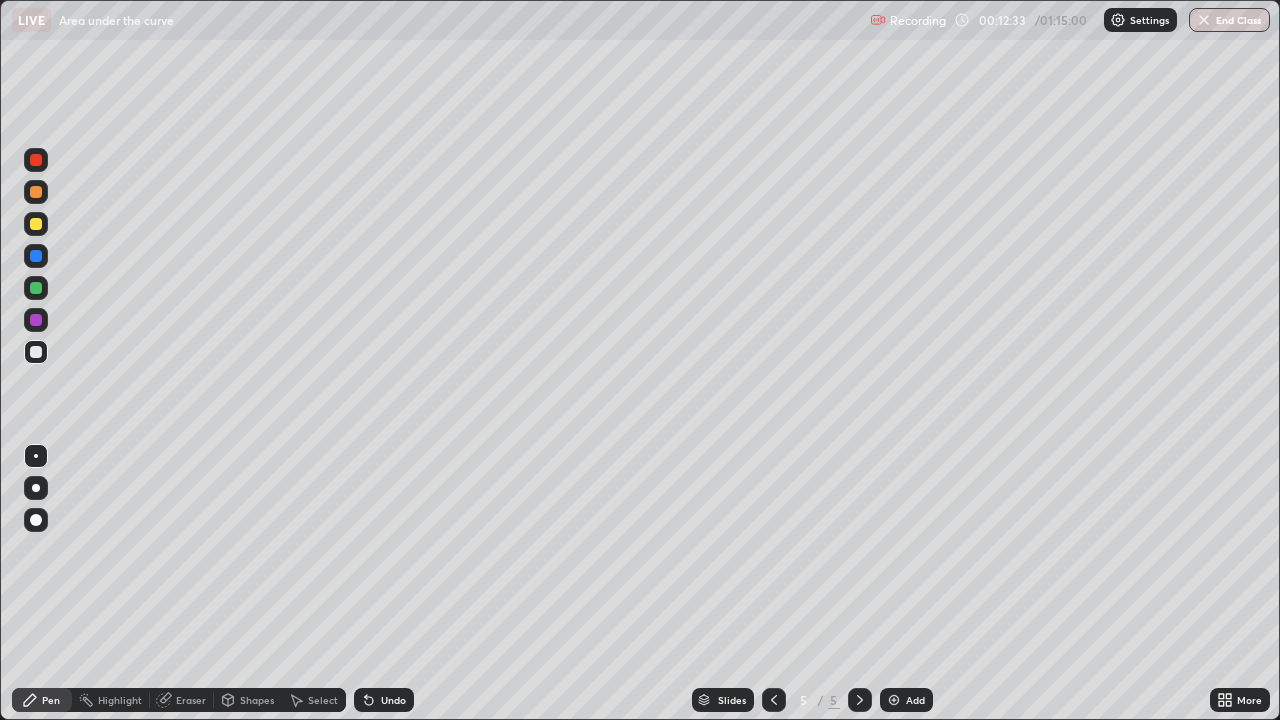 click 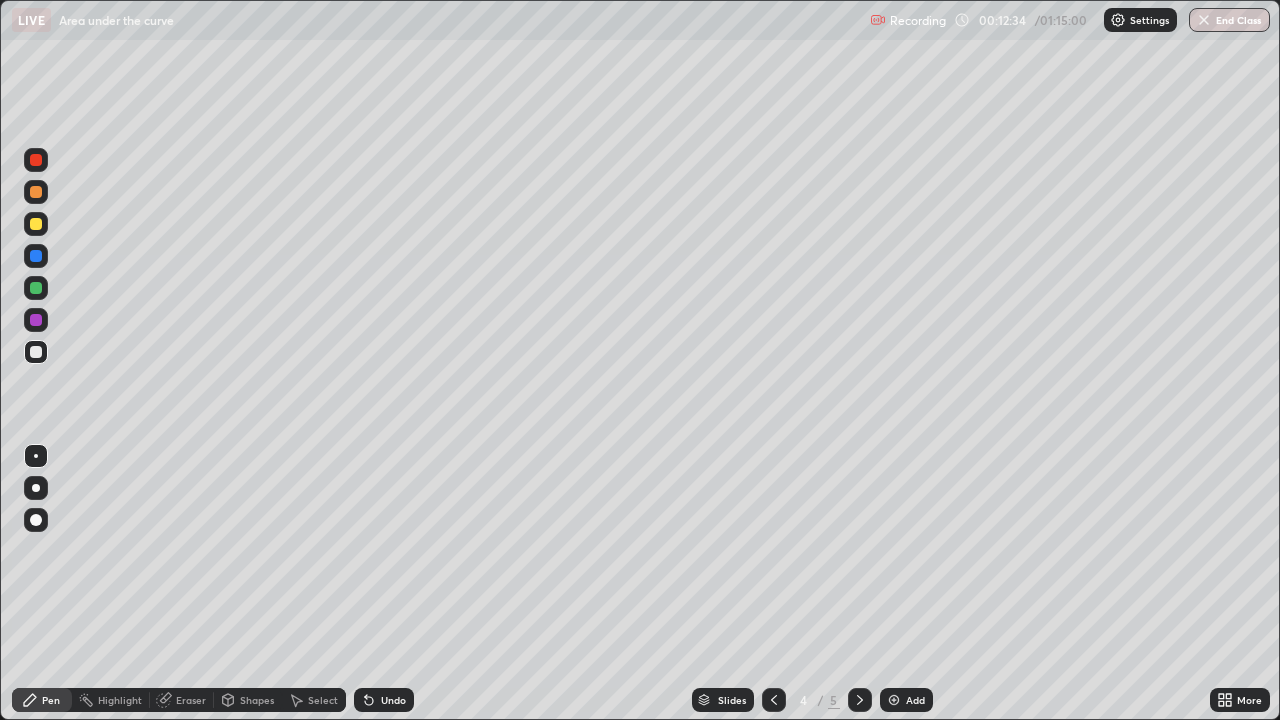 click 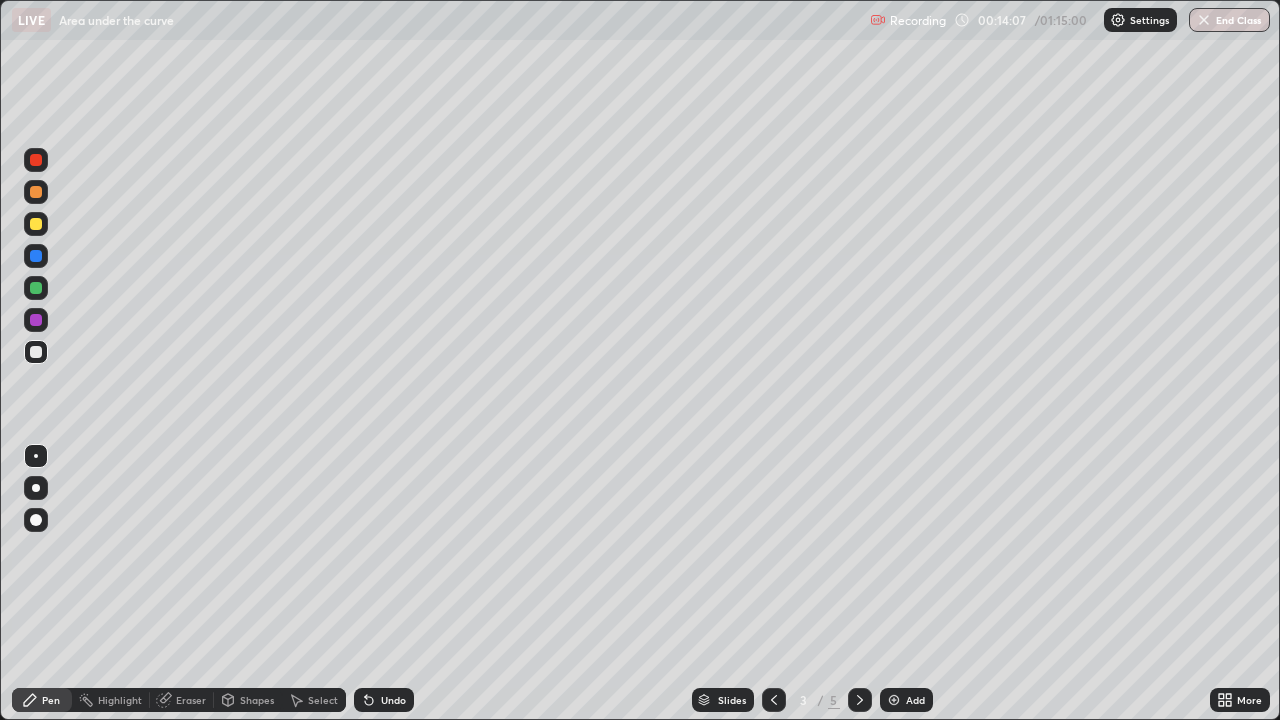 click at bounding box center [860, 700] 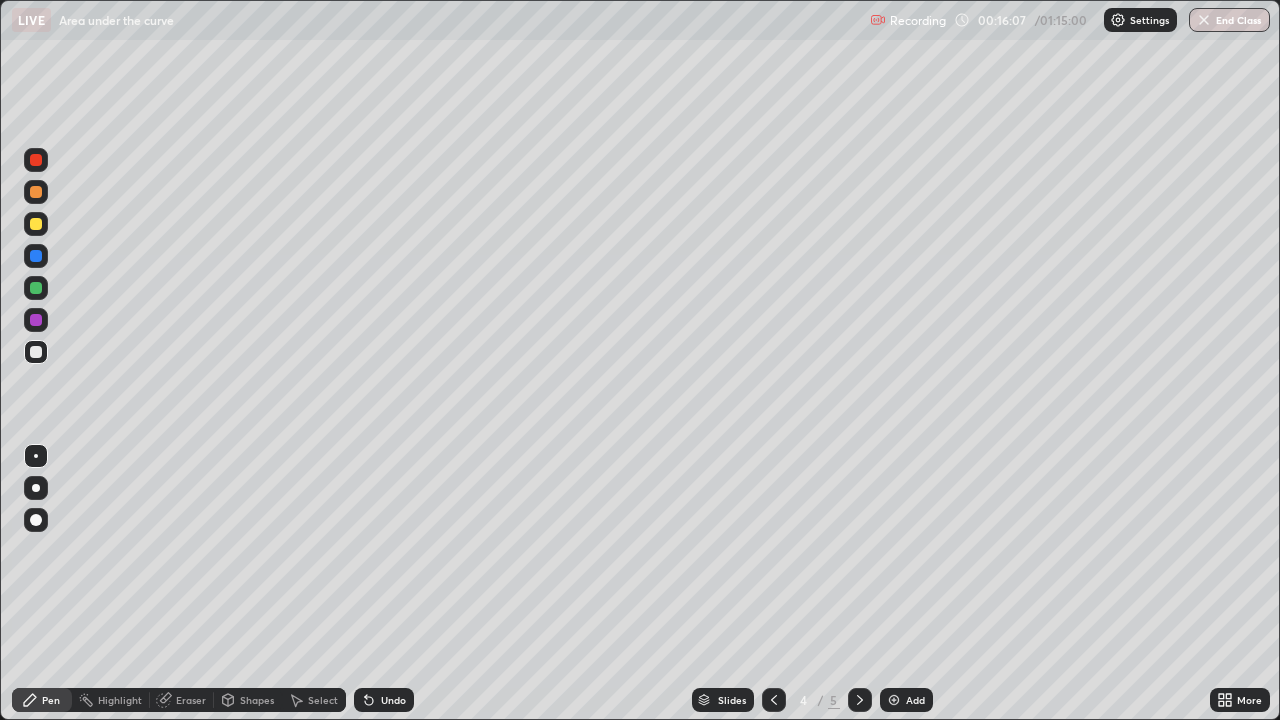 click 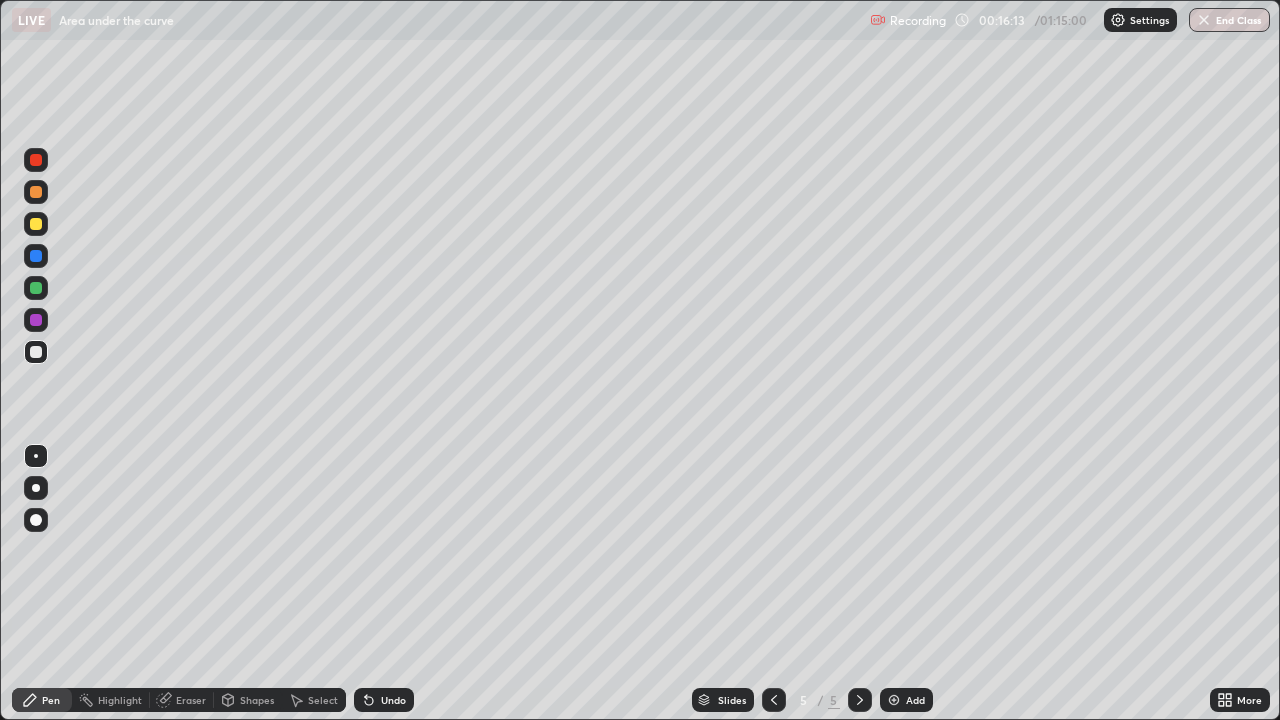 click 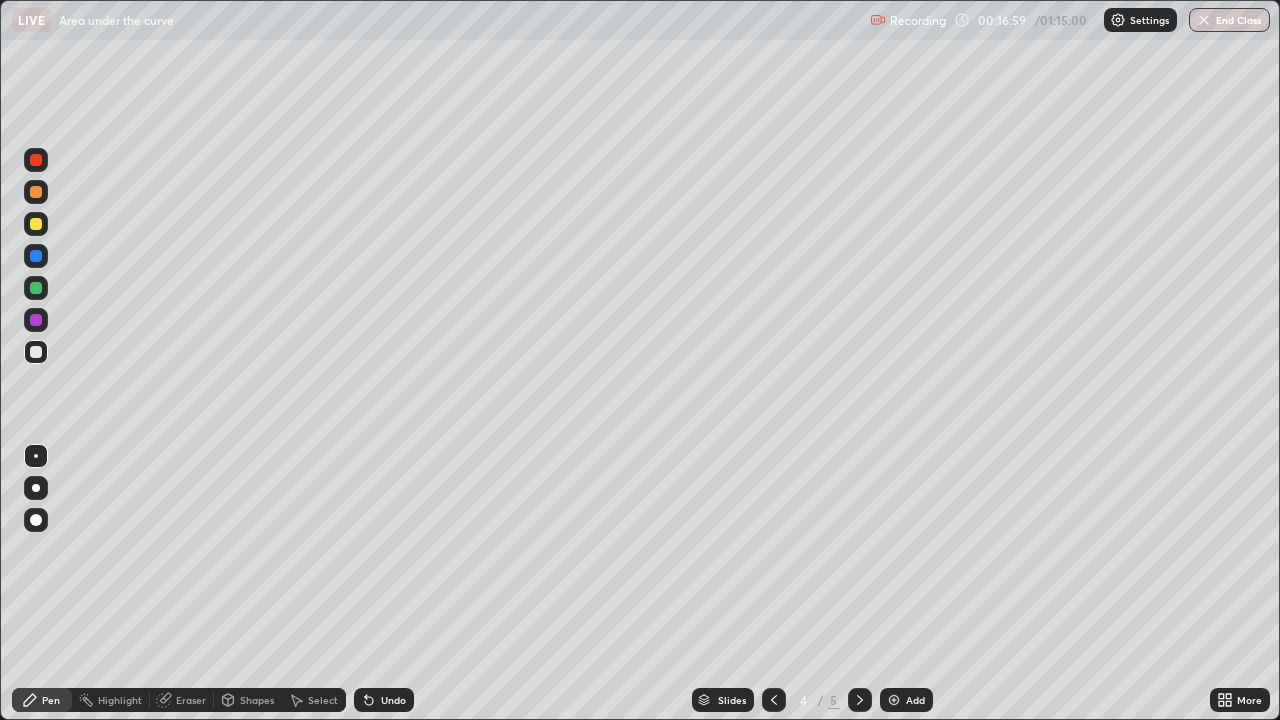 click 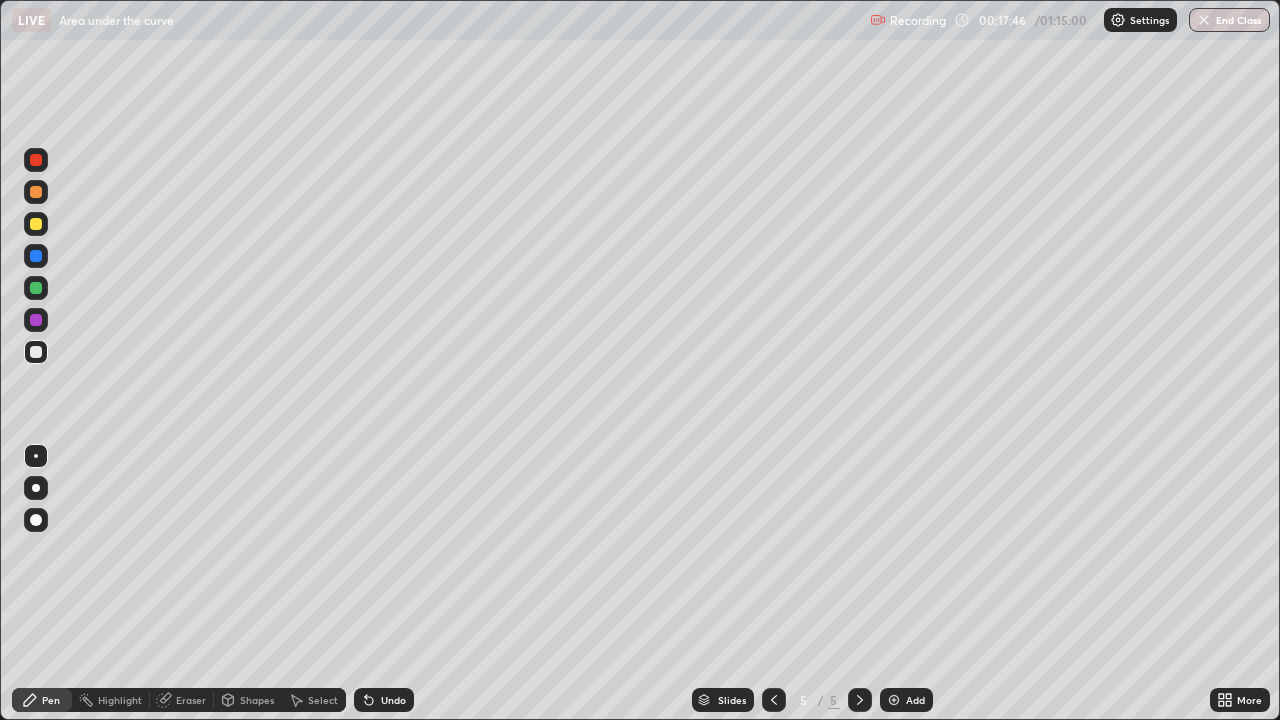 click at bounding box center (894, 700) 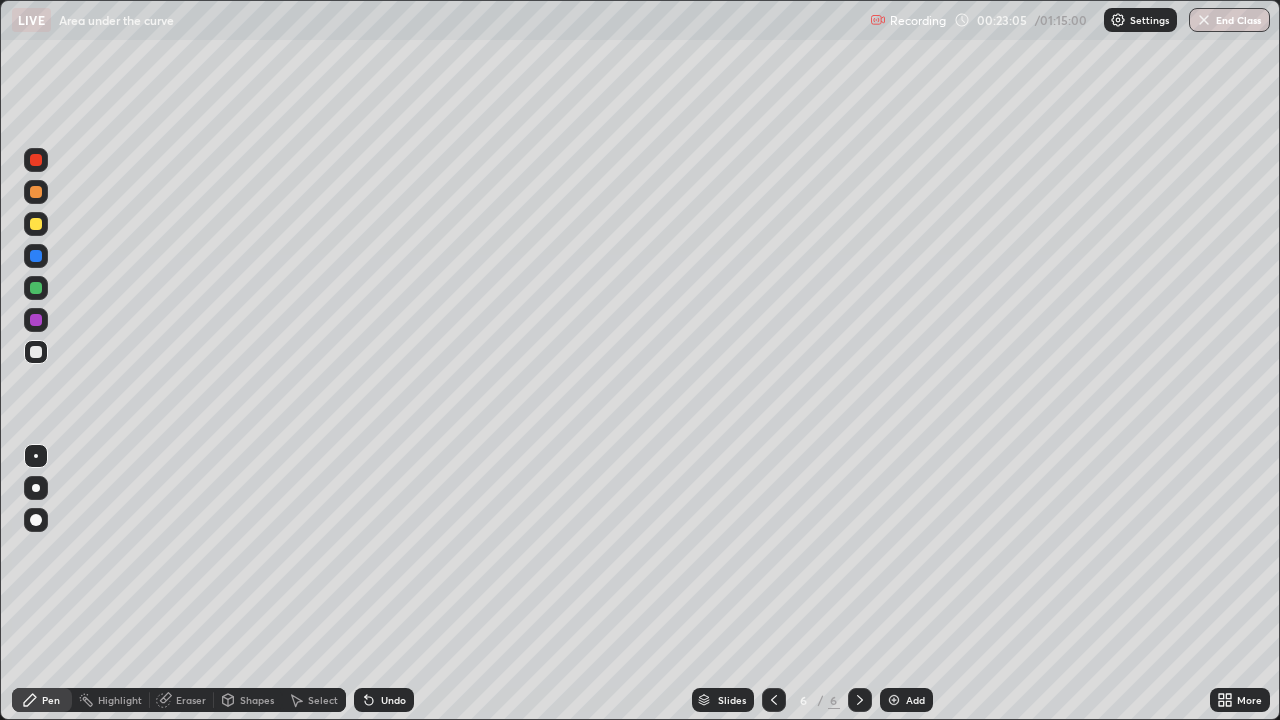 click on "Eraser" at bounding box center (191, 700) 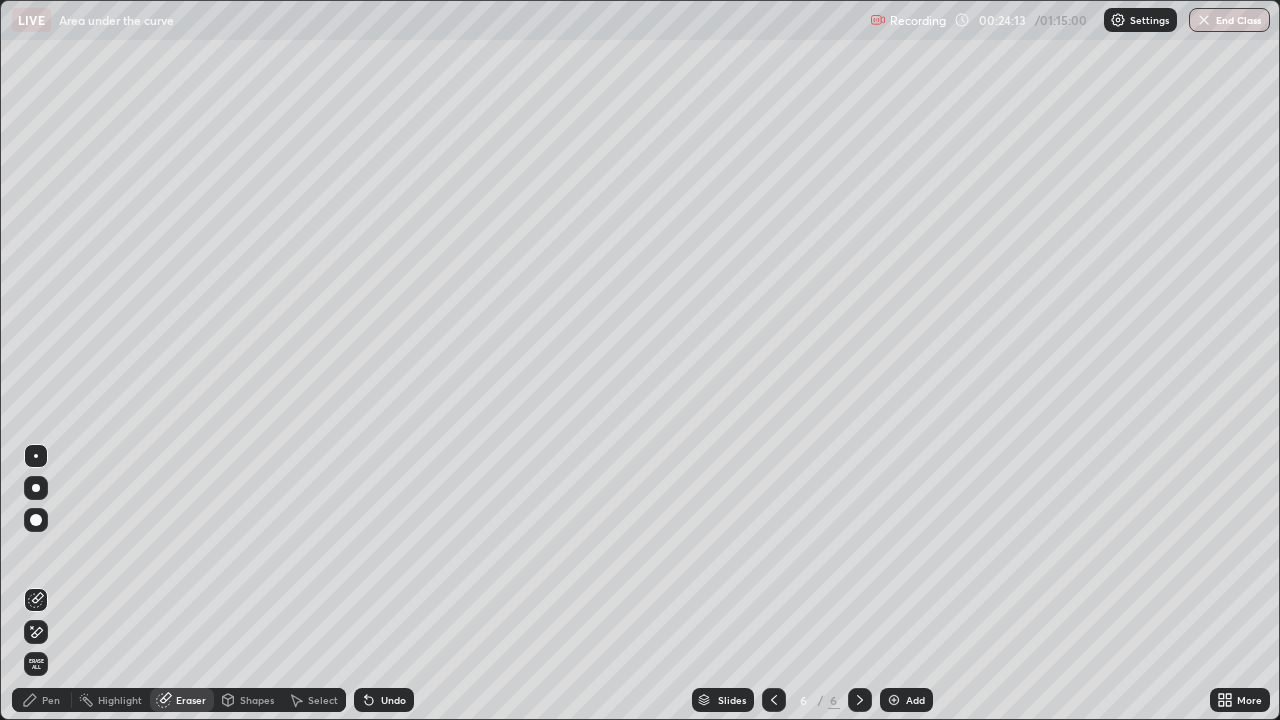 click on "Pen" at bounding box center (42, 700) 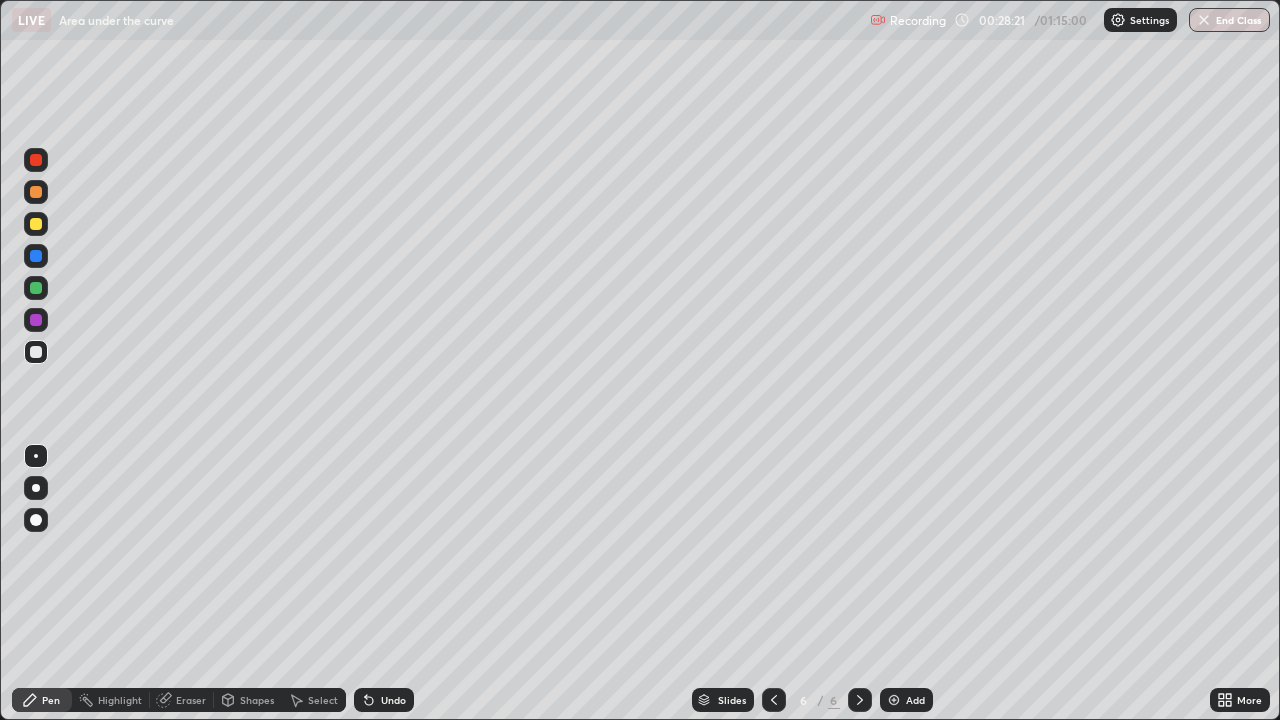 click at bounding box center (894, 700) 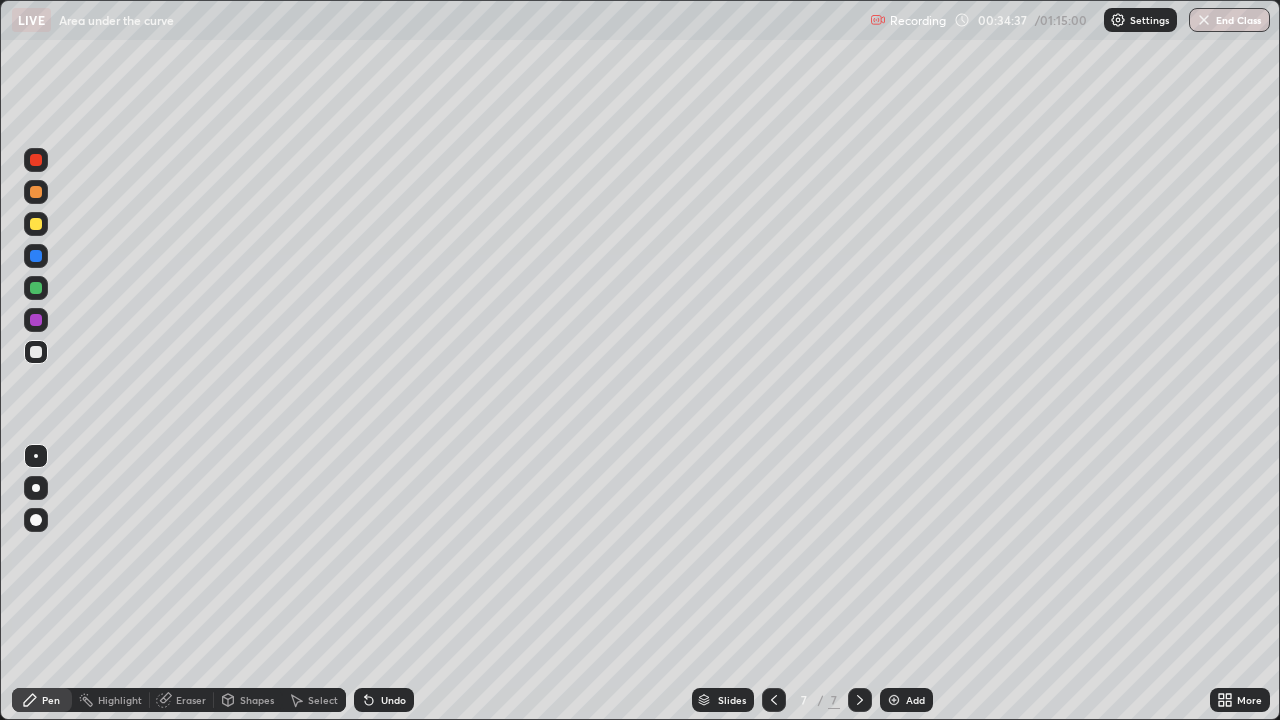 click at bounding box center [894, 700] 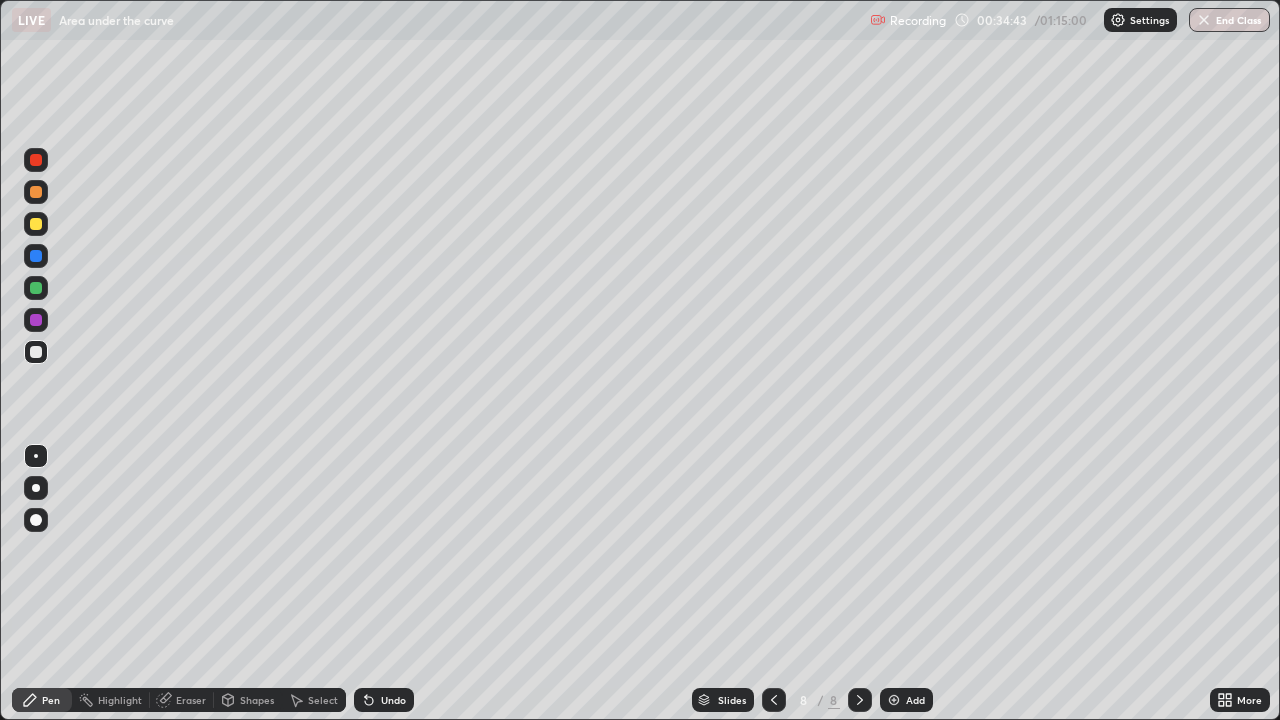 click 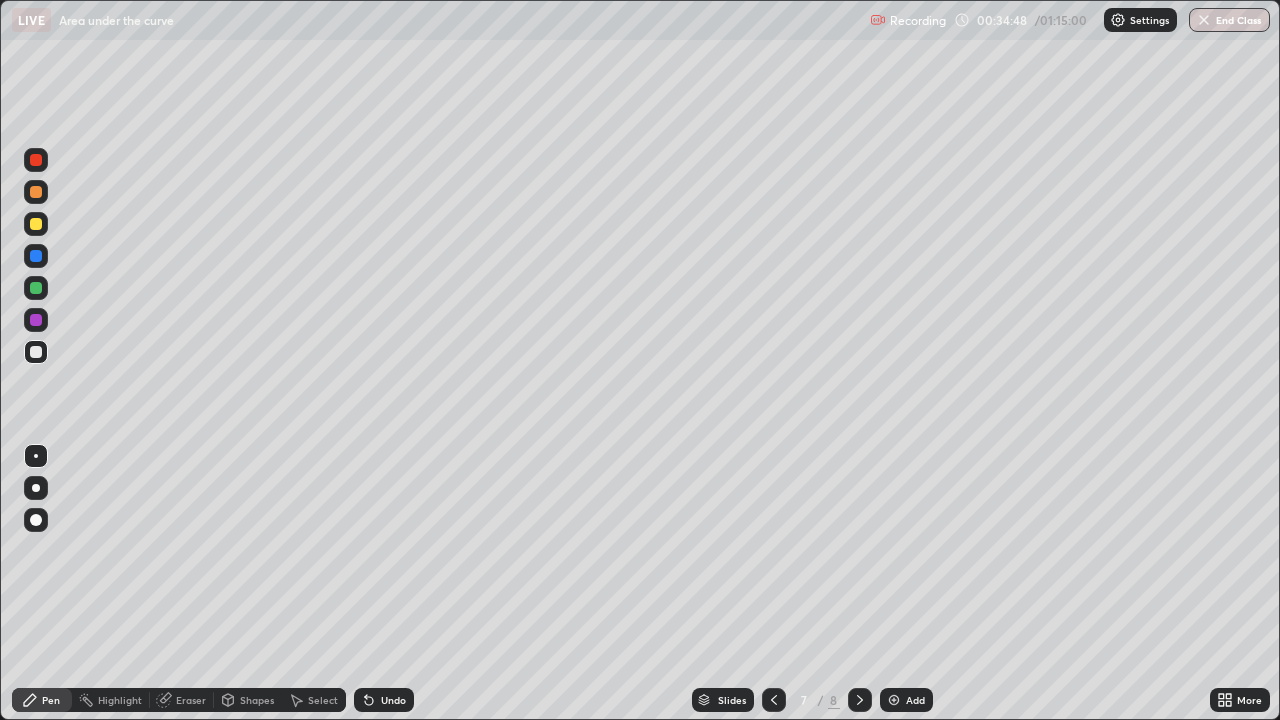 click 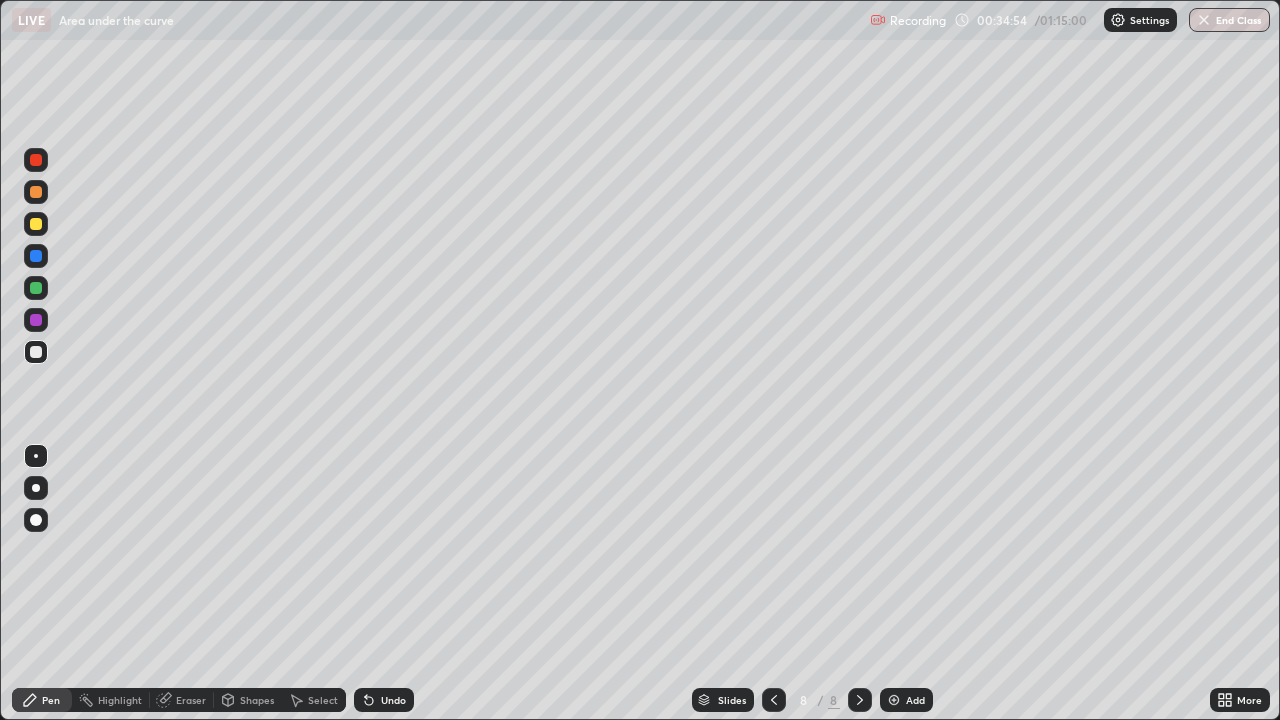 click at bounding box center (774, 700) 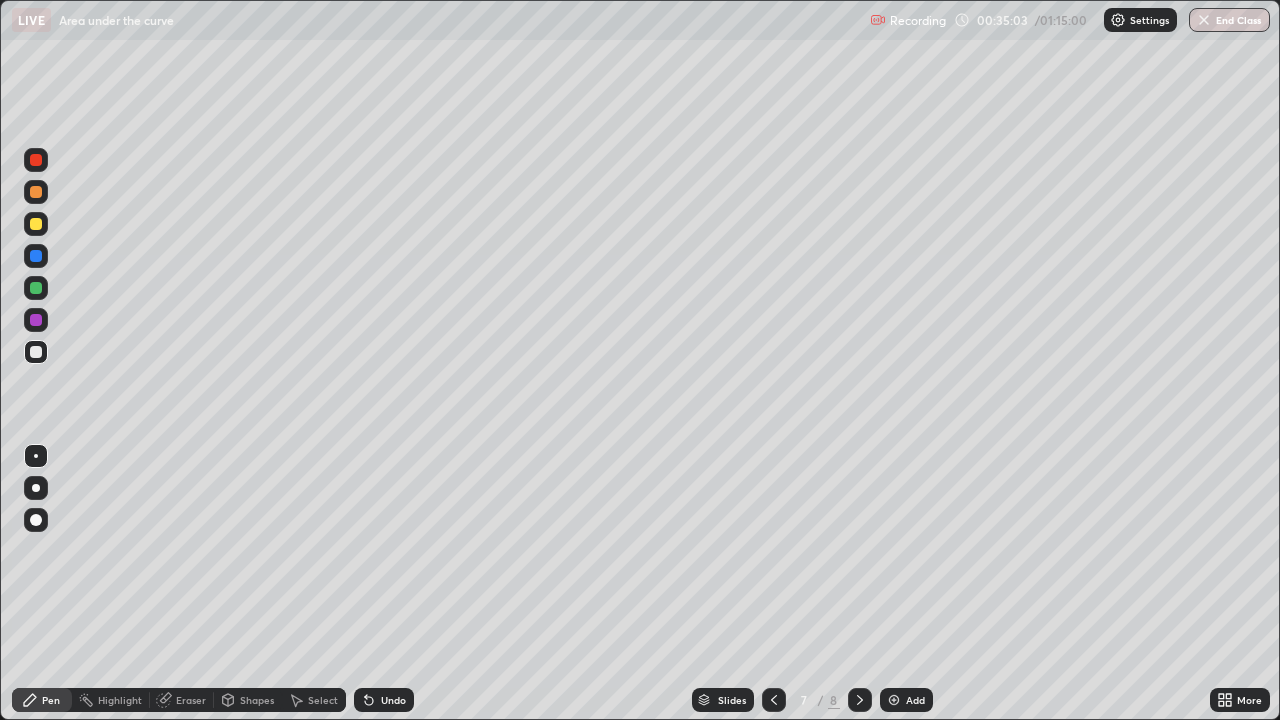 click 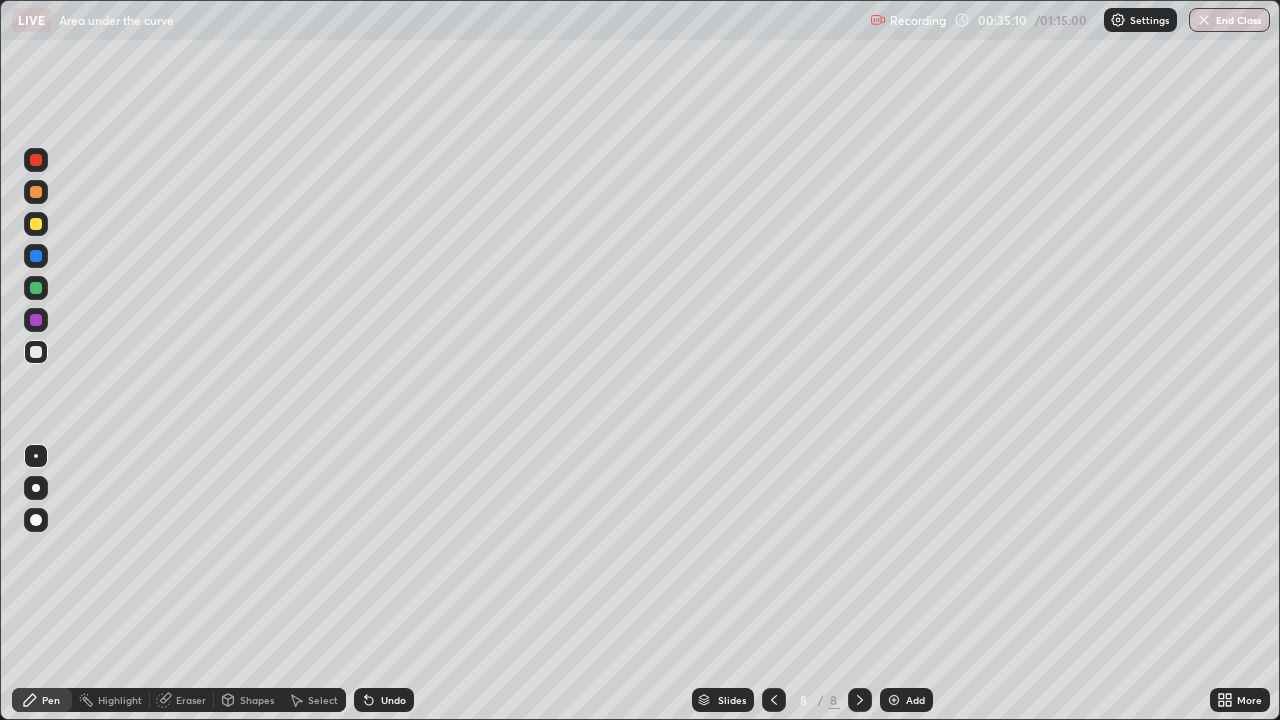 click 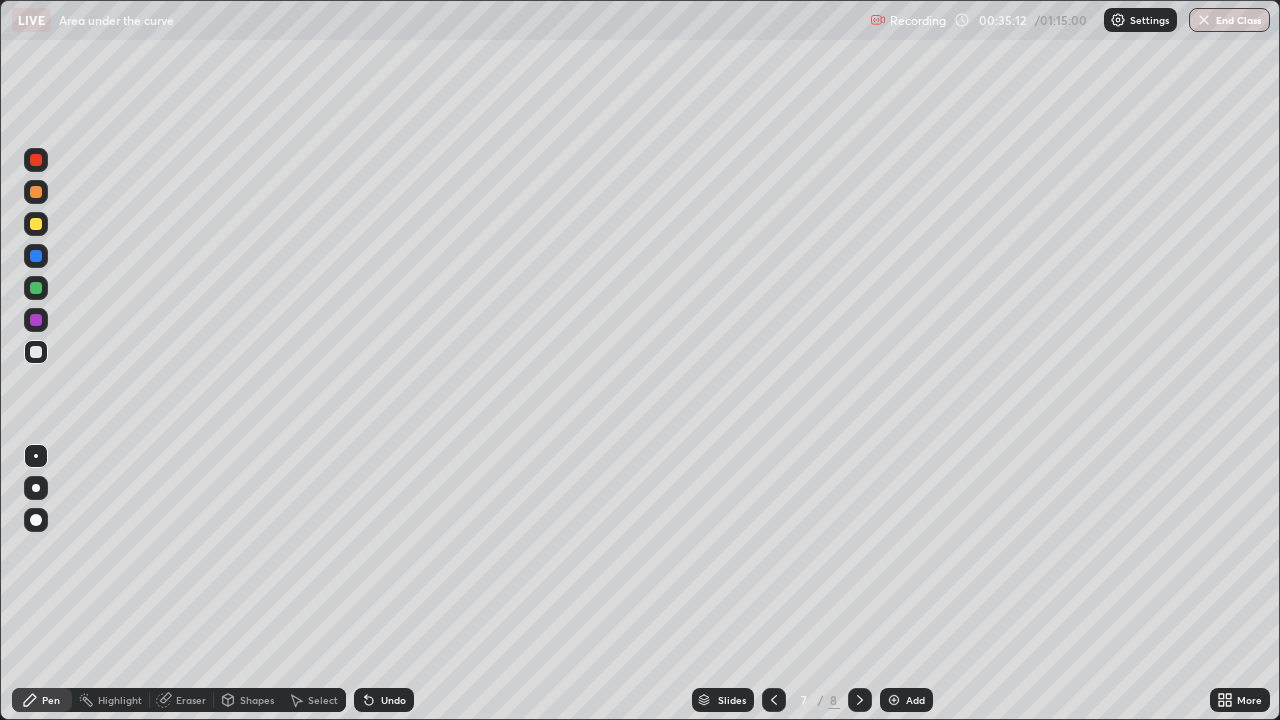 click 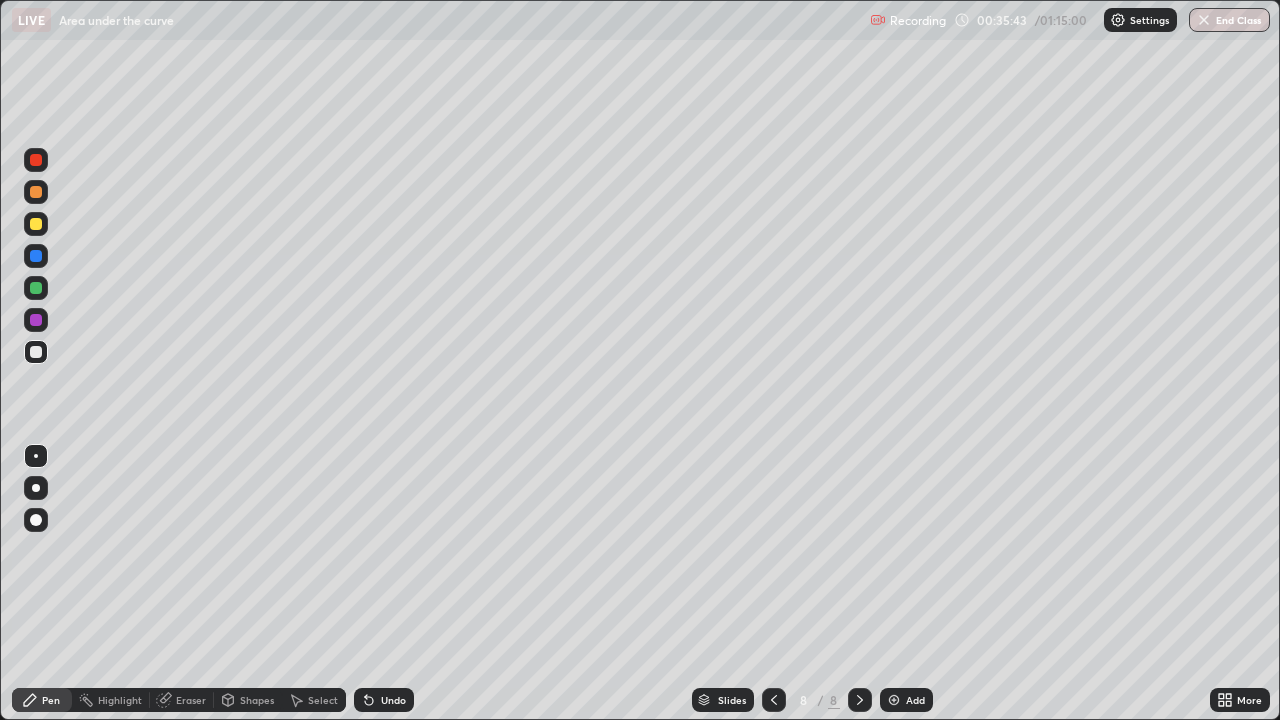 click 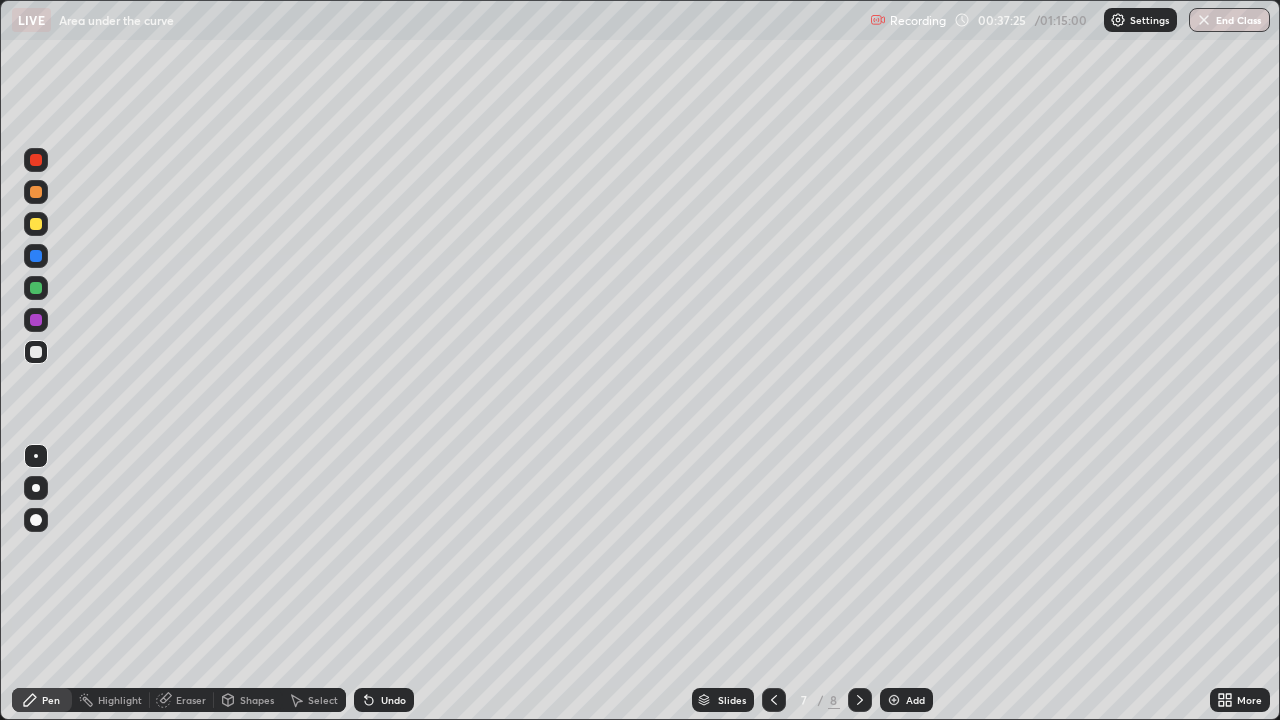 click 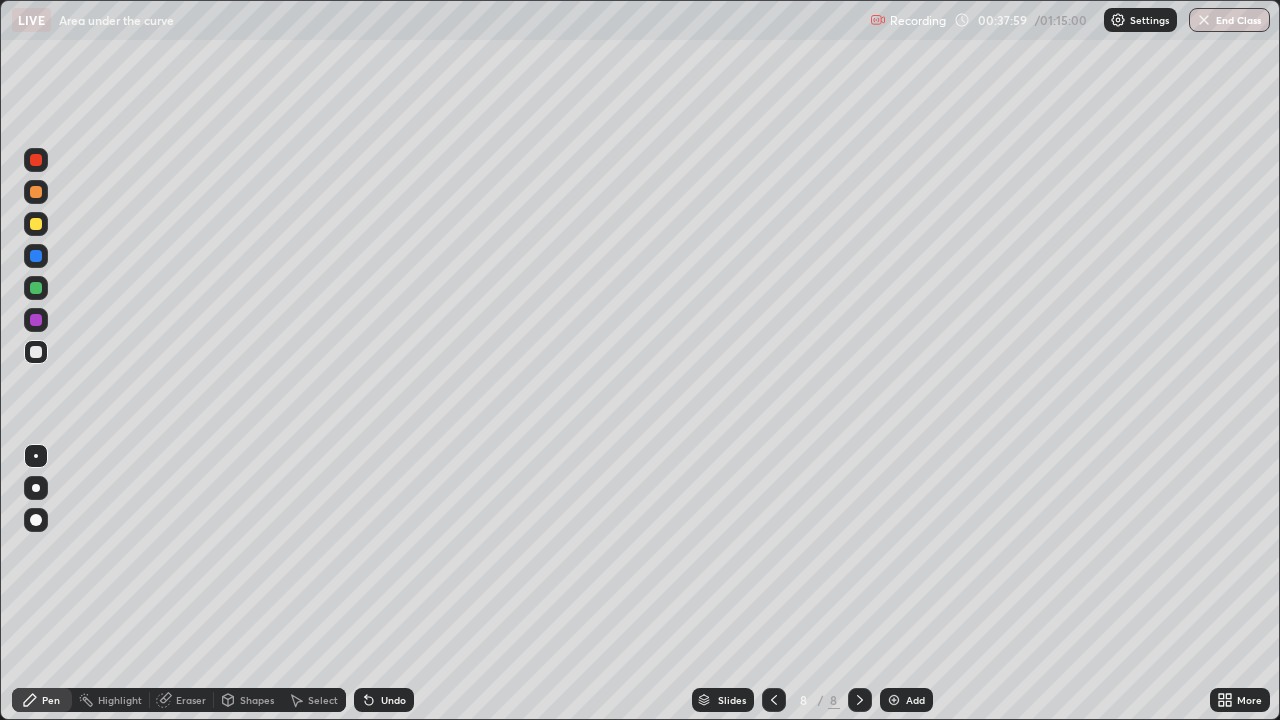 click on "Add" at bounding box center (906, 700) 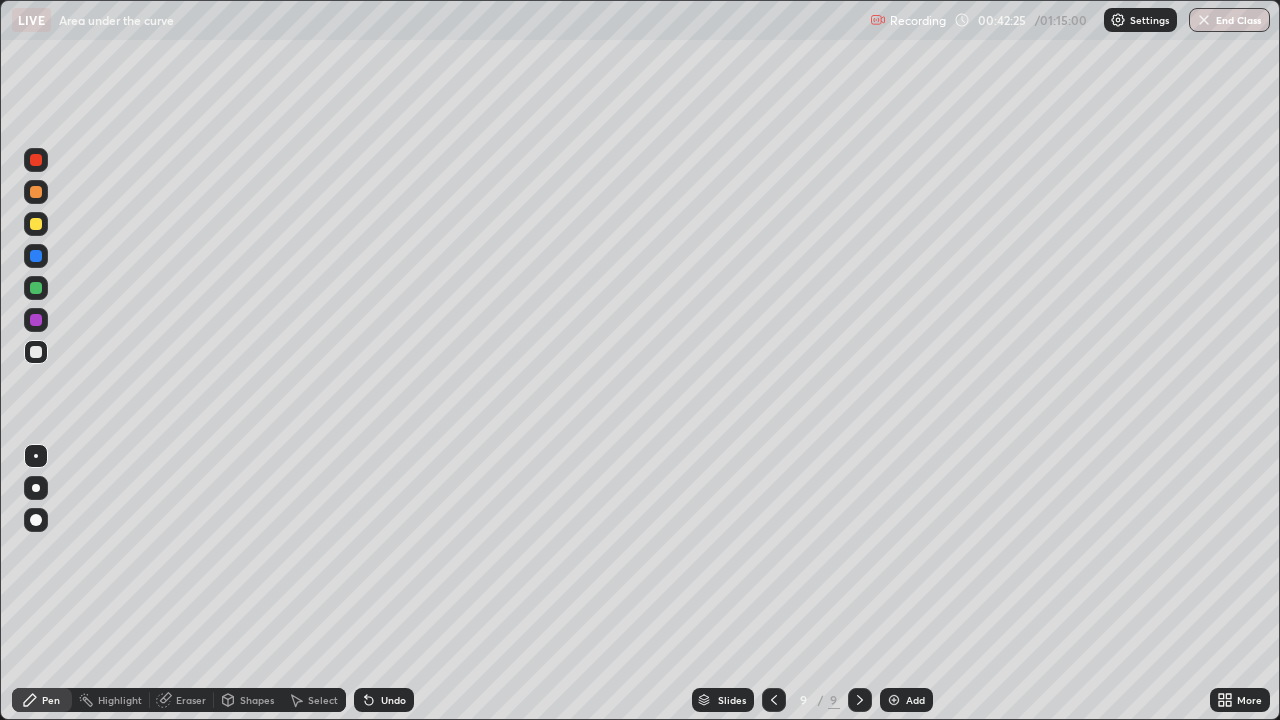 click at bounding box center [894, 700] 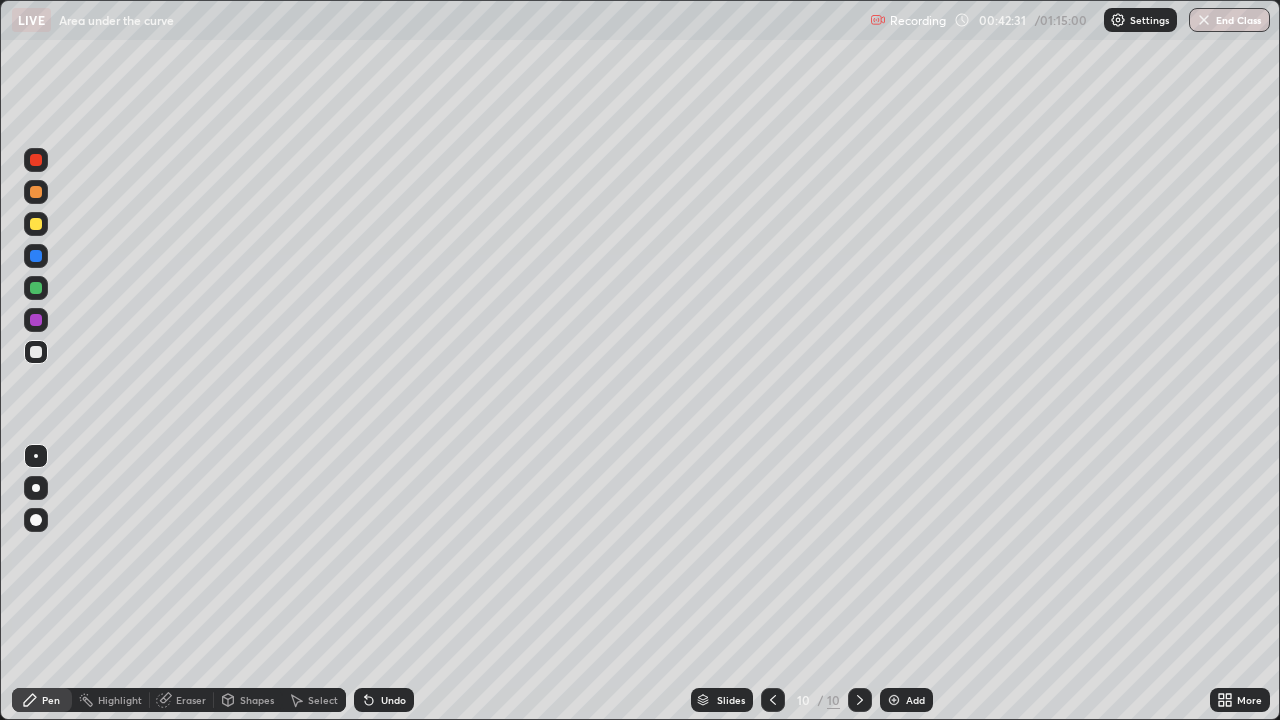 click 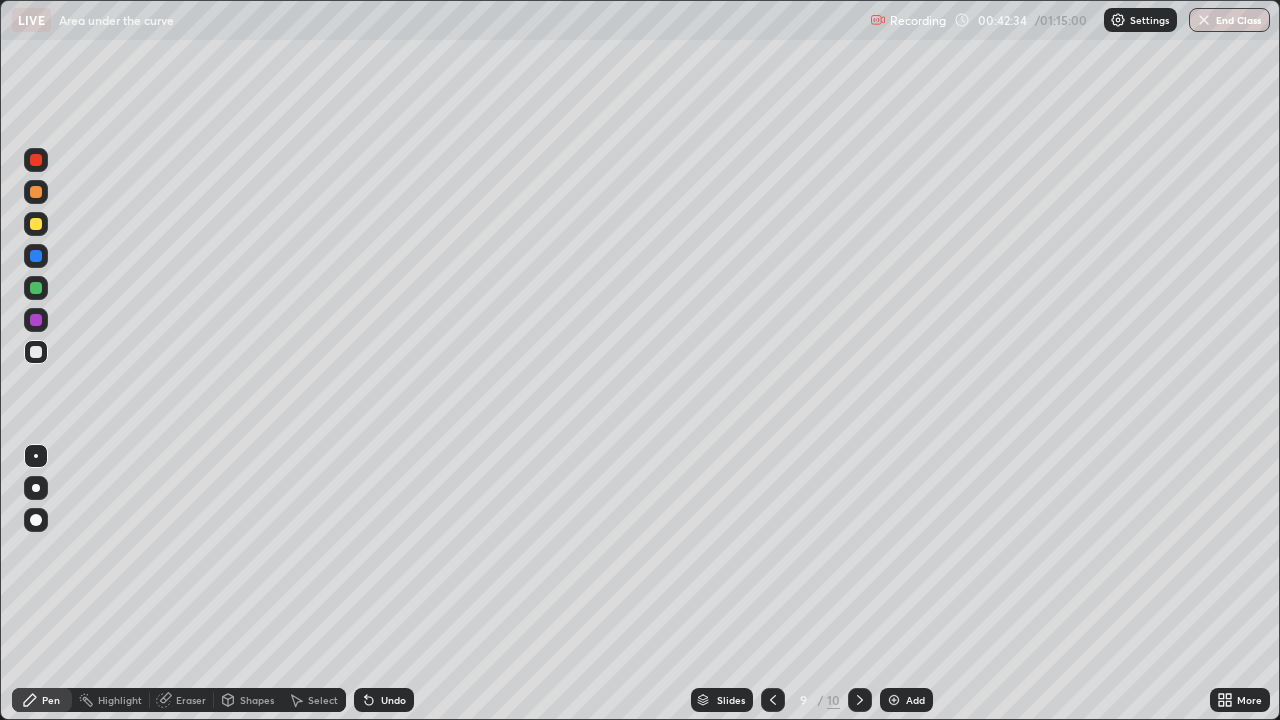 click 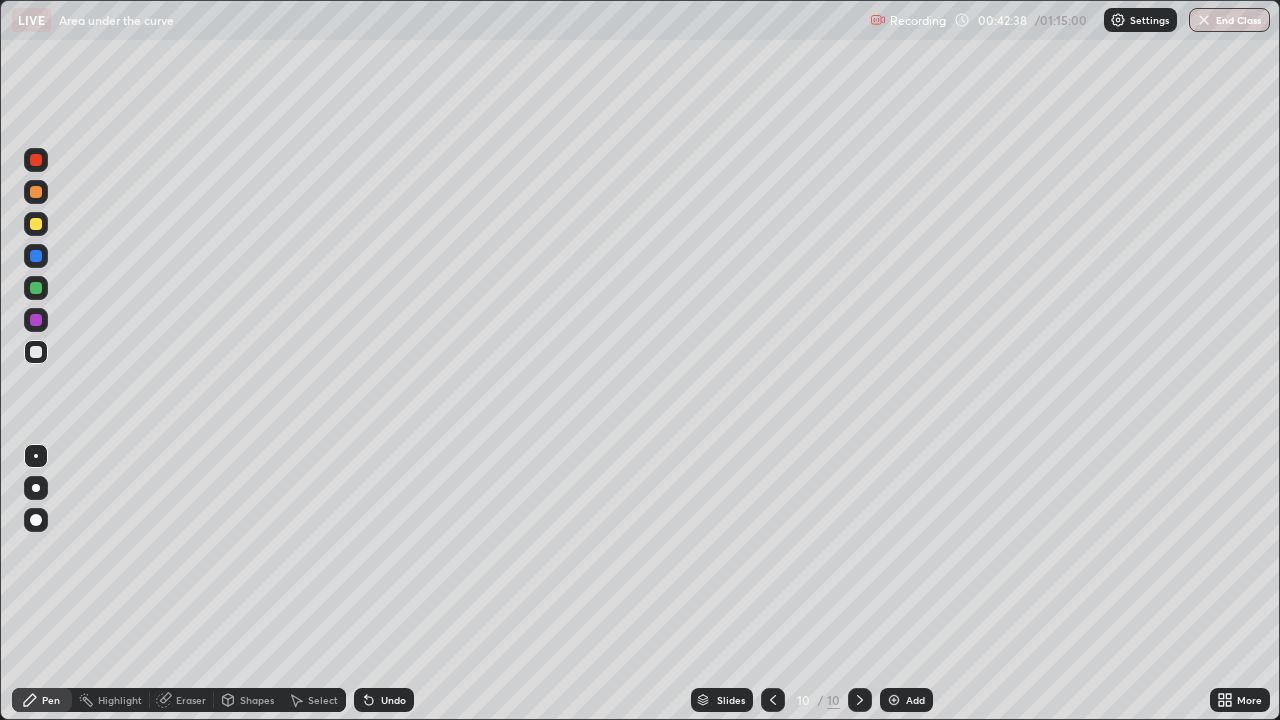 click 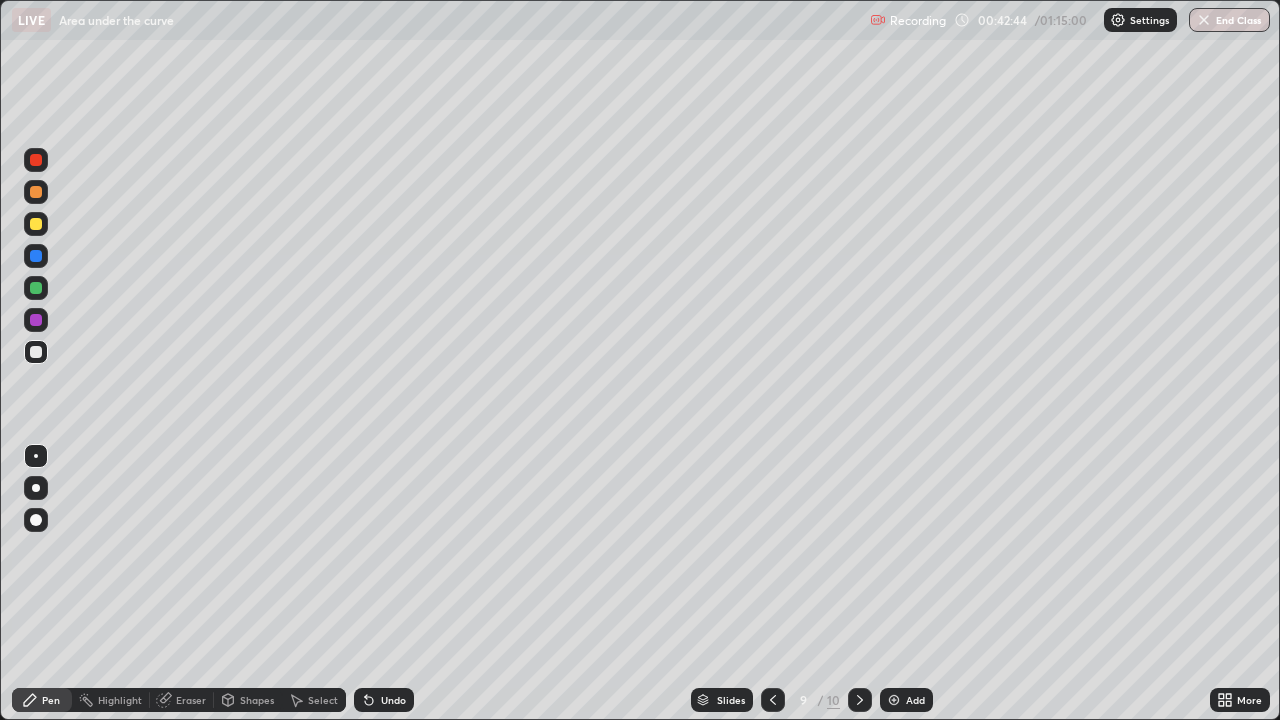 click 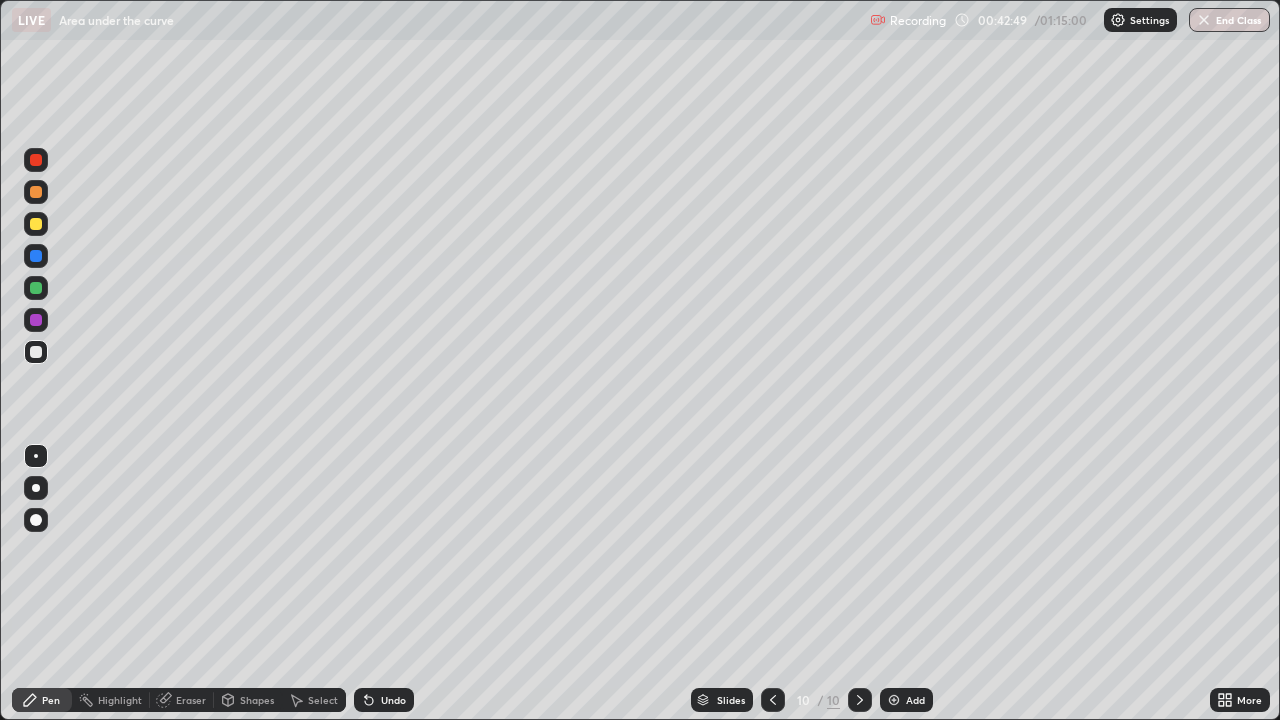 click 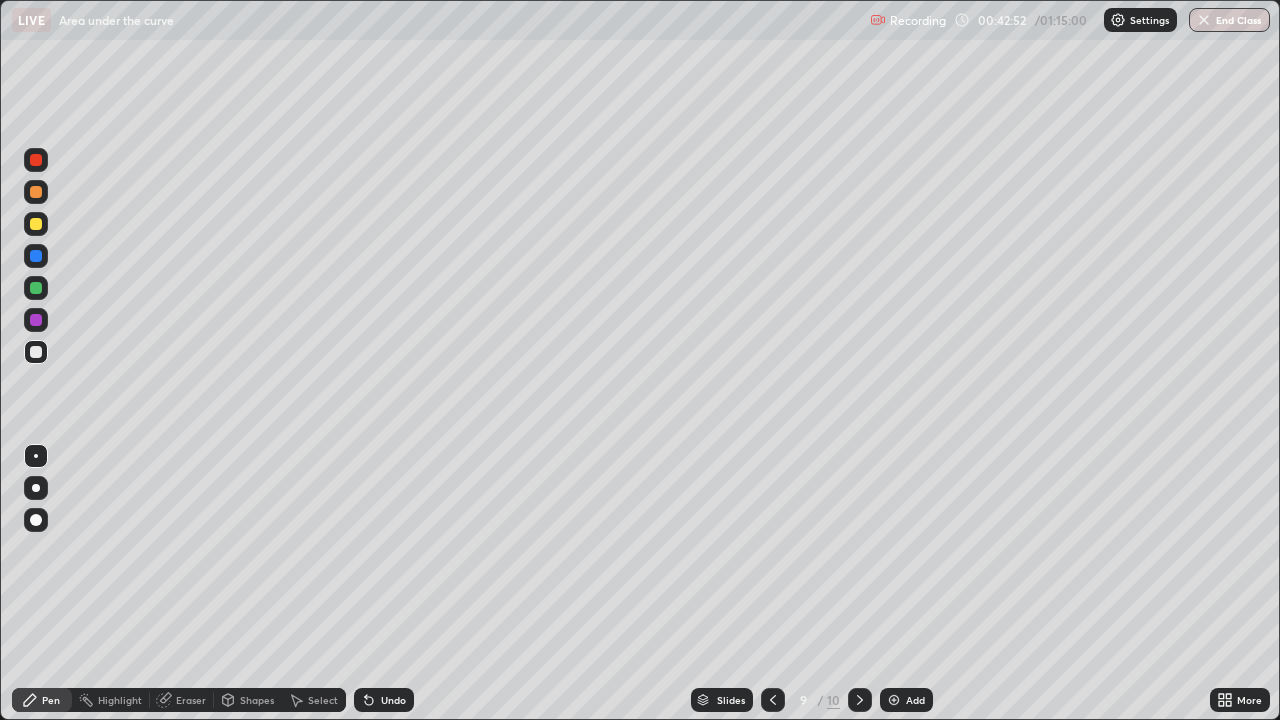 click 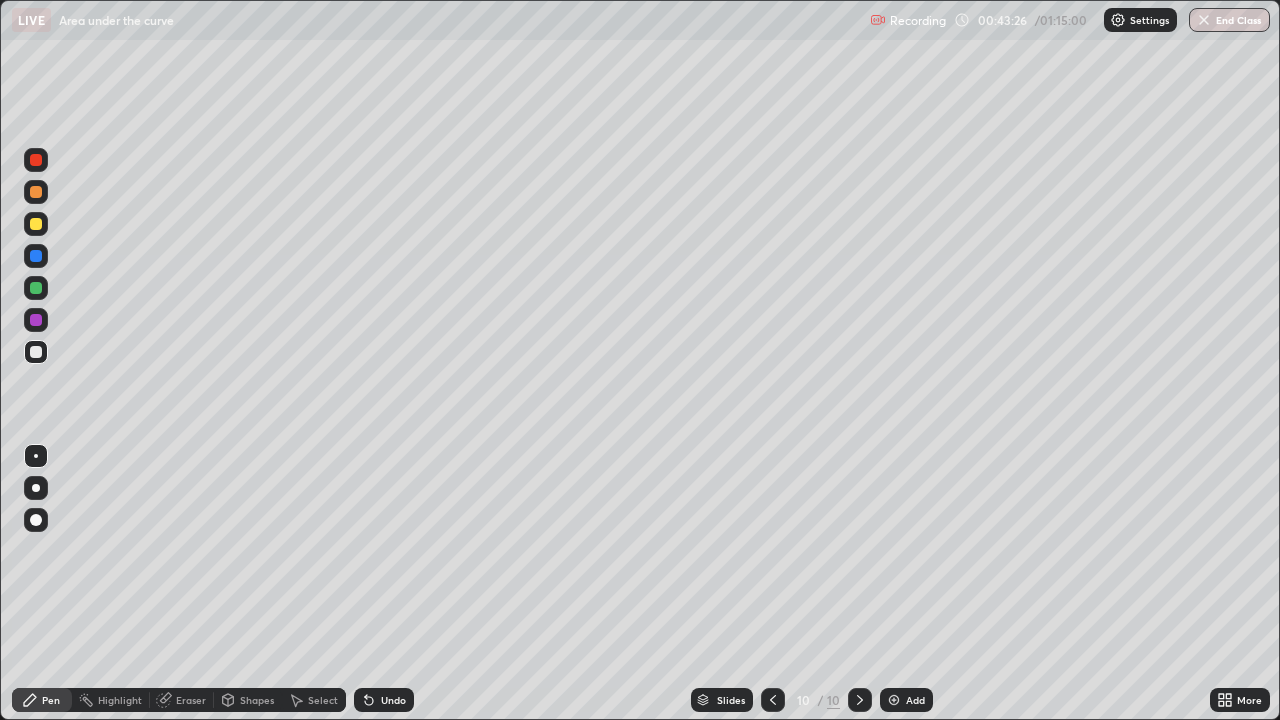 click at bounding box center [773, 700] 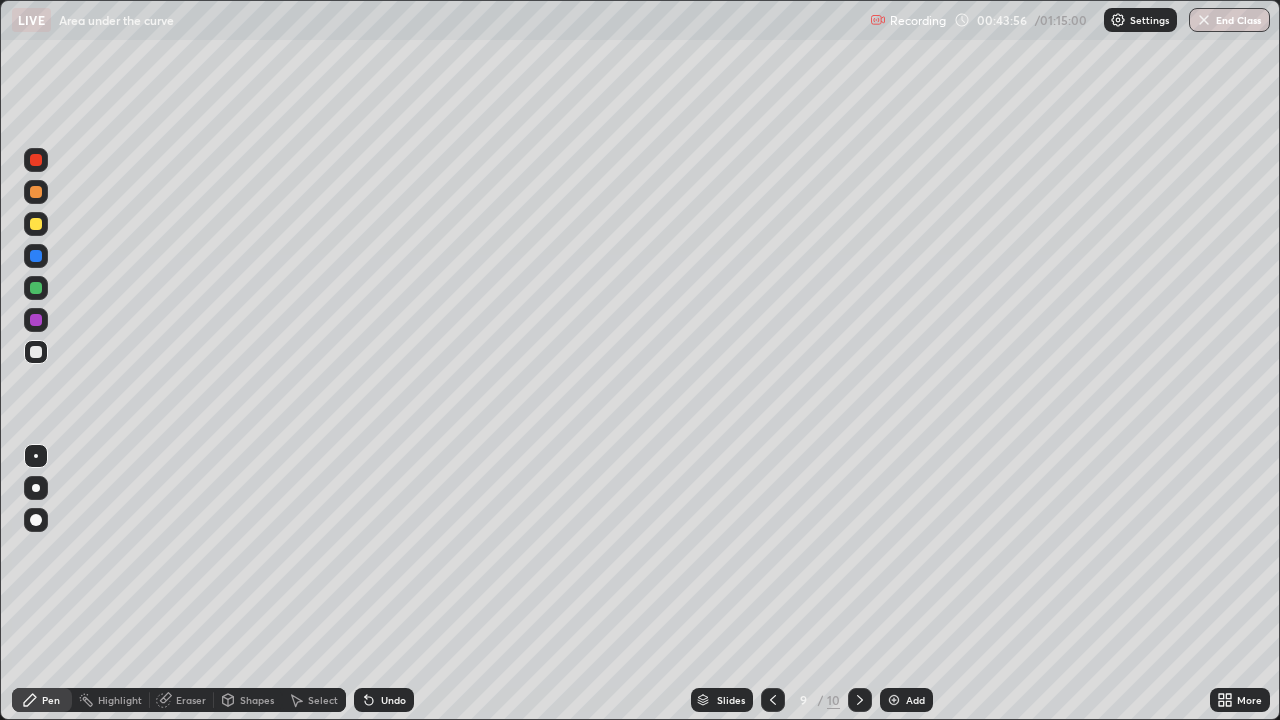 click on "Eraser" at bounding box center [191, 700] 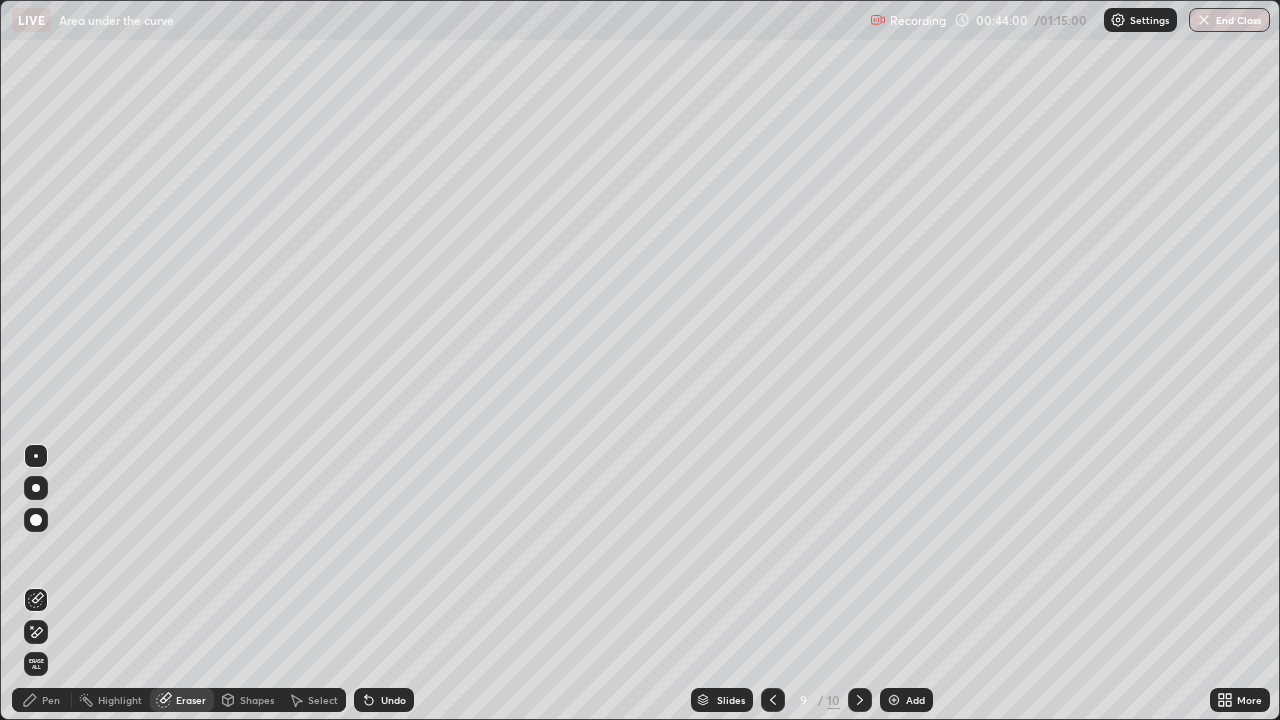 click on "Pen" at bounding box center (51, 700) 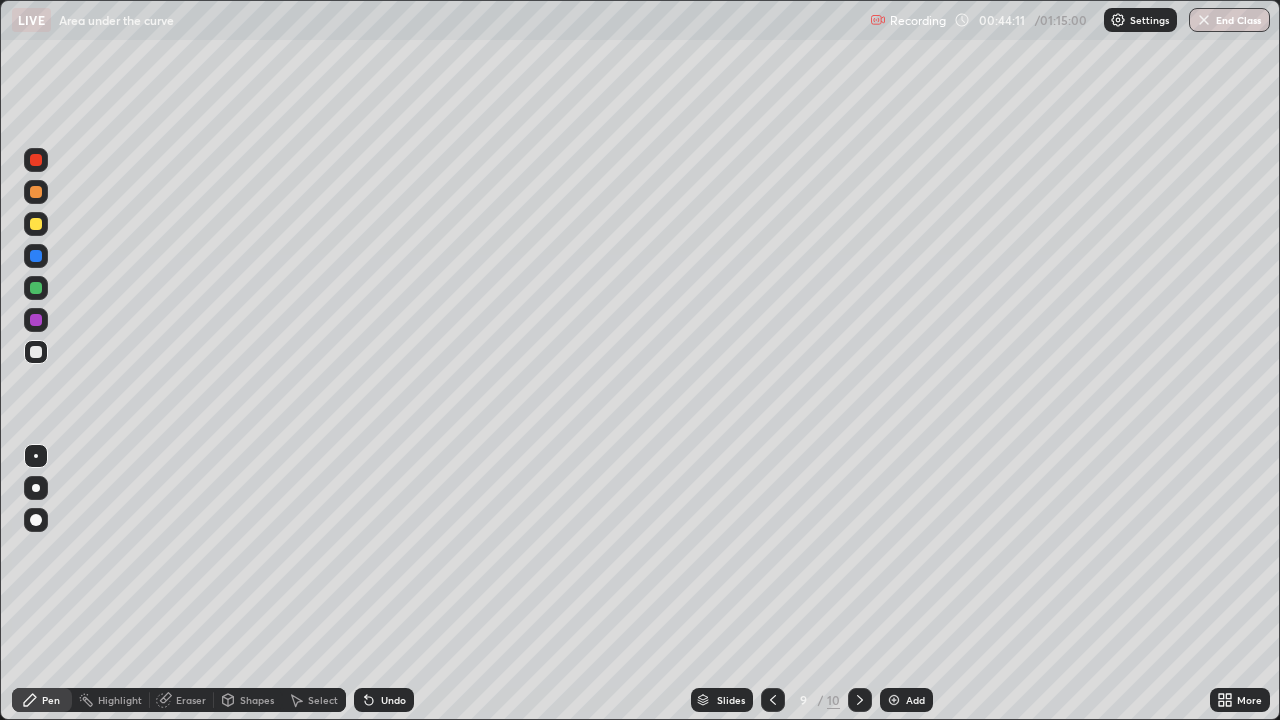 click on "Eraser" at bounding box center (191, 700) 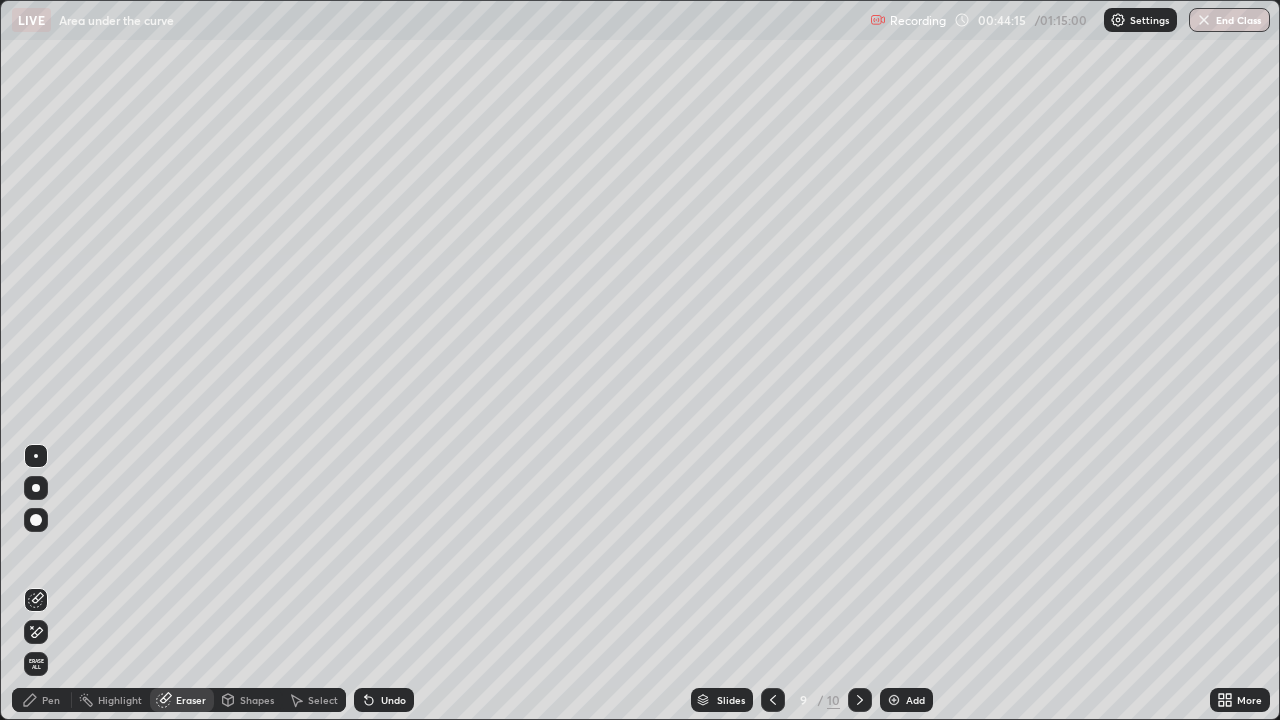 click on "Pen" at bounding box center [42, 700] 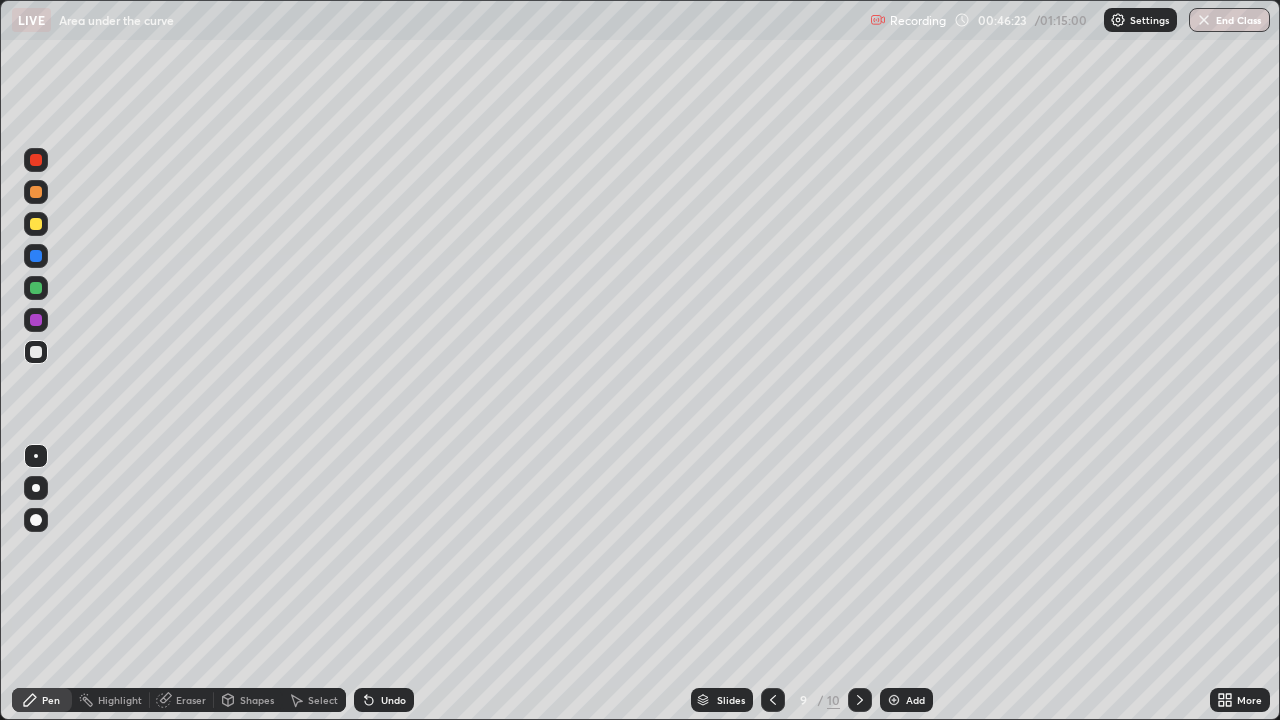 click 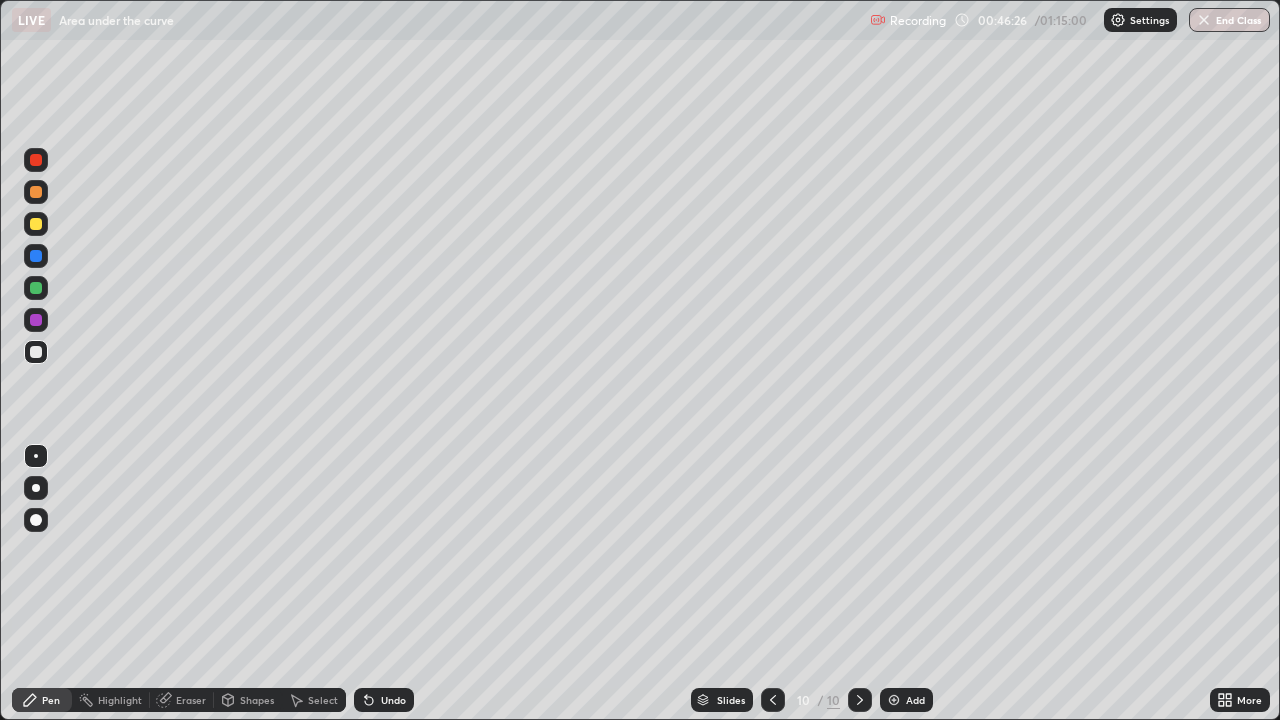 click on "Eraser" at bounding box center (182, 700) 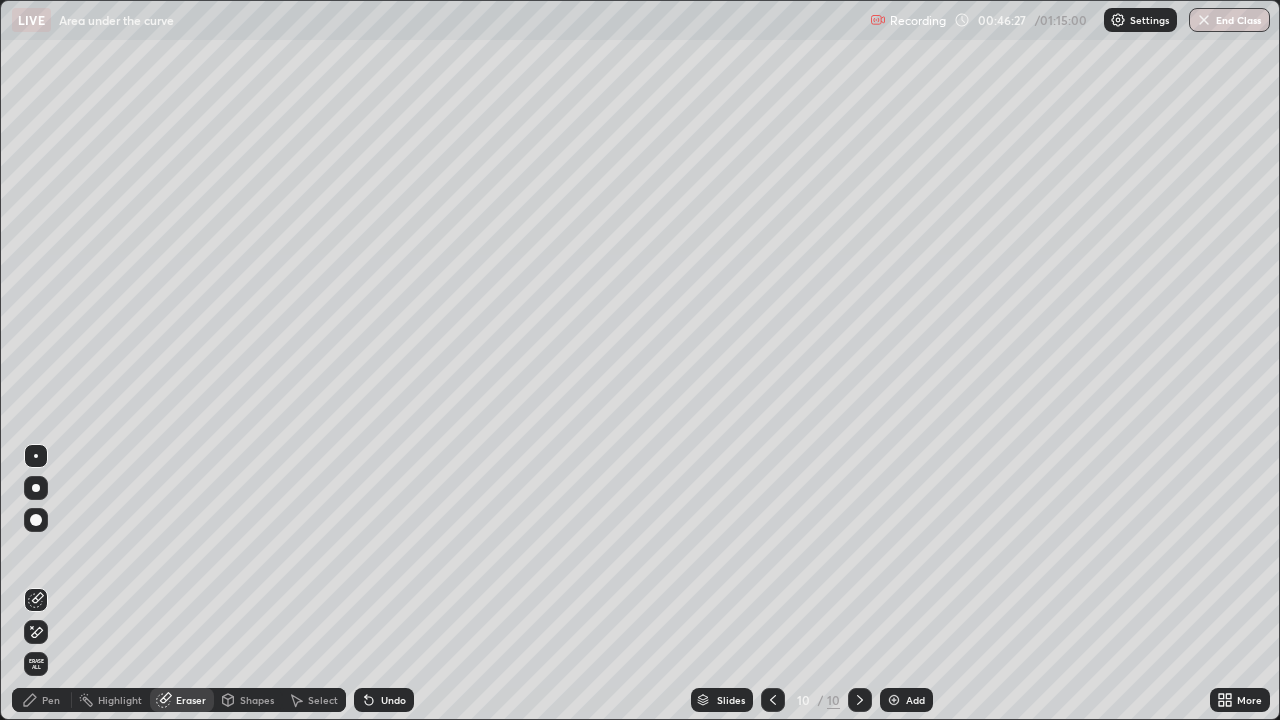click 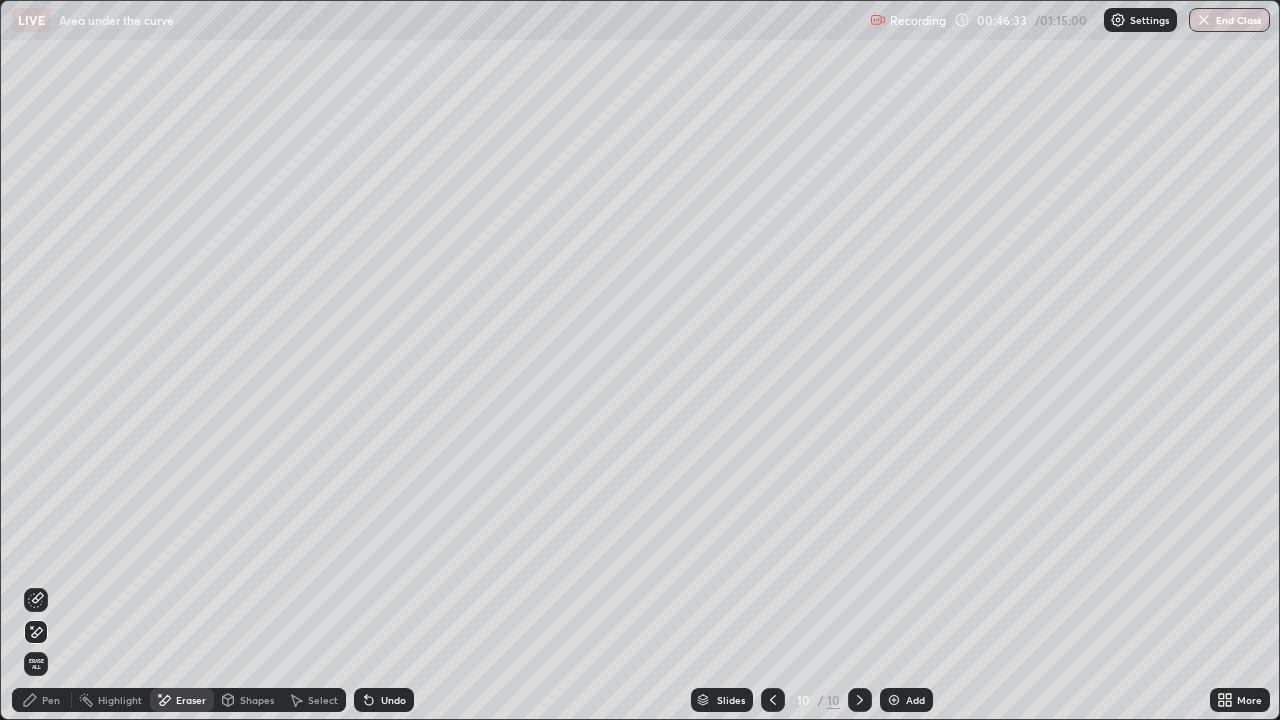 click 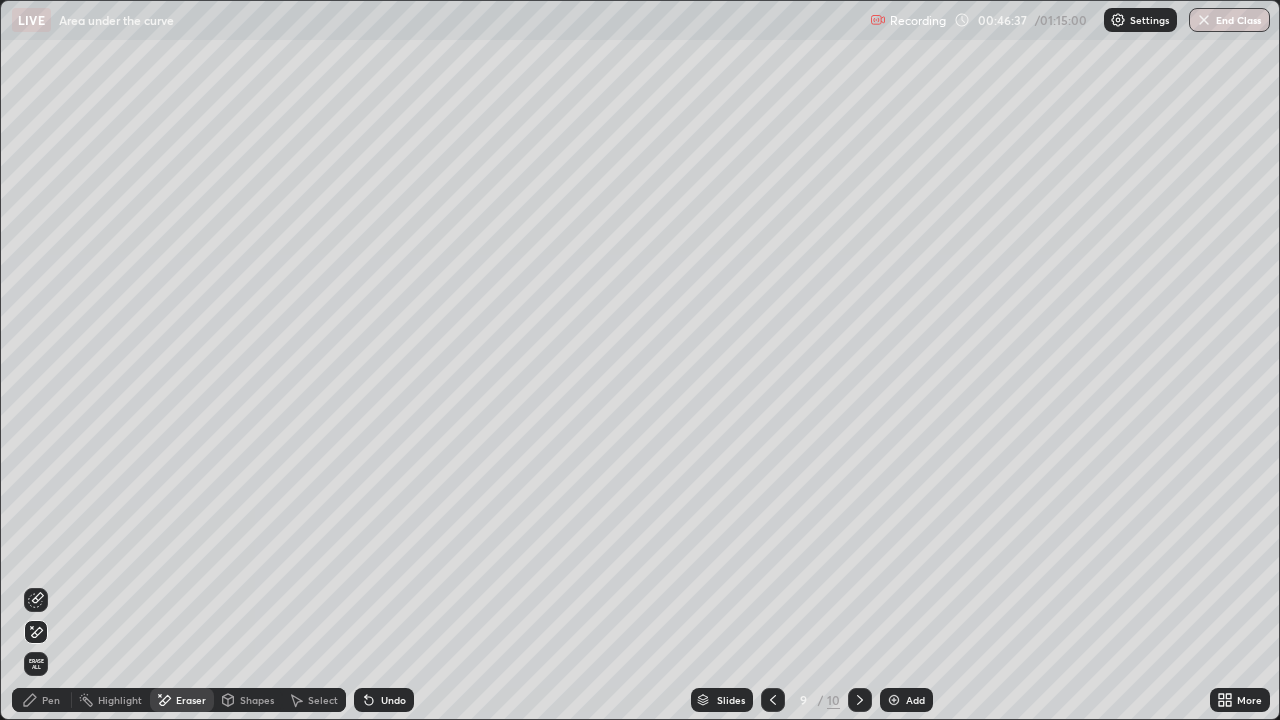 click 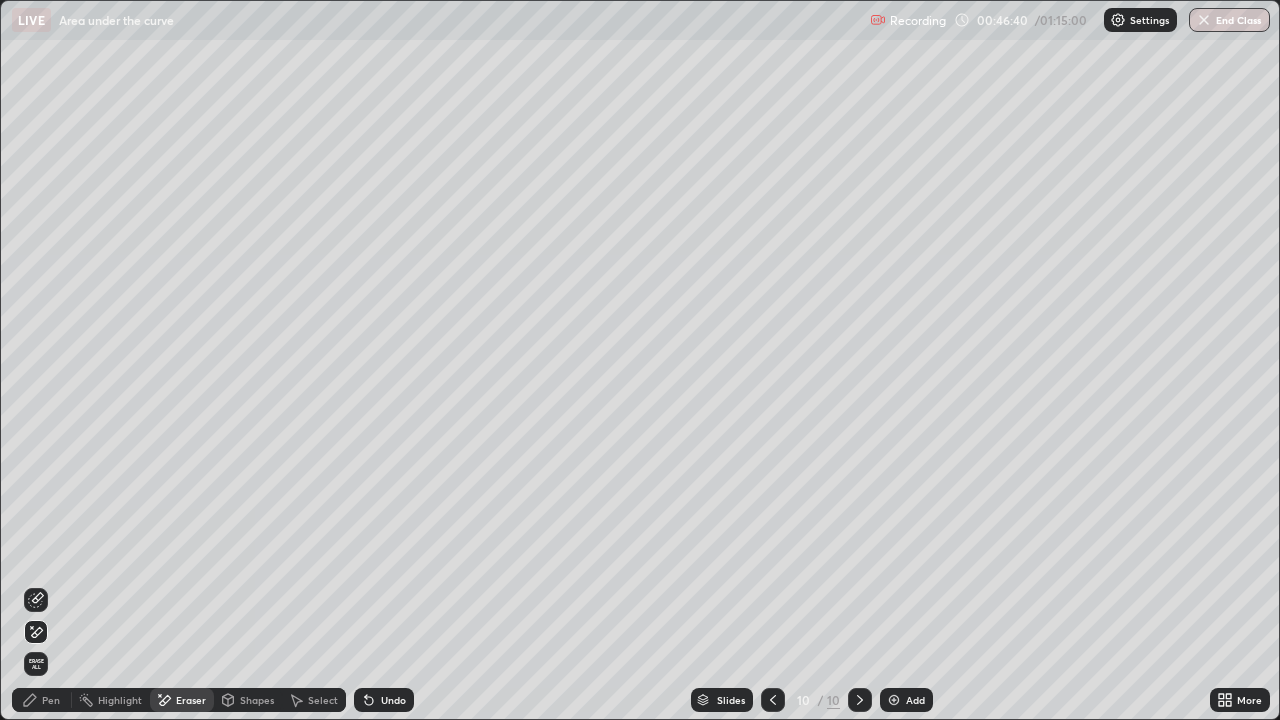 click on "Pen" at bounding box center (42, 700) 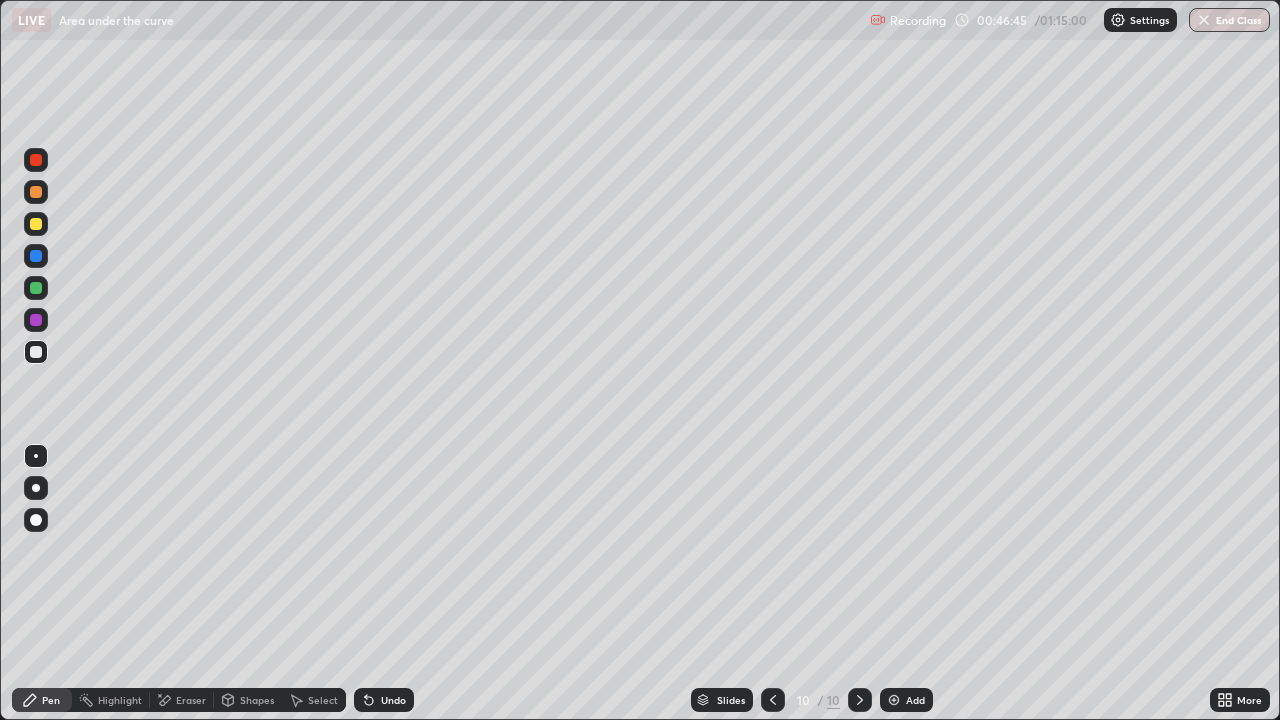 click 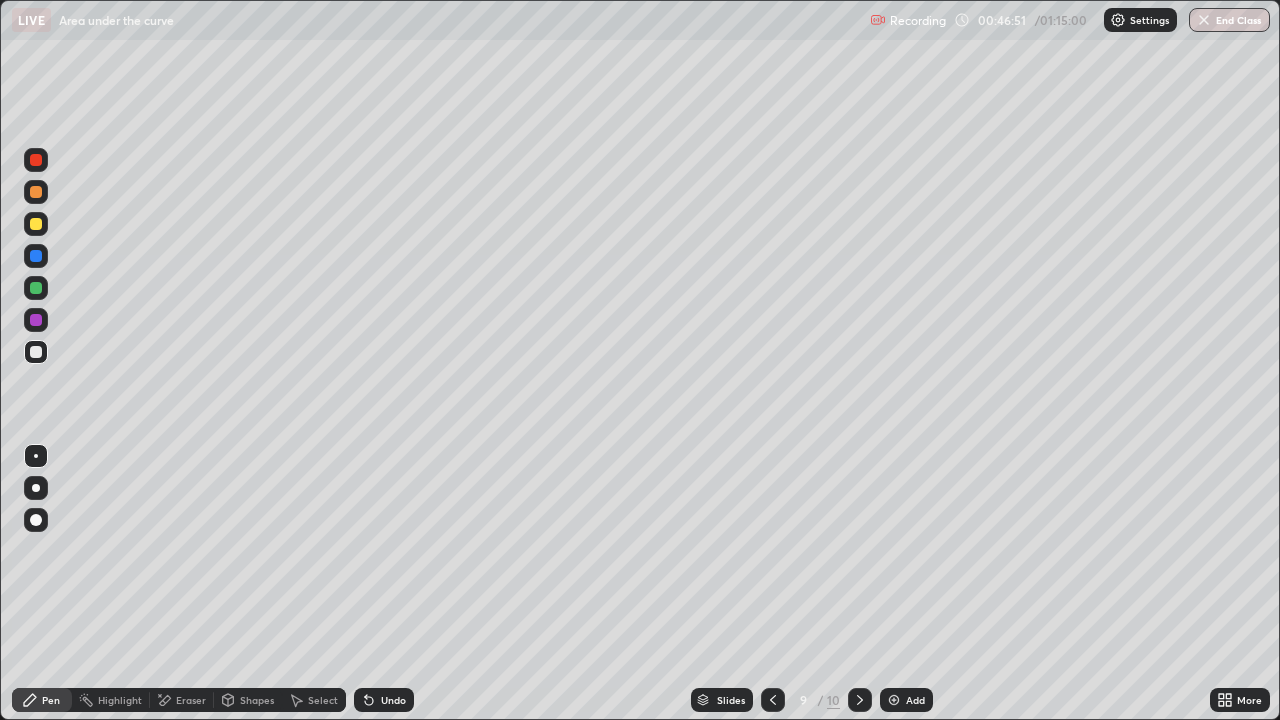 click 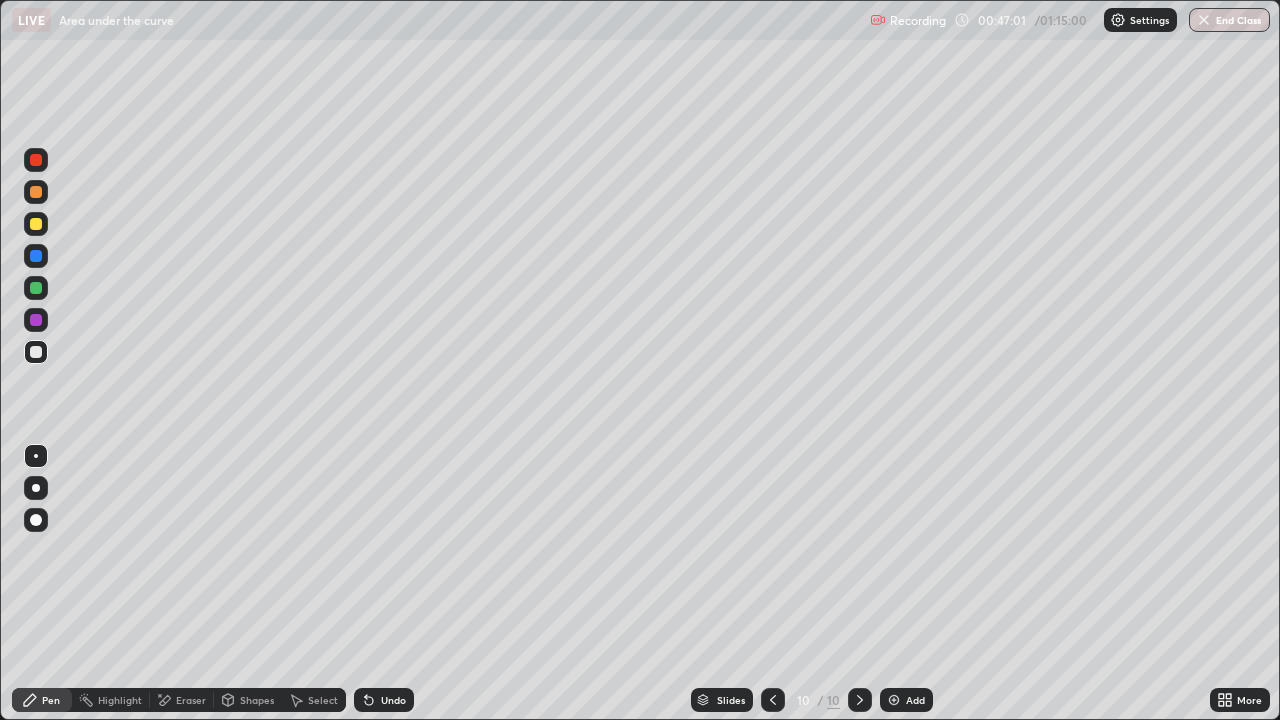 click 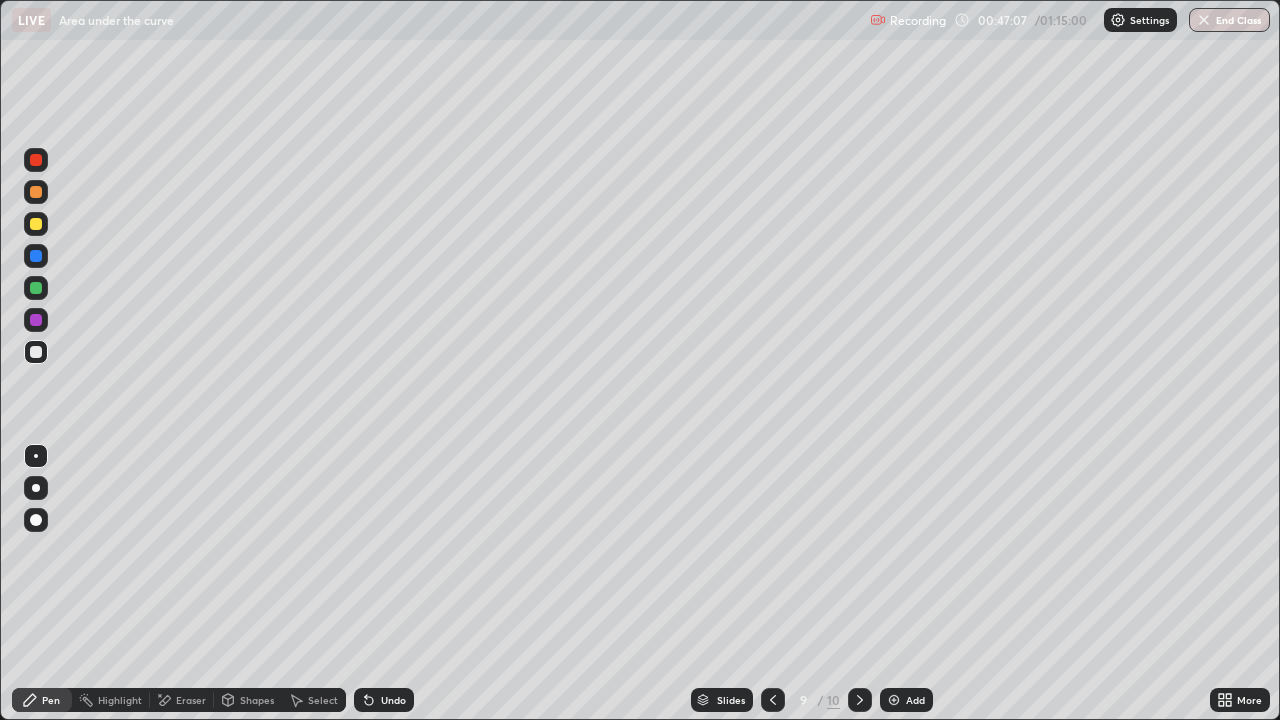 click 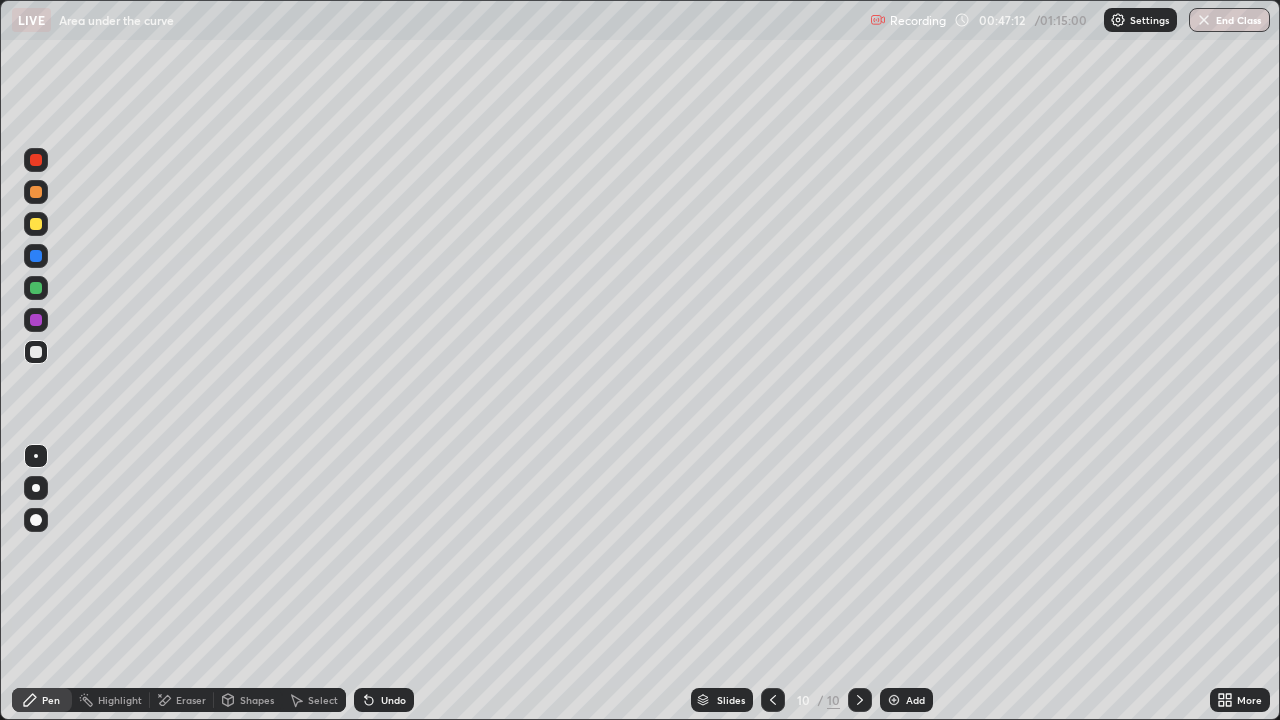click 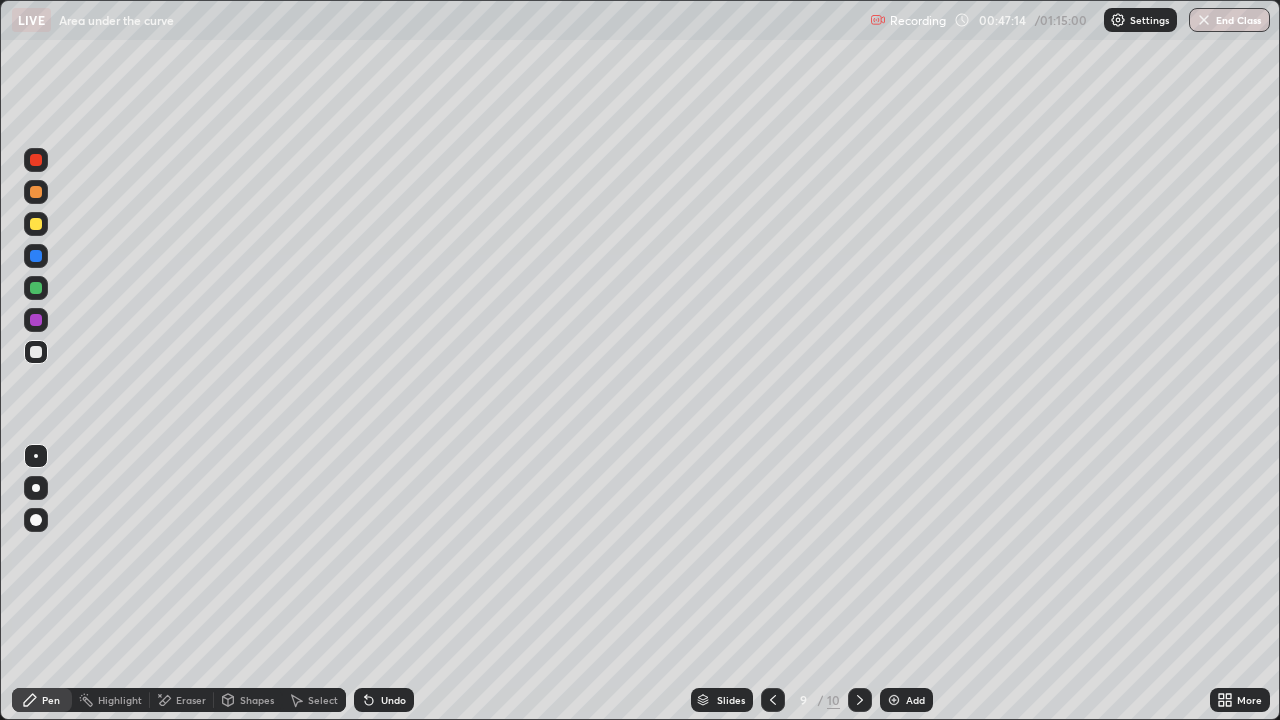 click 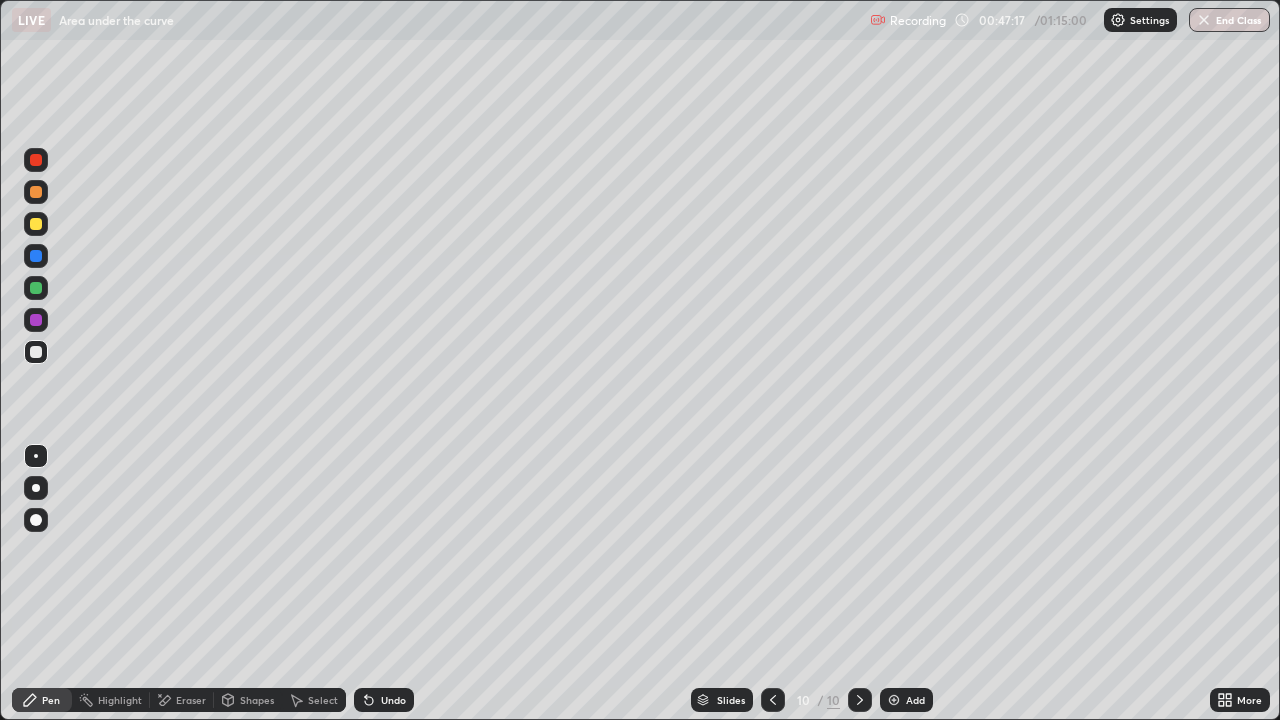 click 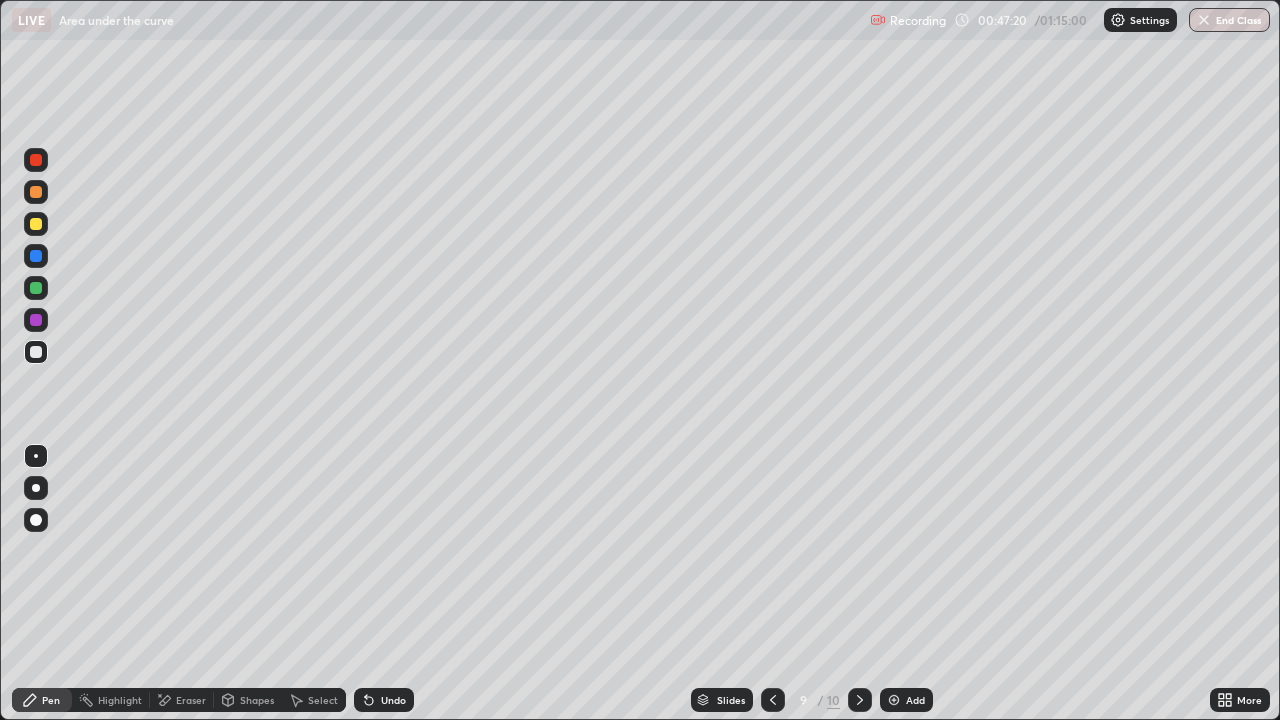 click 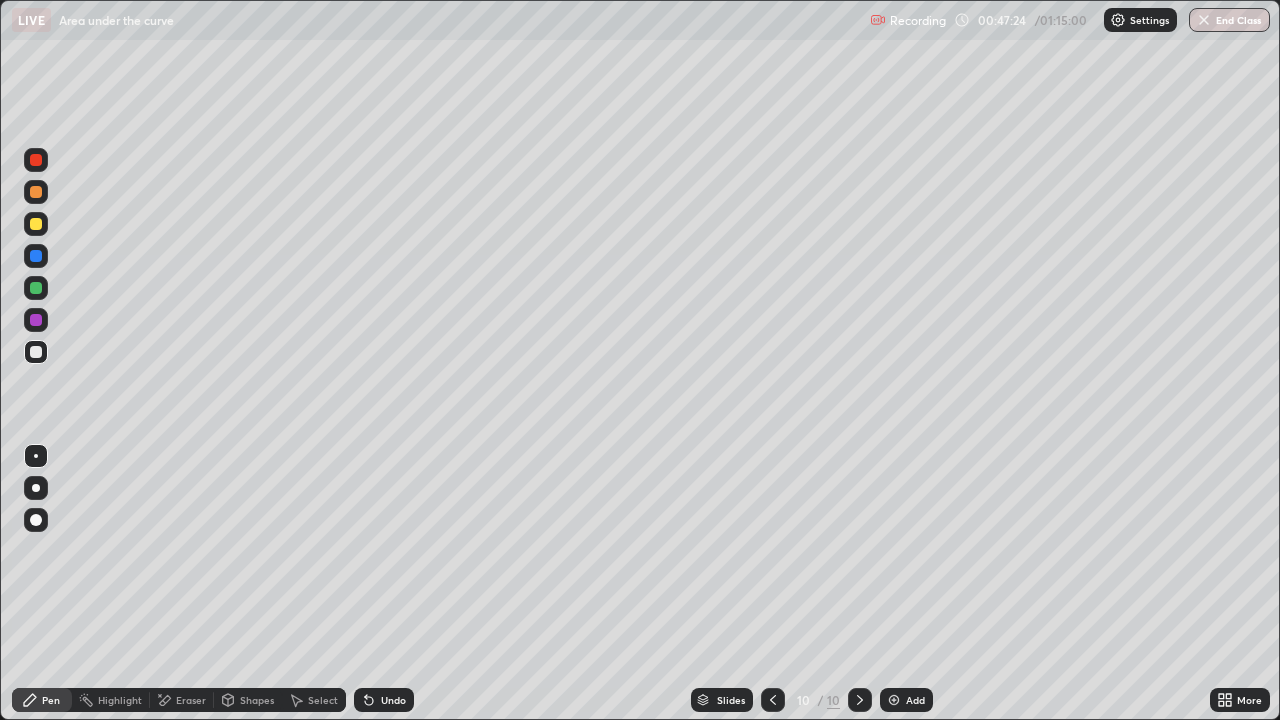 click 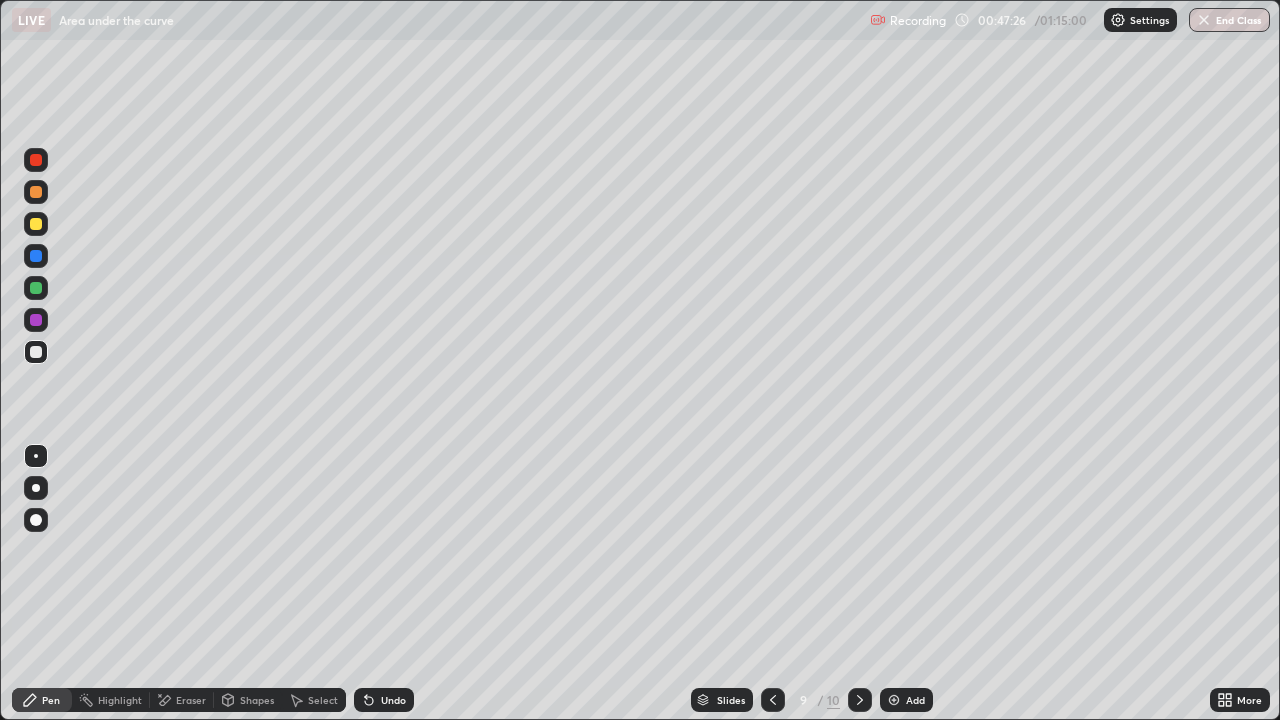 click 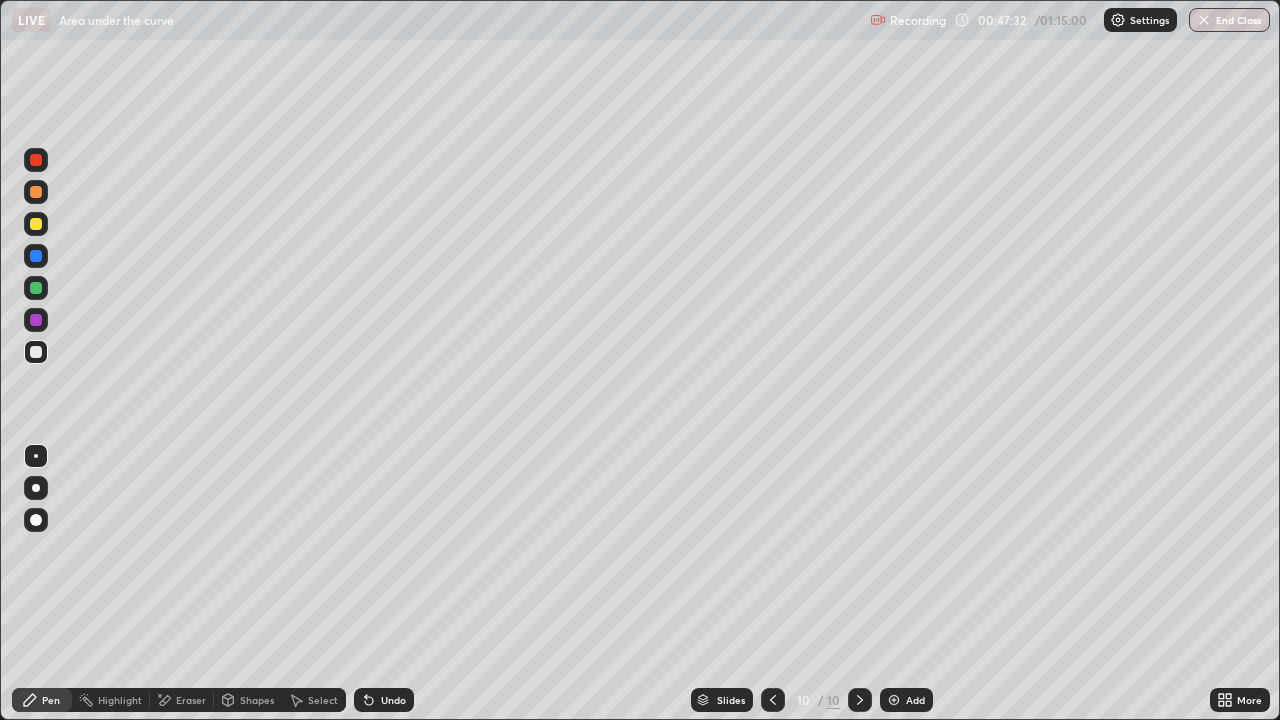 click 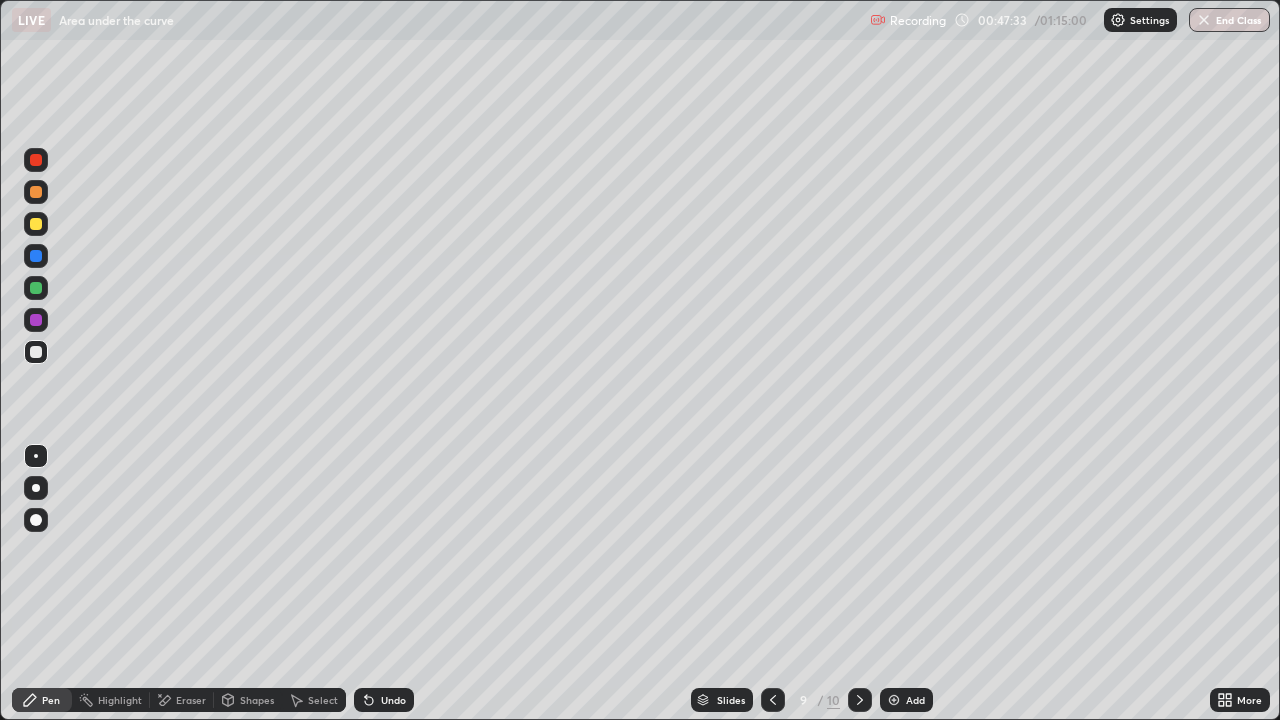 click 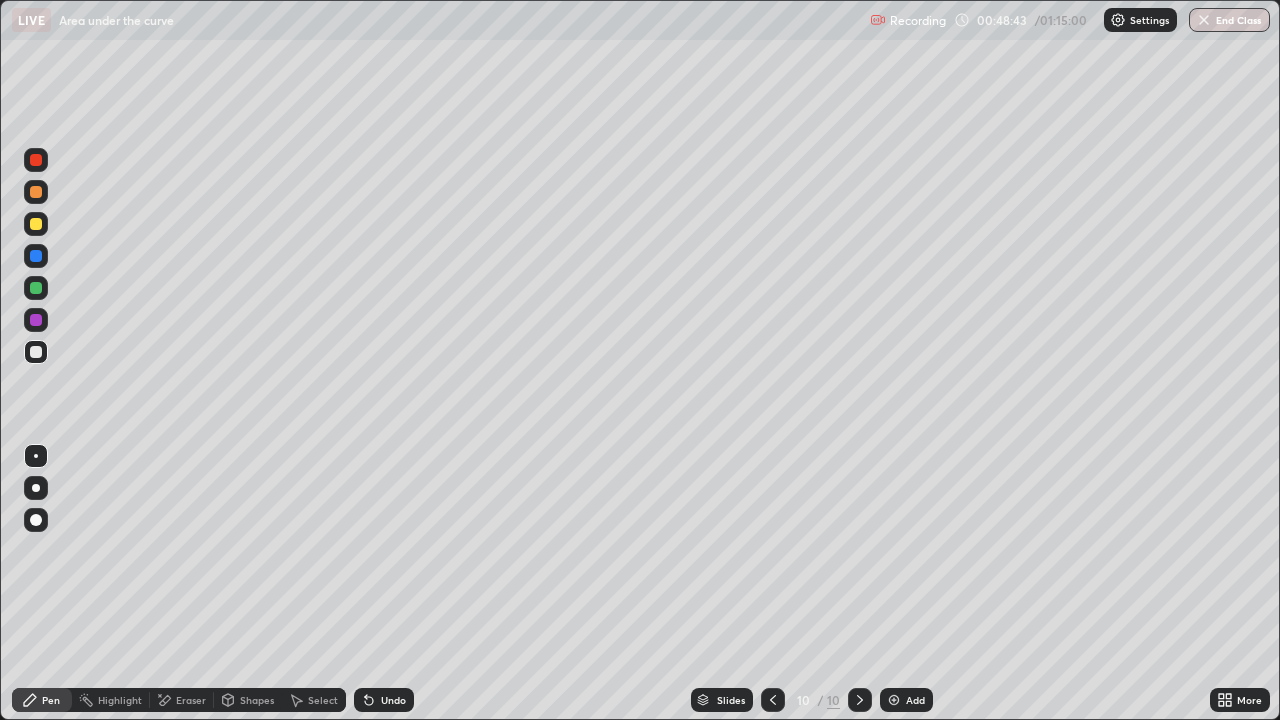 click on "Eraser" at bounding box center (182, 700) 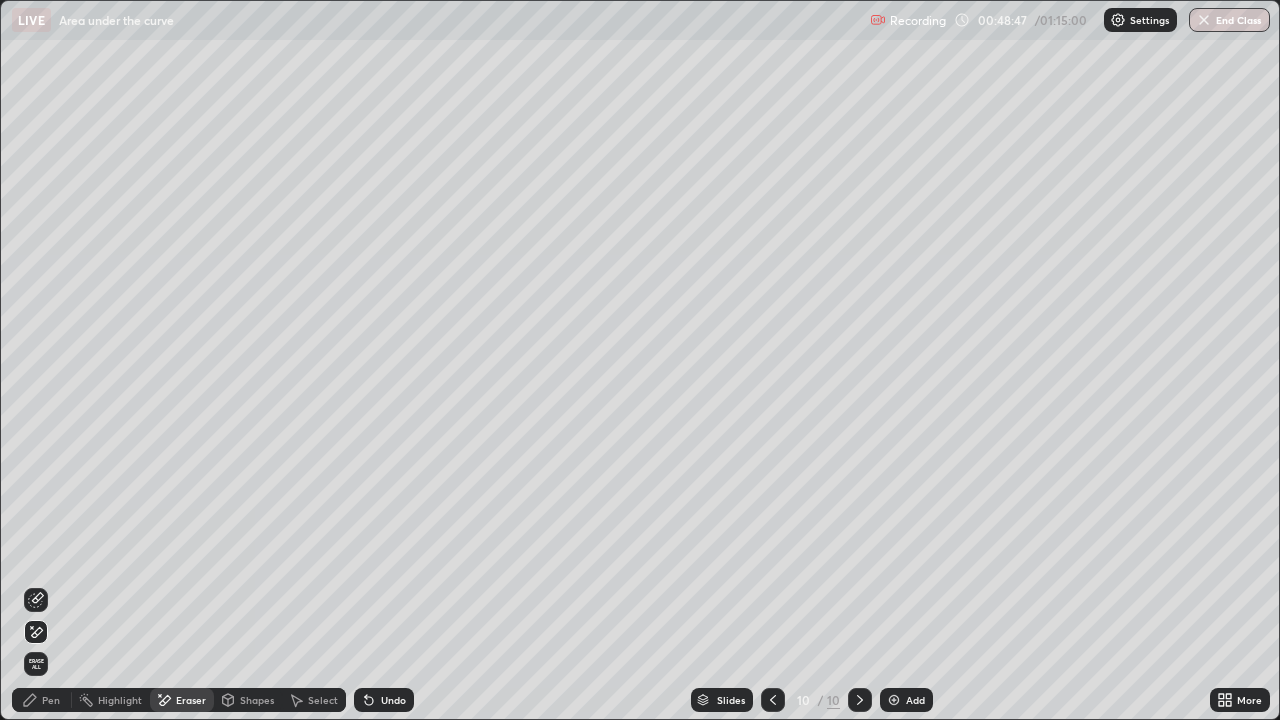 click on "Pen" at bounding box center [42, 700] 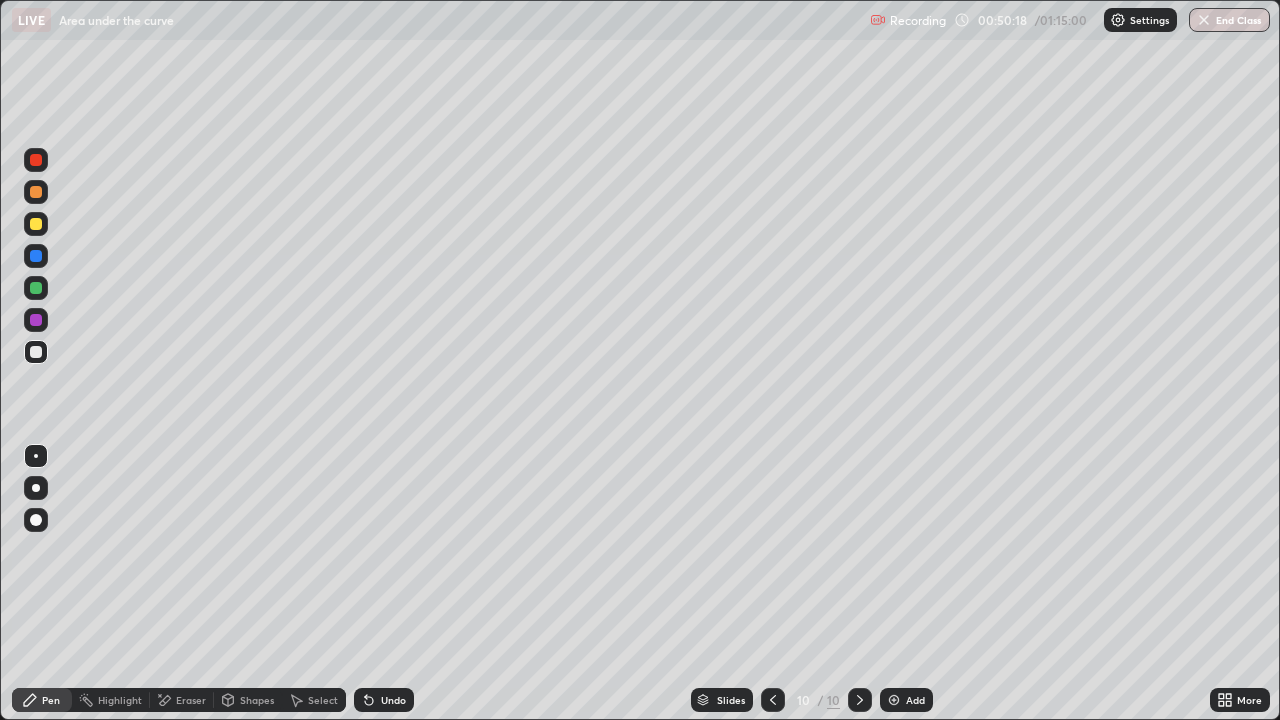 click at bounding box center [894, 700] 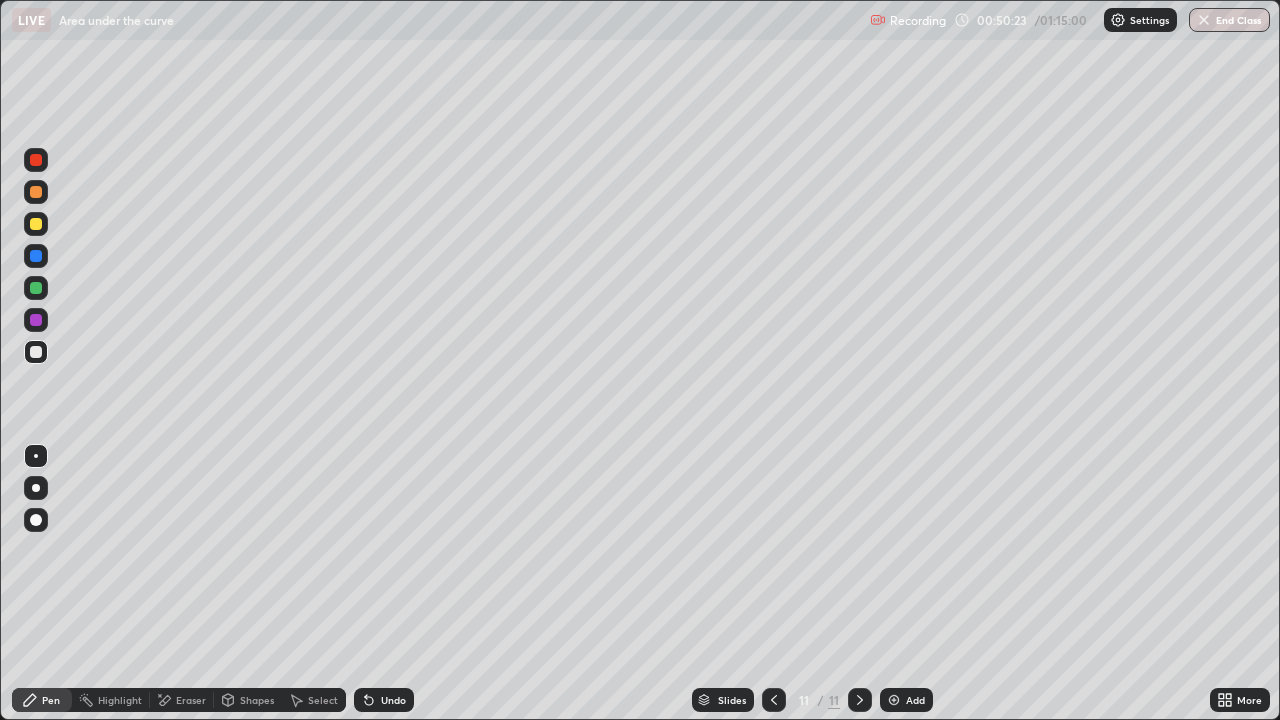 click at bounding box center (774, 700) 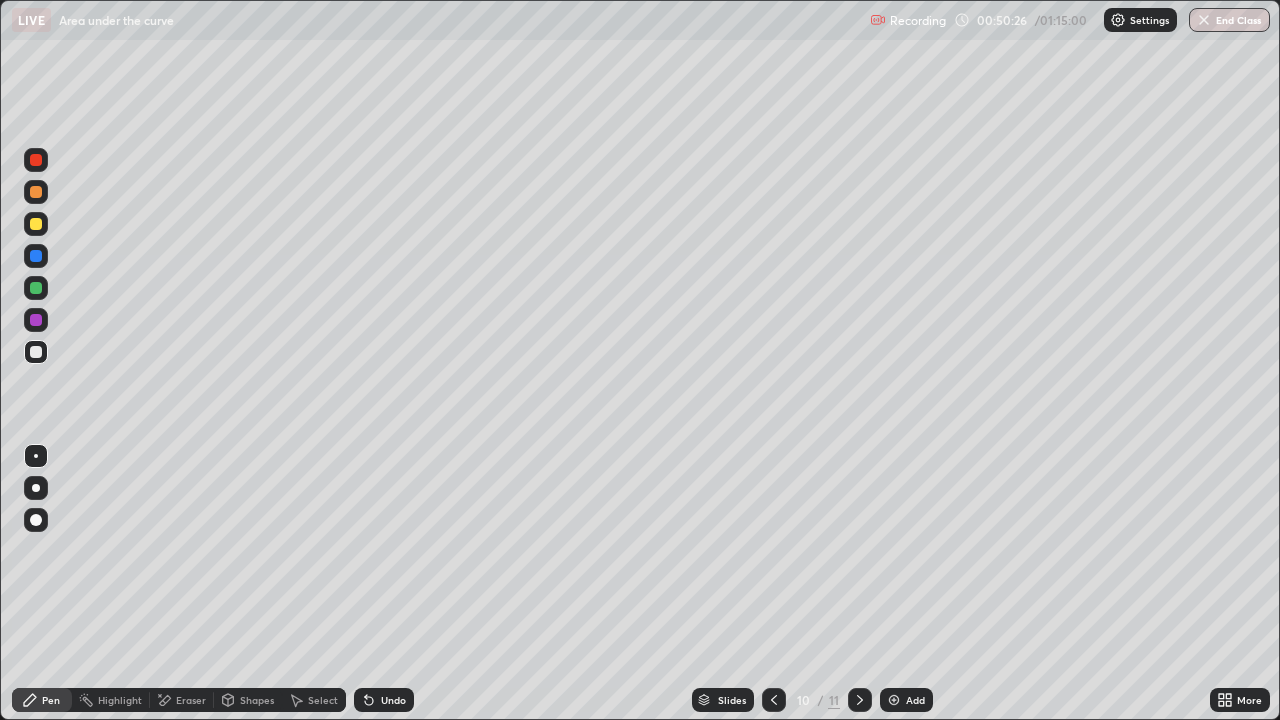 click 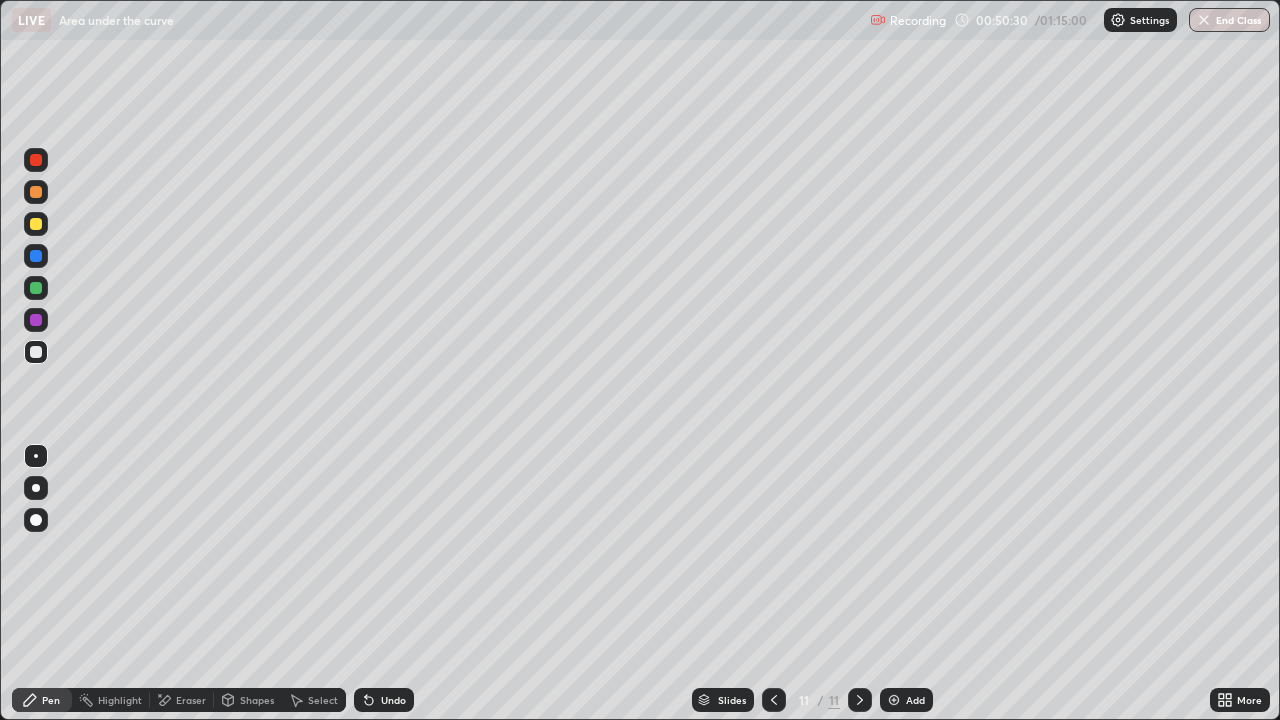 click 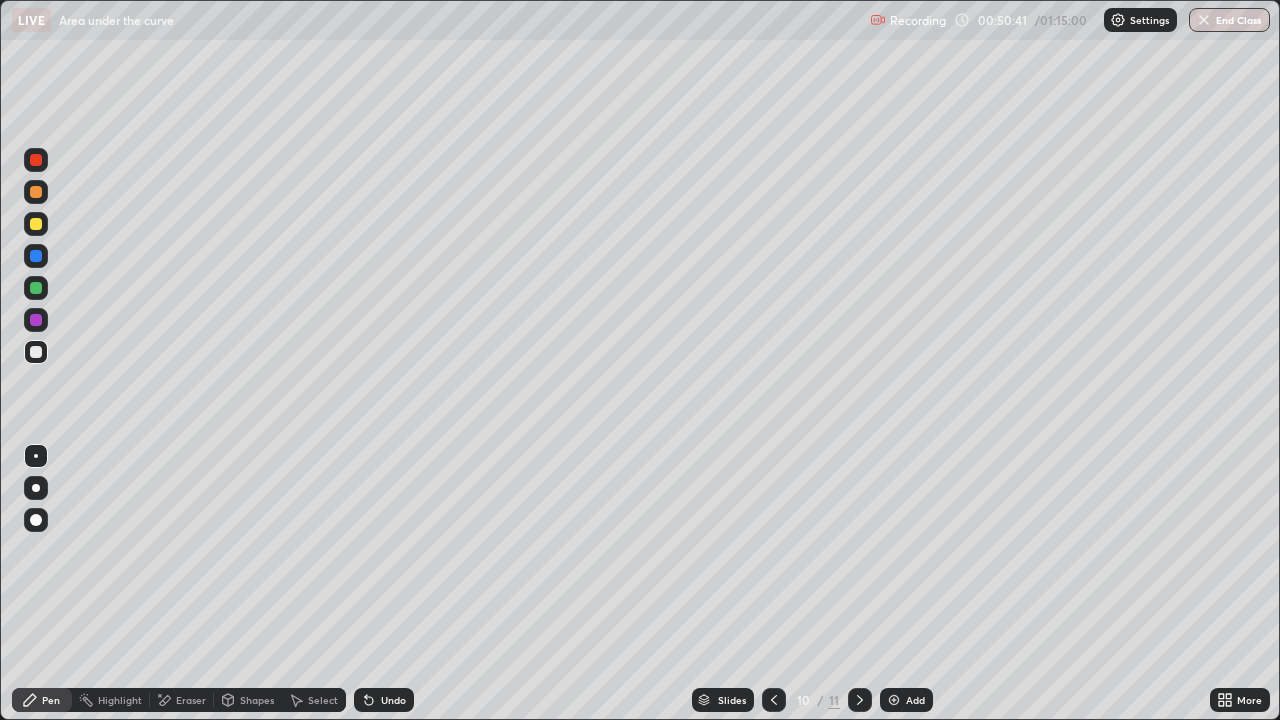 click 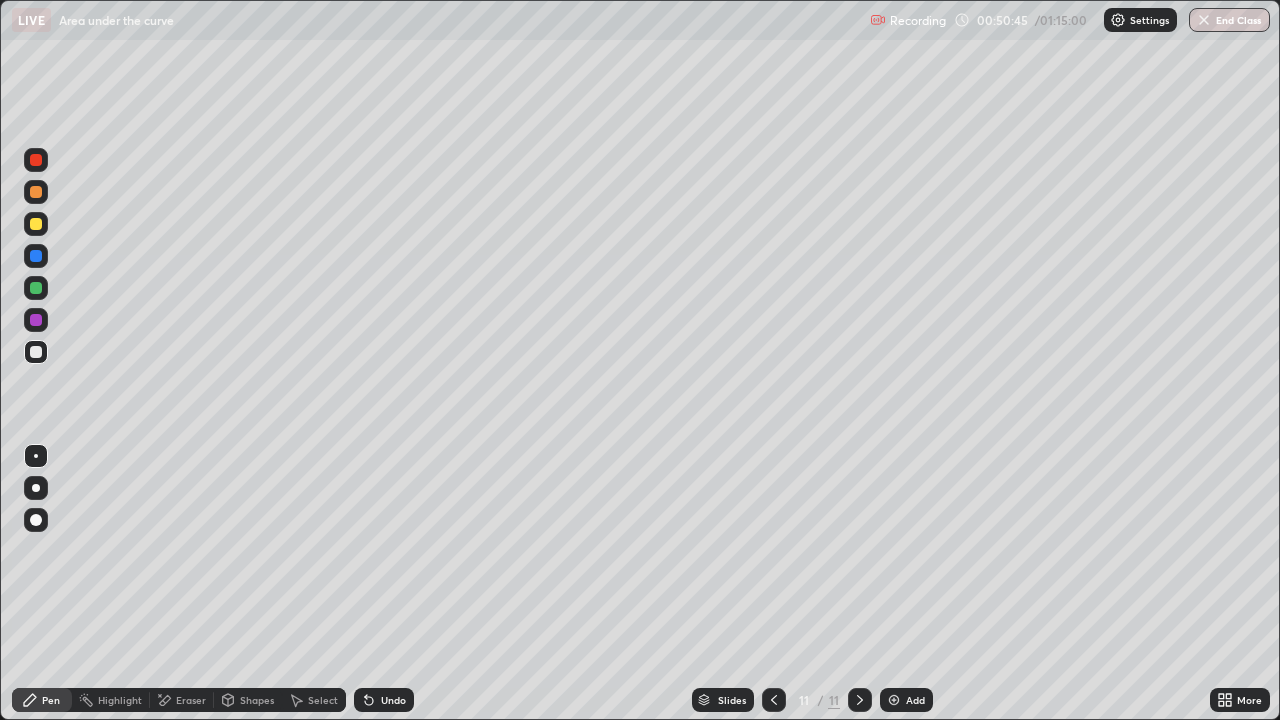 click 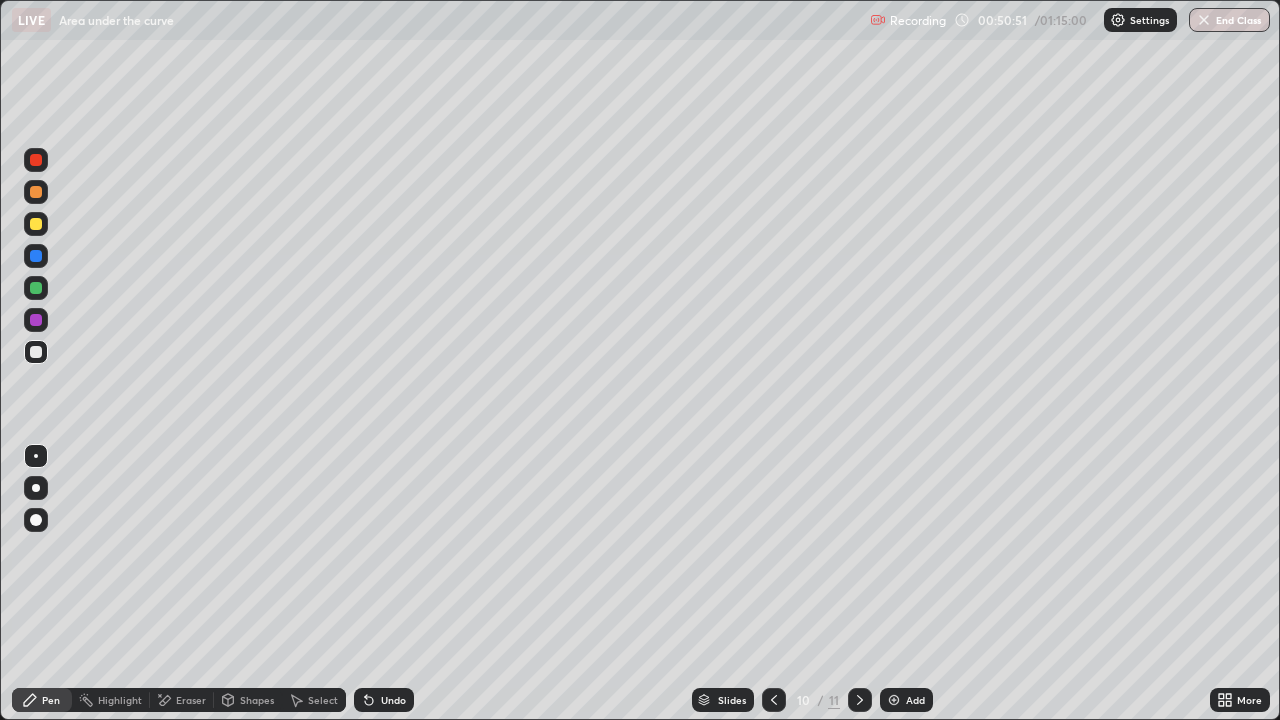 click 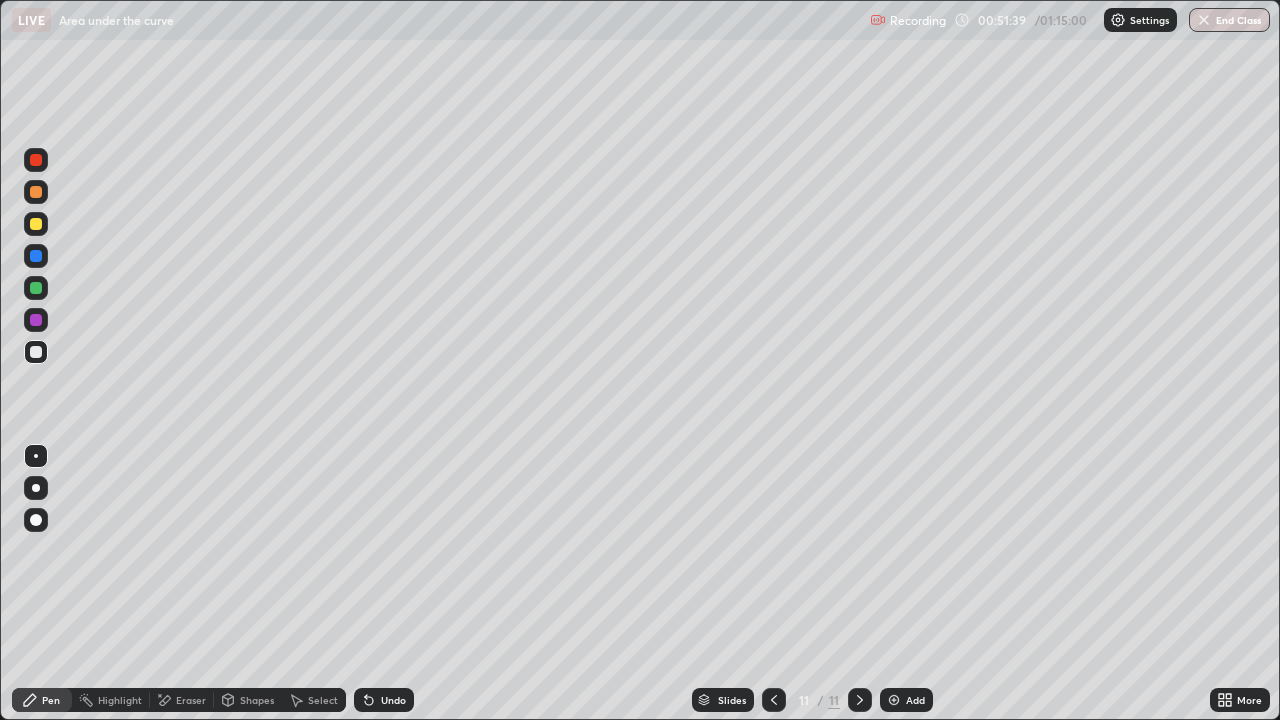 click 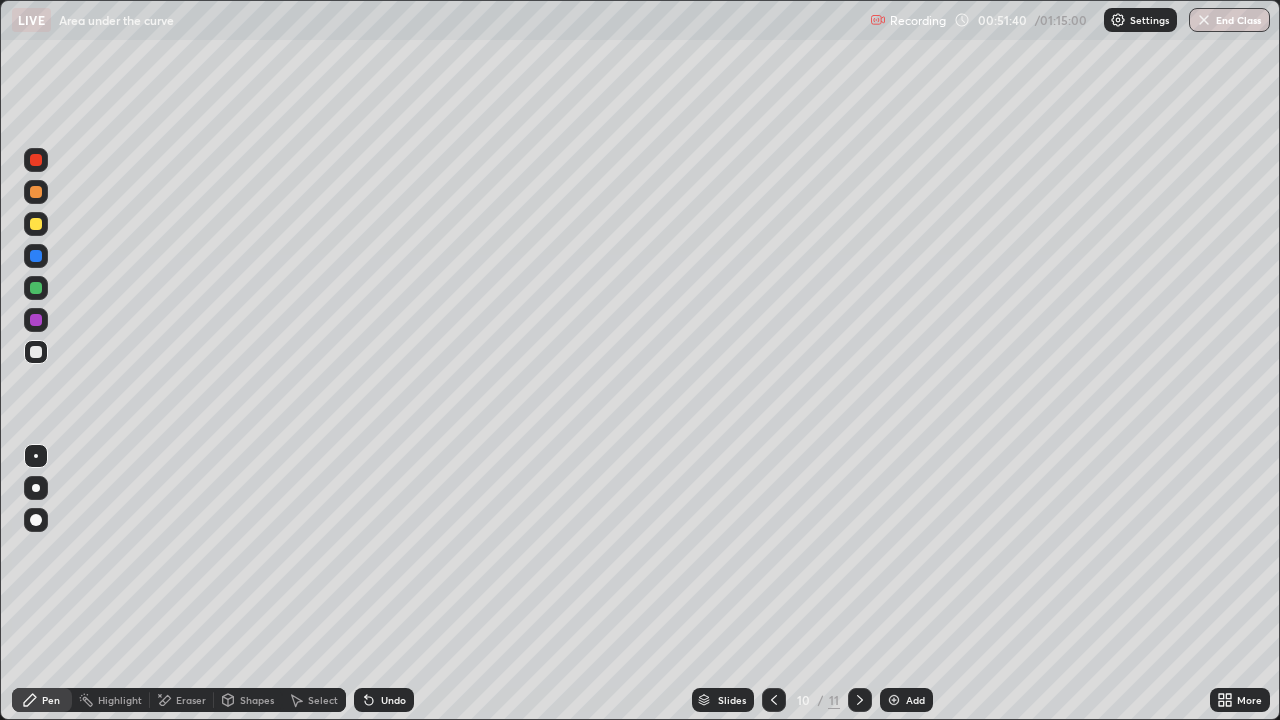 click 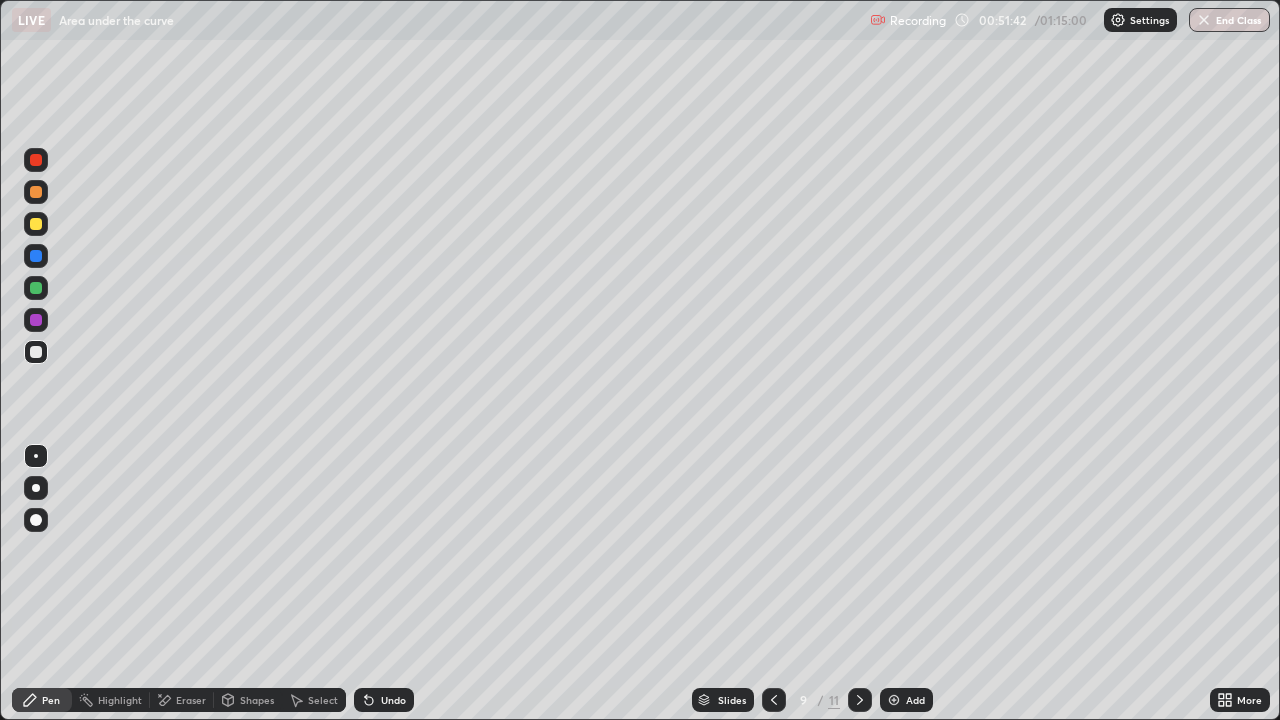 click 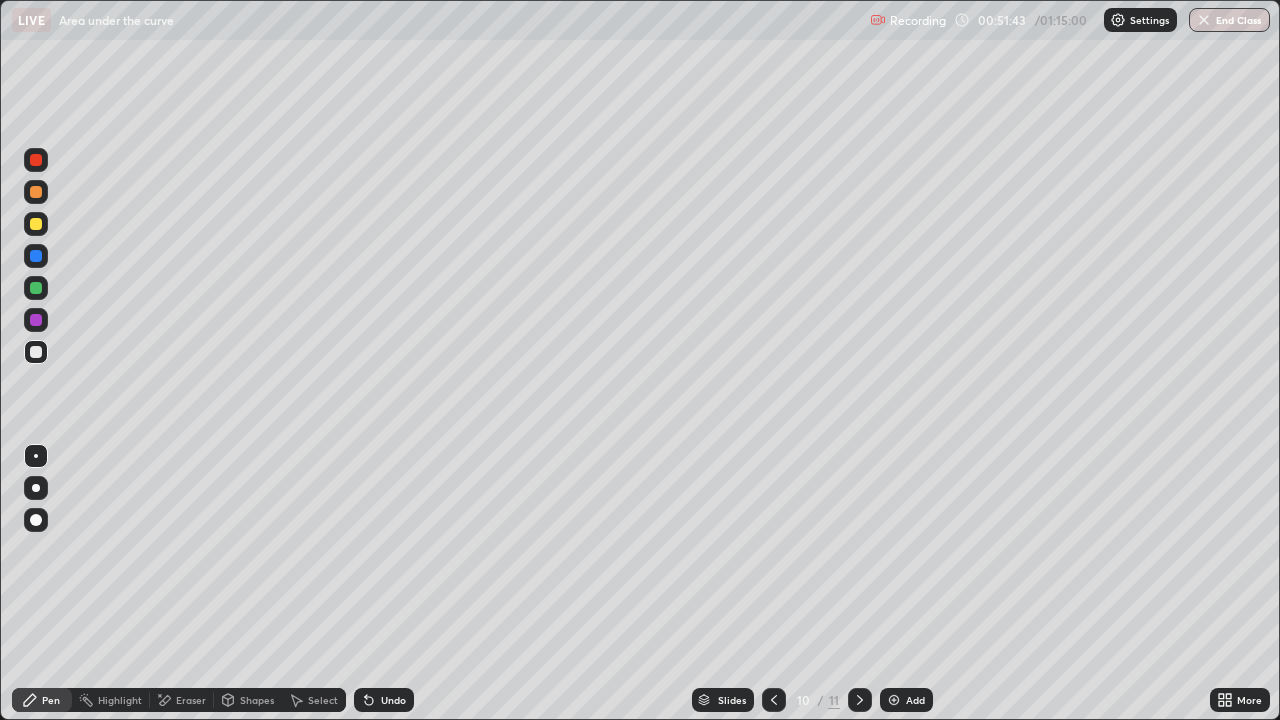 click 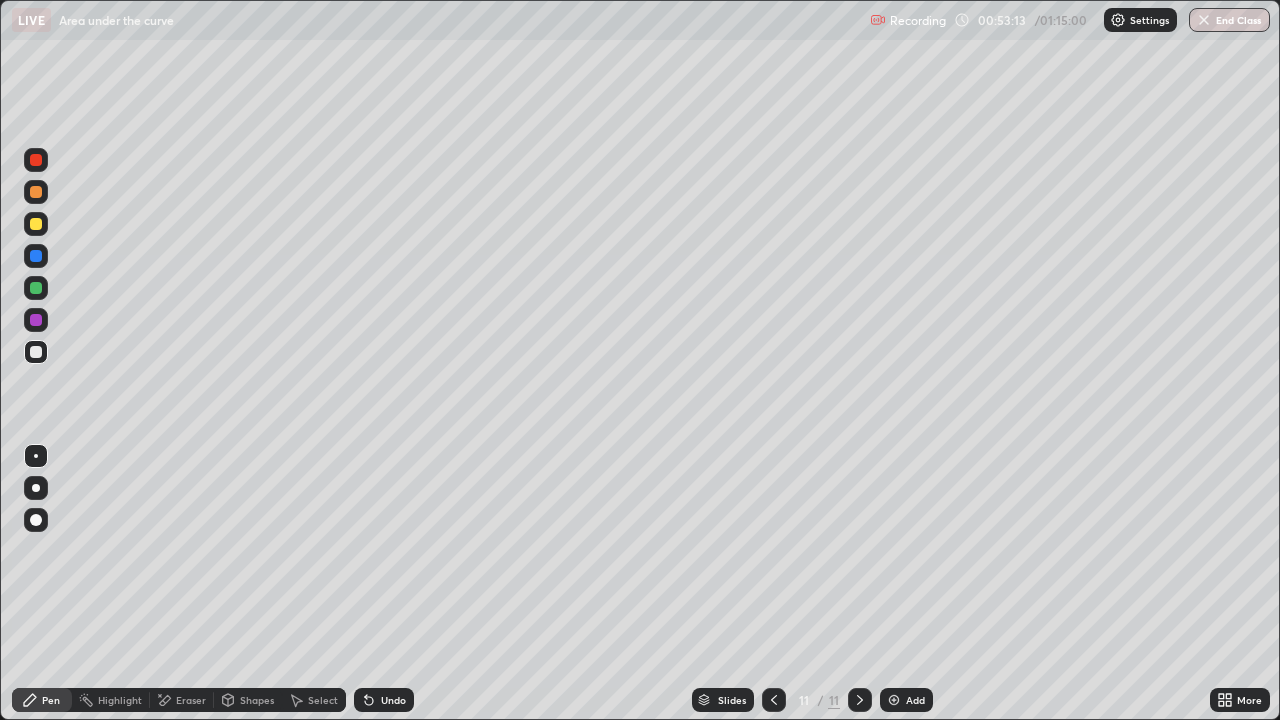click 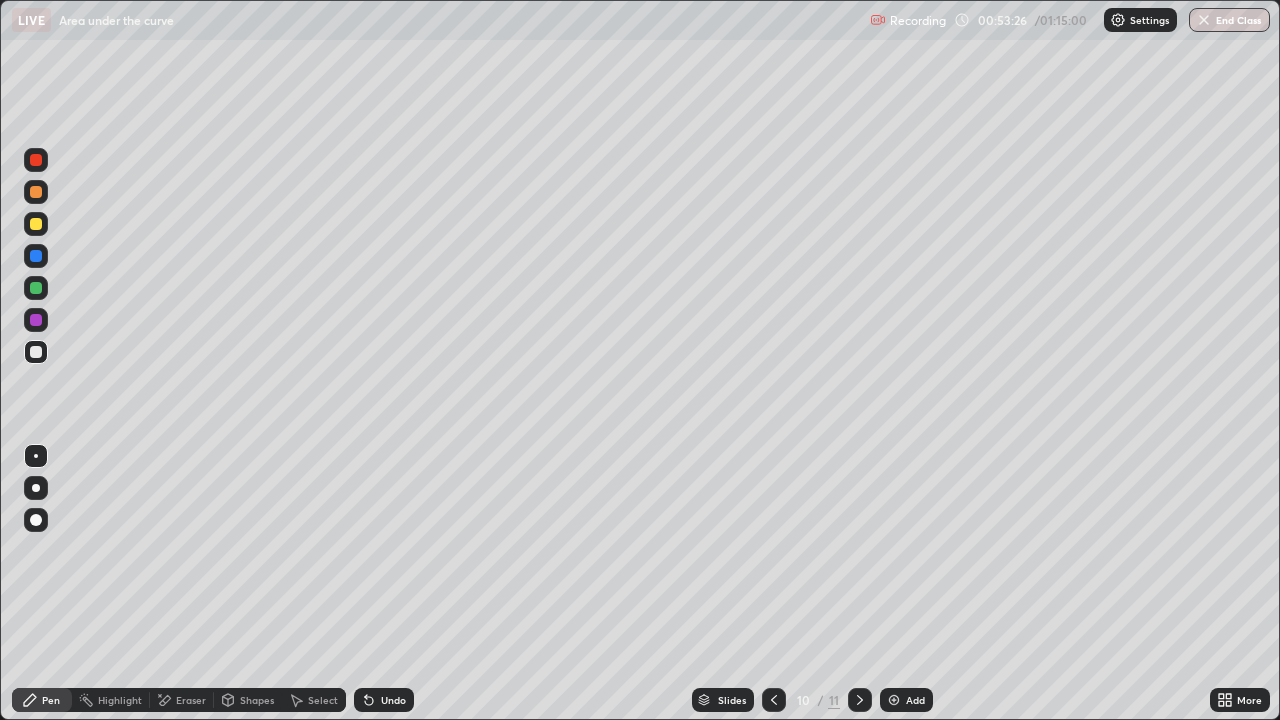 click 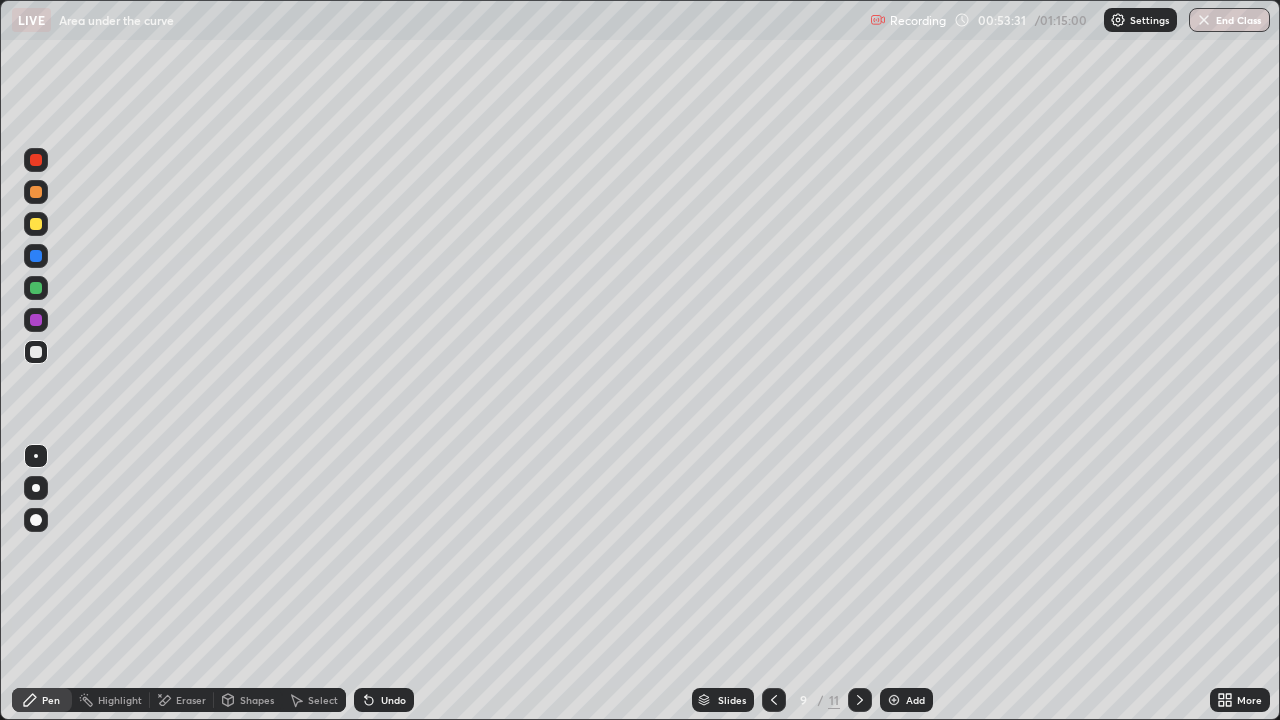 click 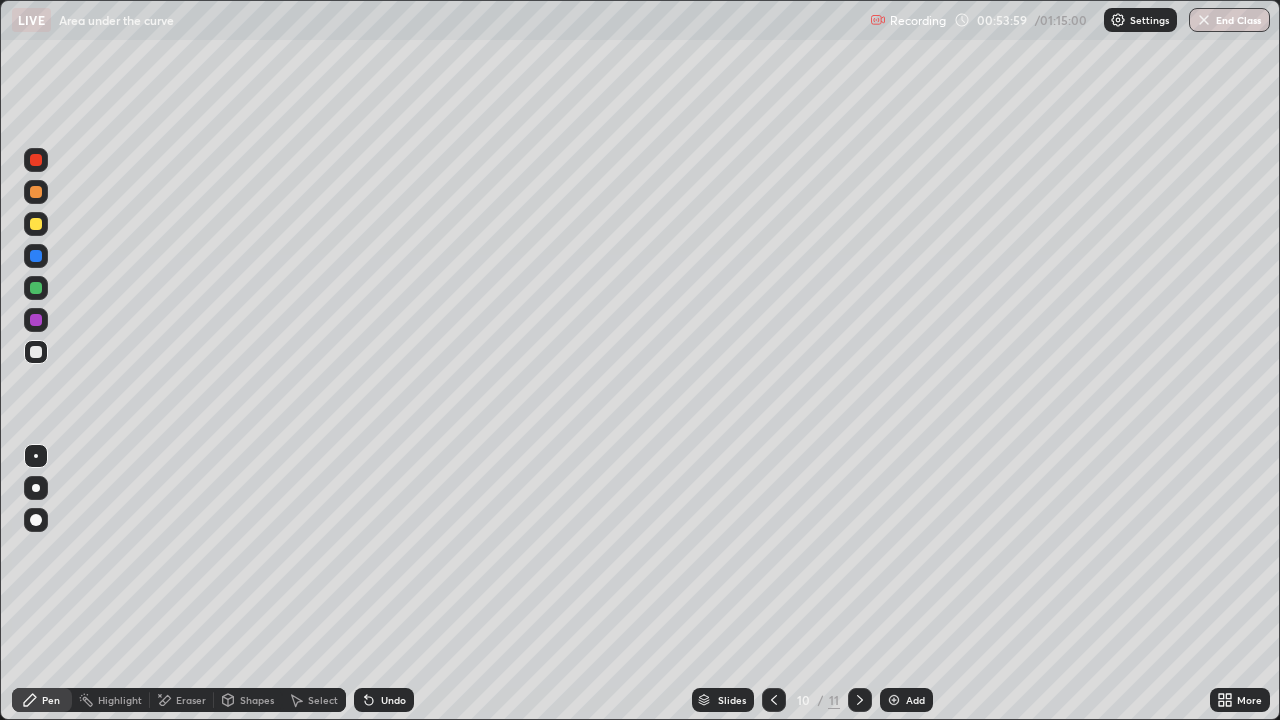 click on "Eraser" at bounding box center (191, 700) 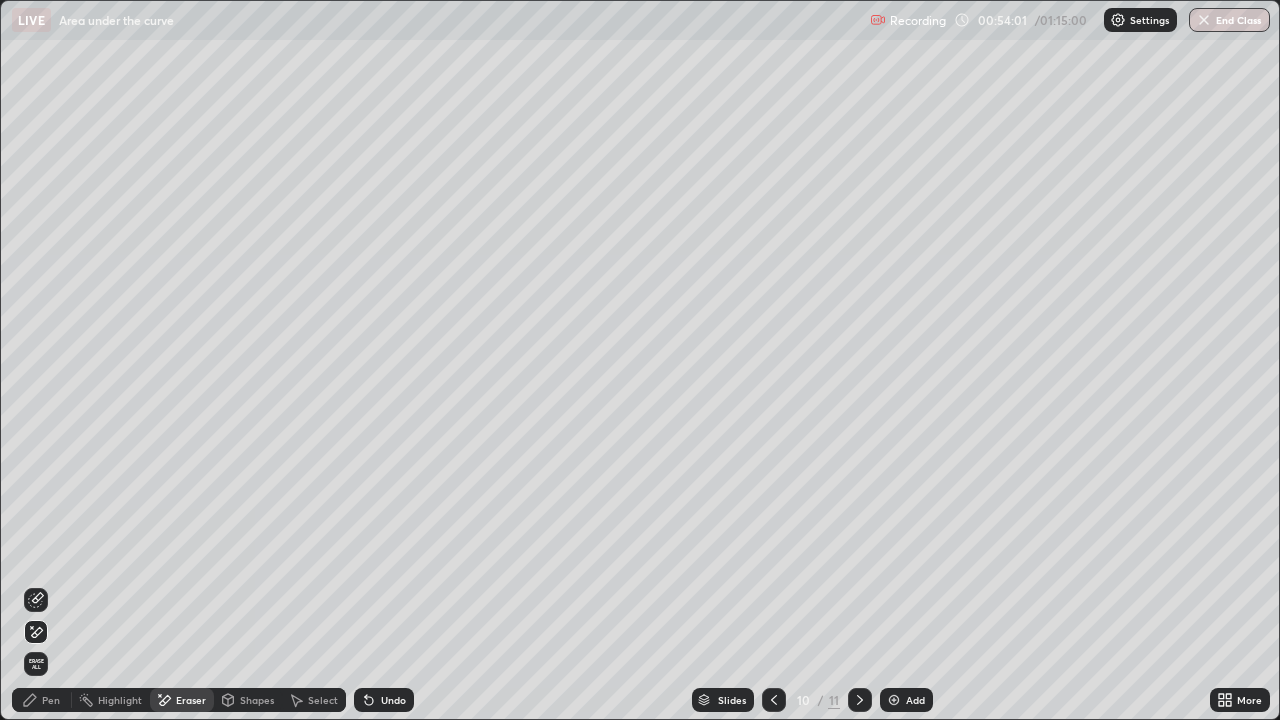 click on "Pen" at bounding box center [51, 700] 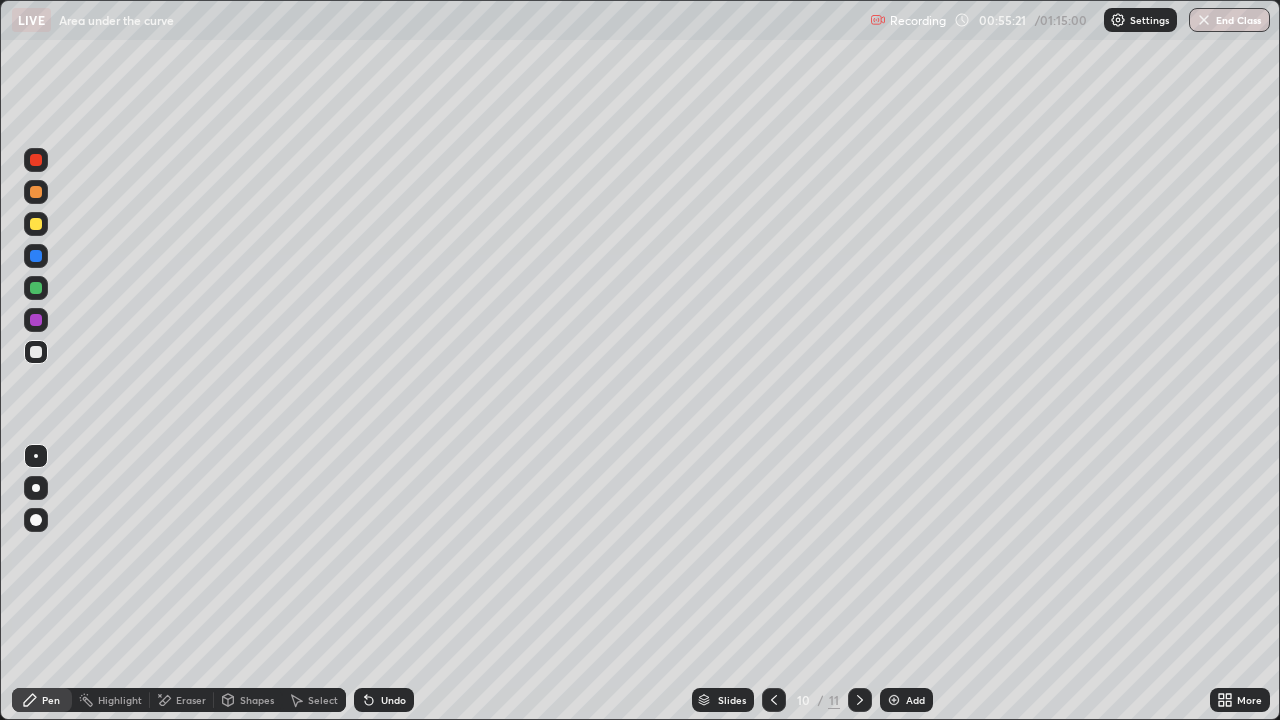 click on "Eraser" at bounding box center [182, 700] 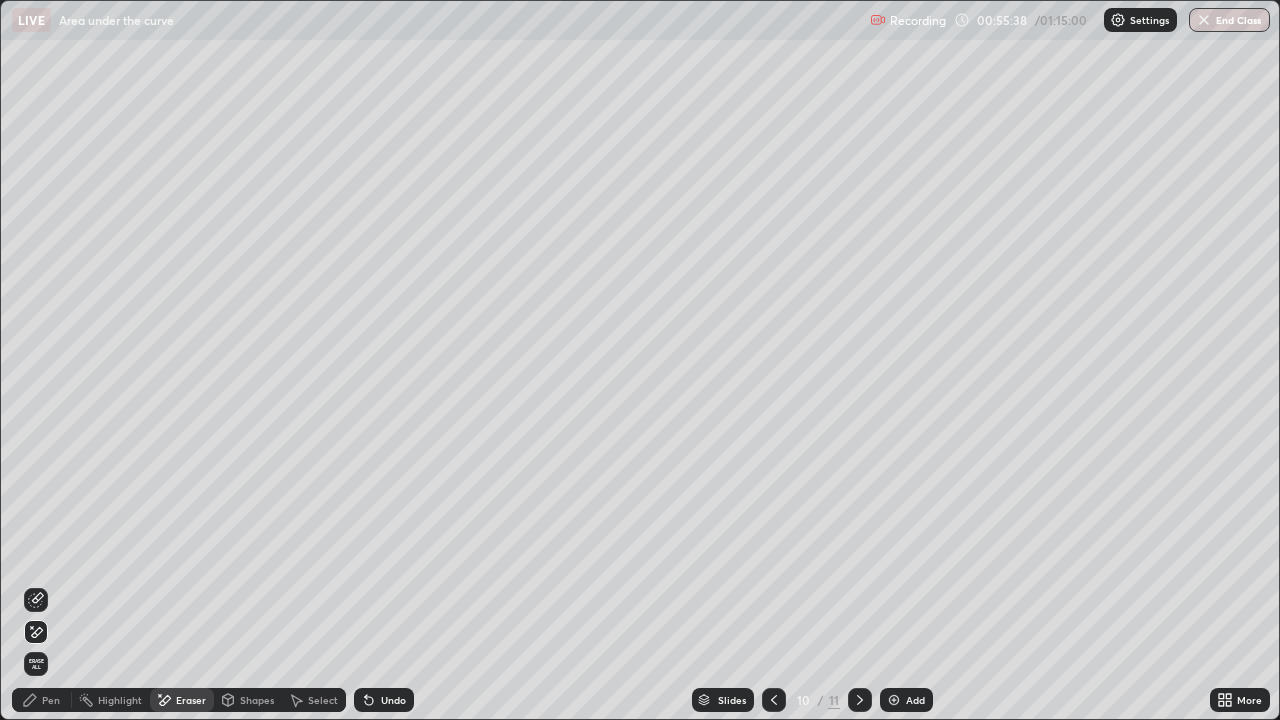 click 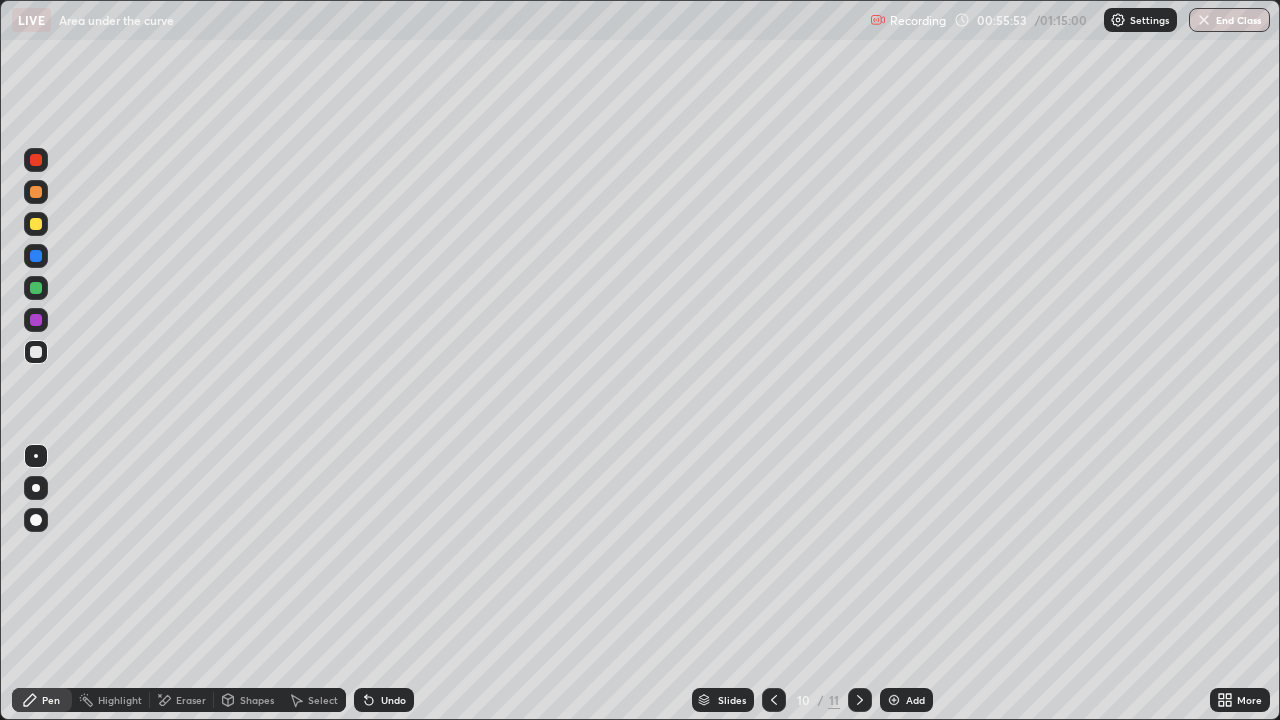 click on "Eraser" at bounding box center (191, 700) 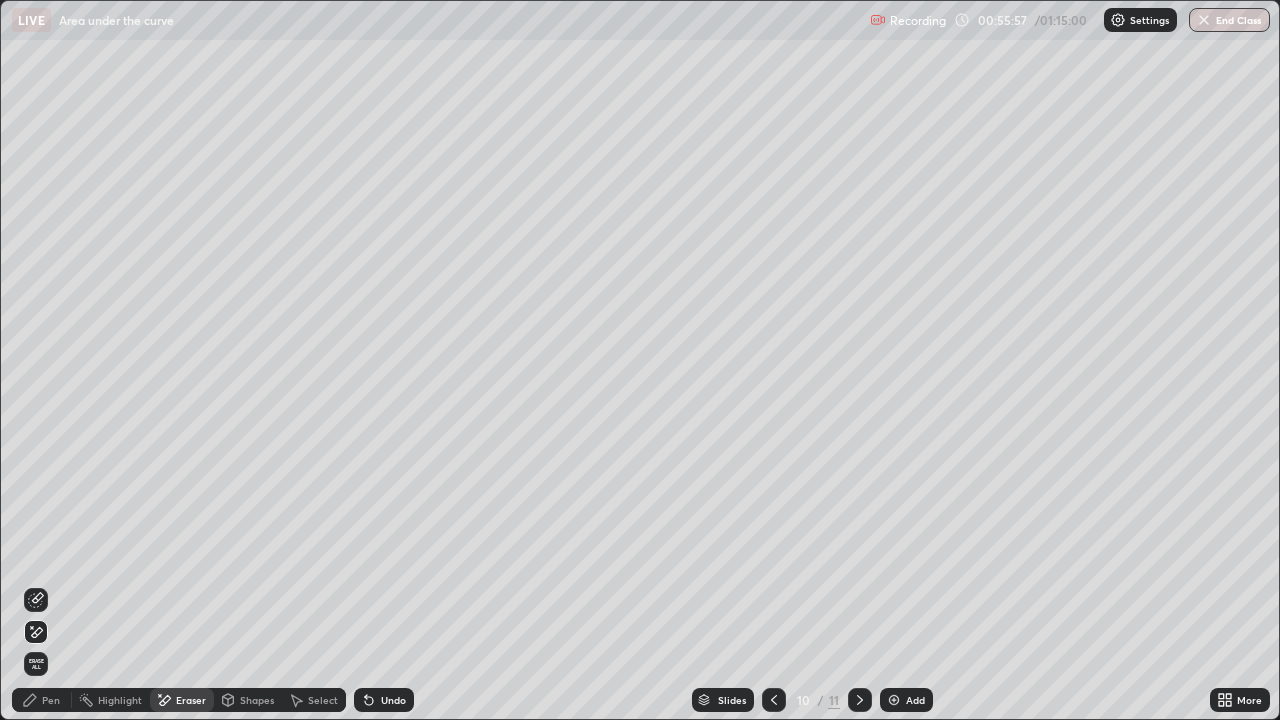 click on "Pen" at bounding box center (51, 700) 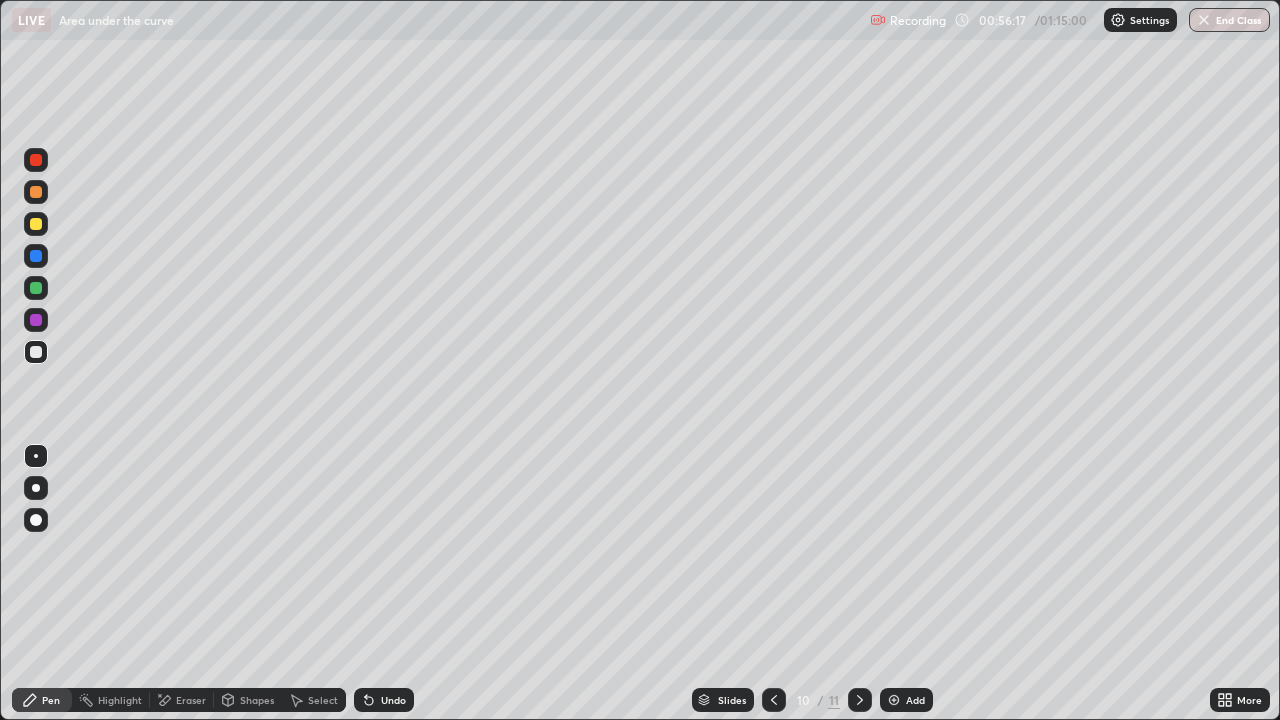 click 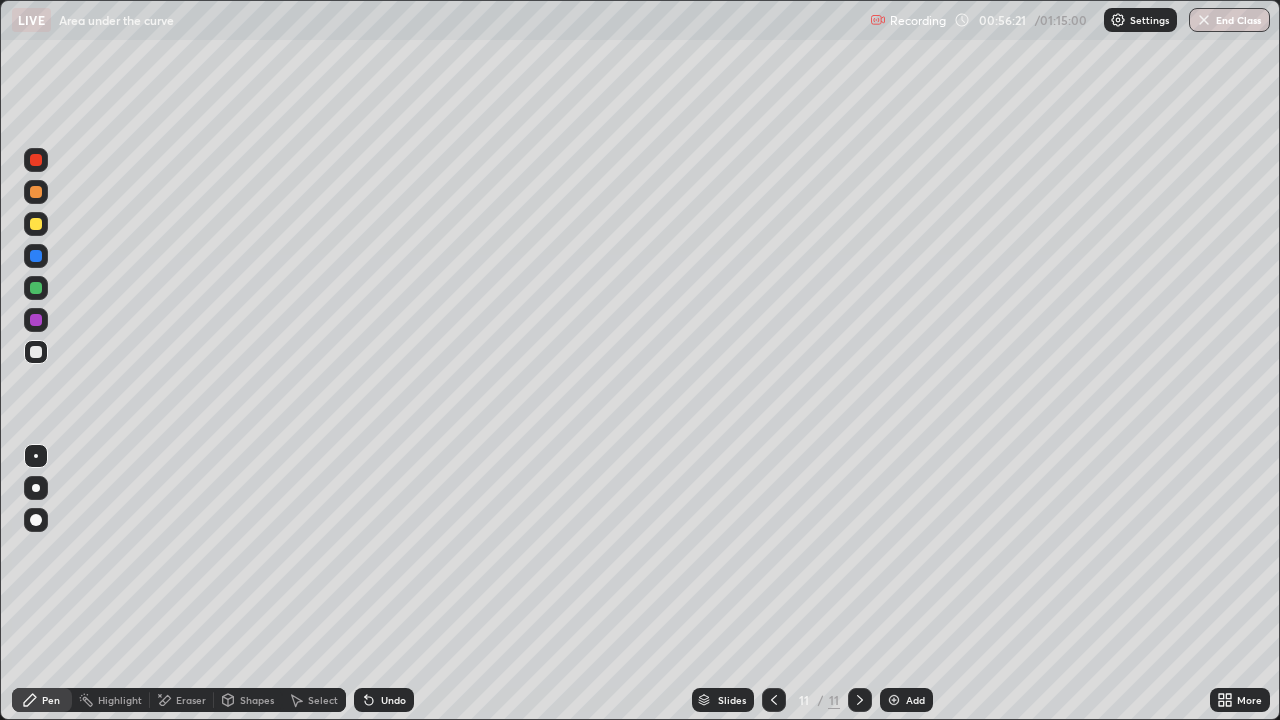 click on "Eraser" at bounding box center (191, 700) 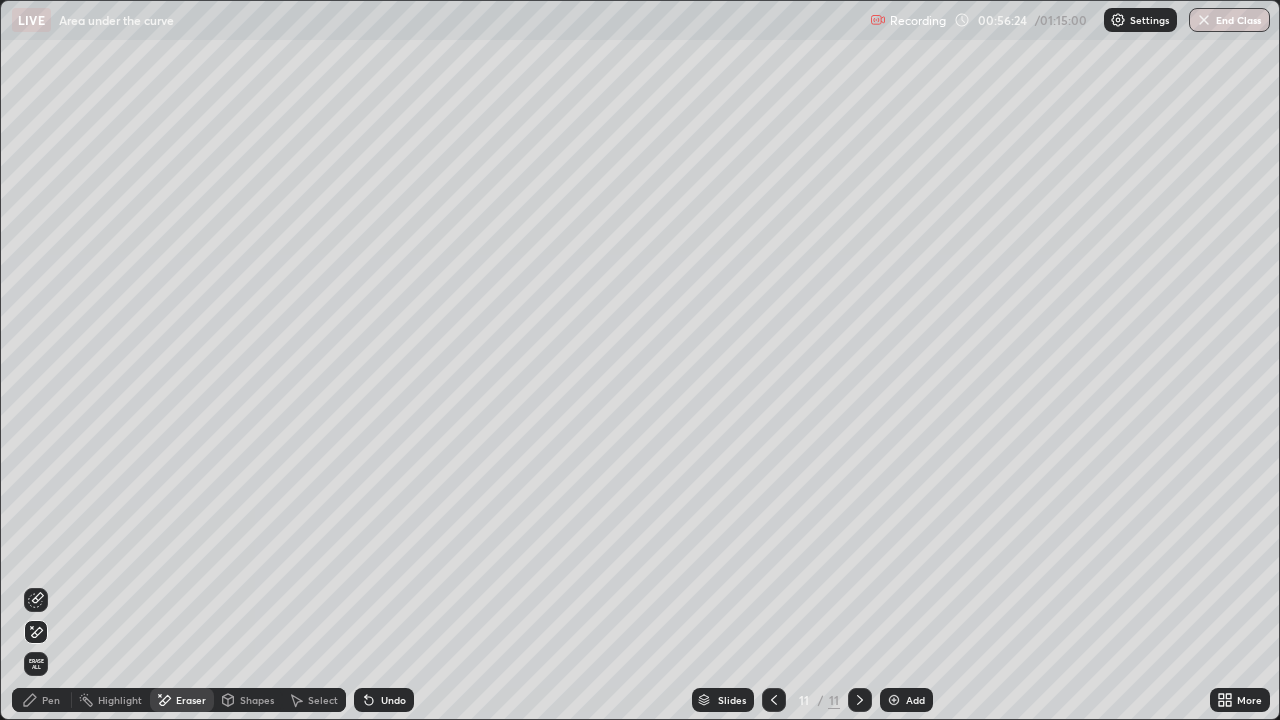 click on "Erase all" at bounding box center (36, 664) 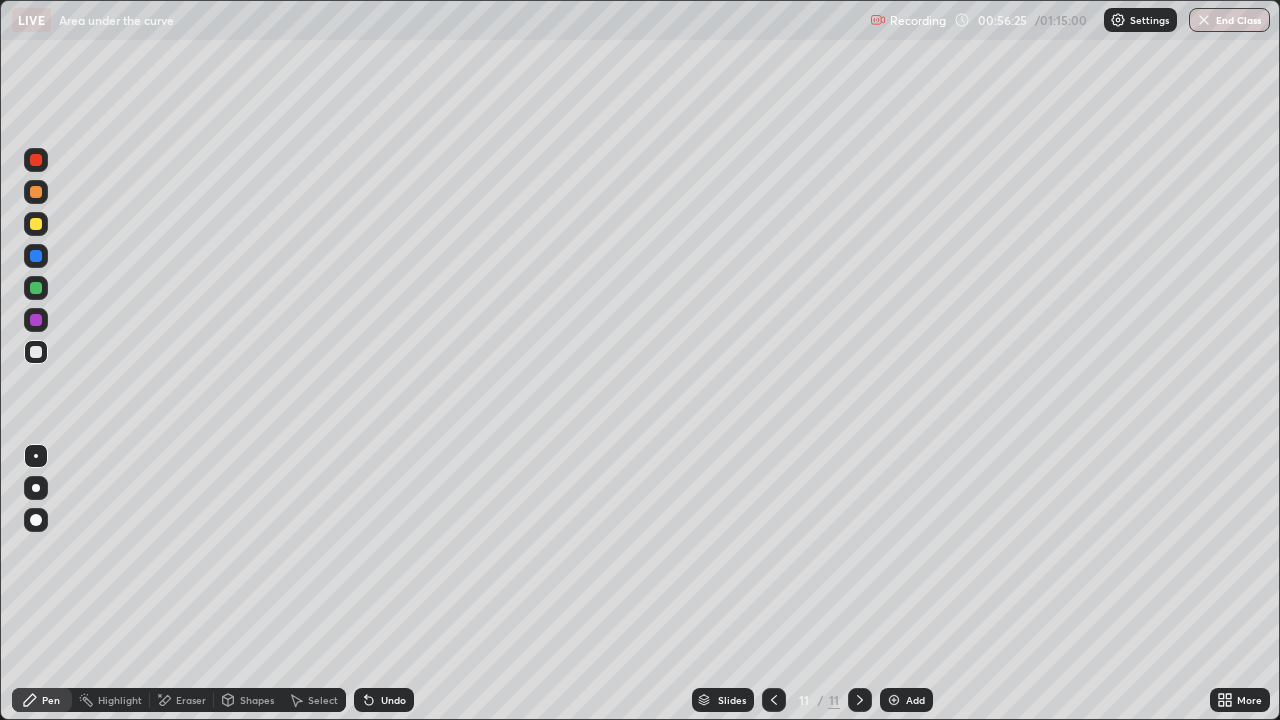 click at bounding box center (774, 700) 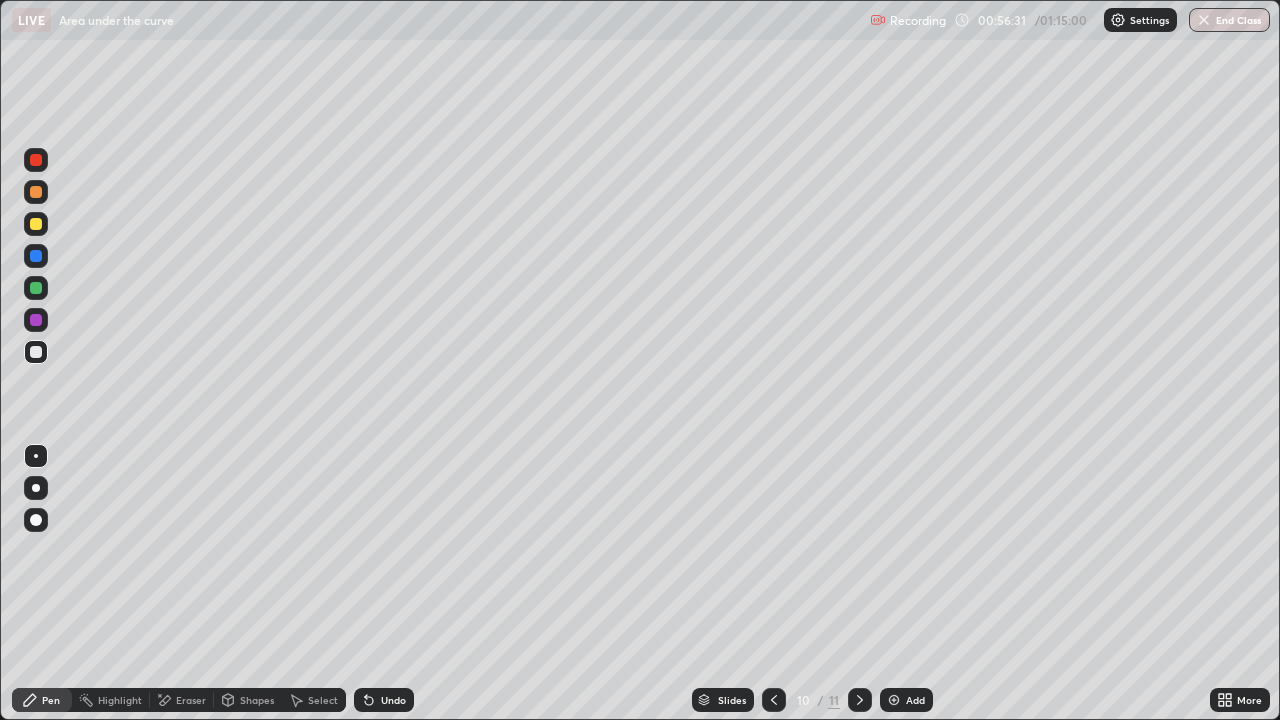 click 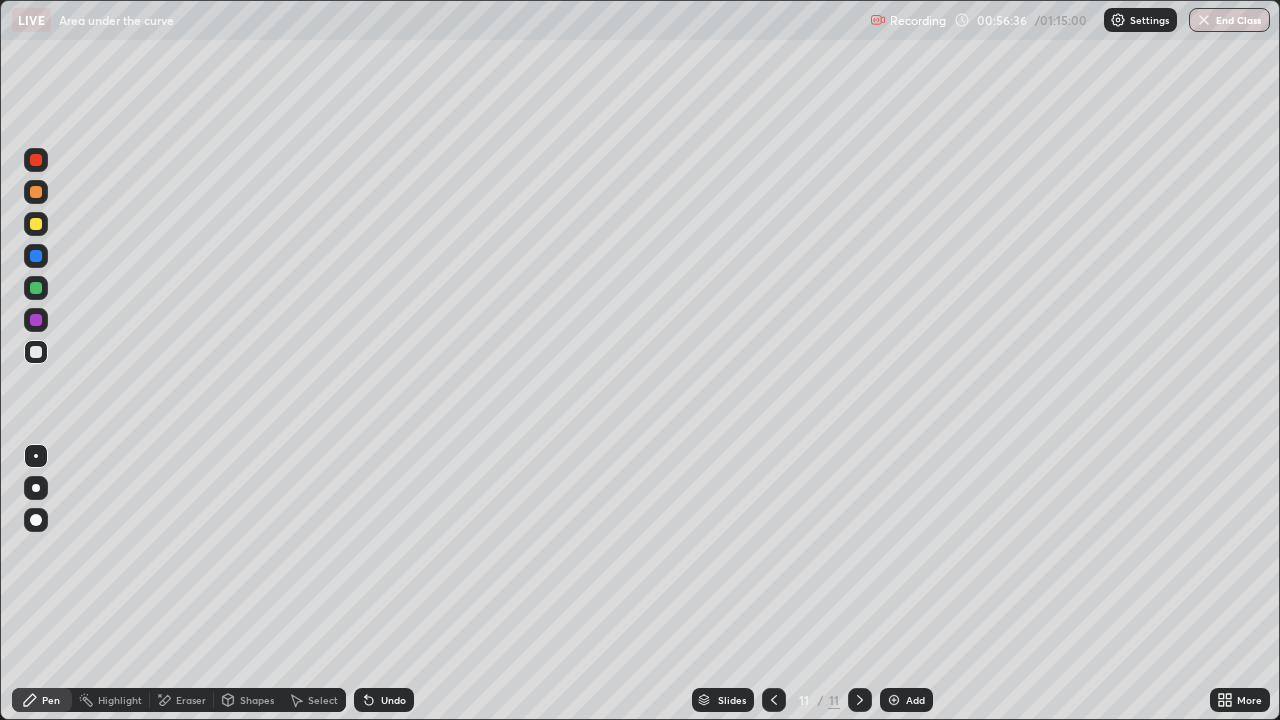 click 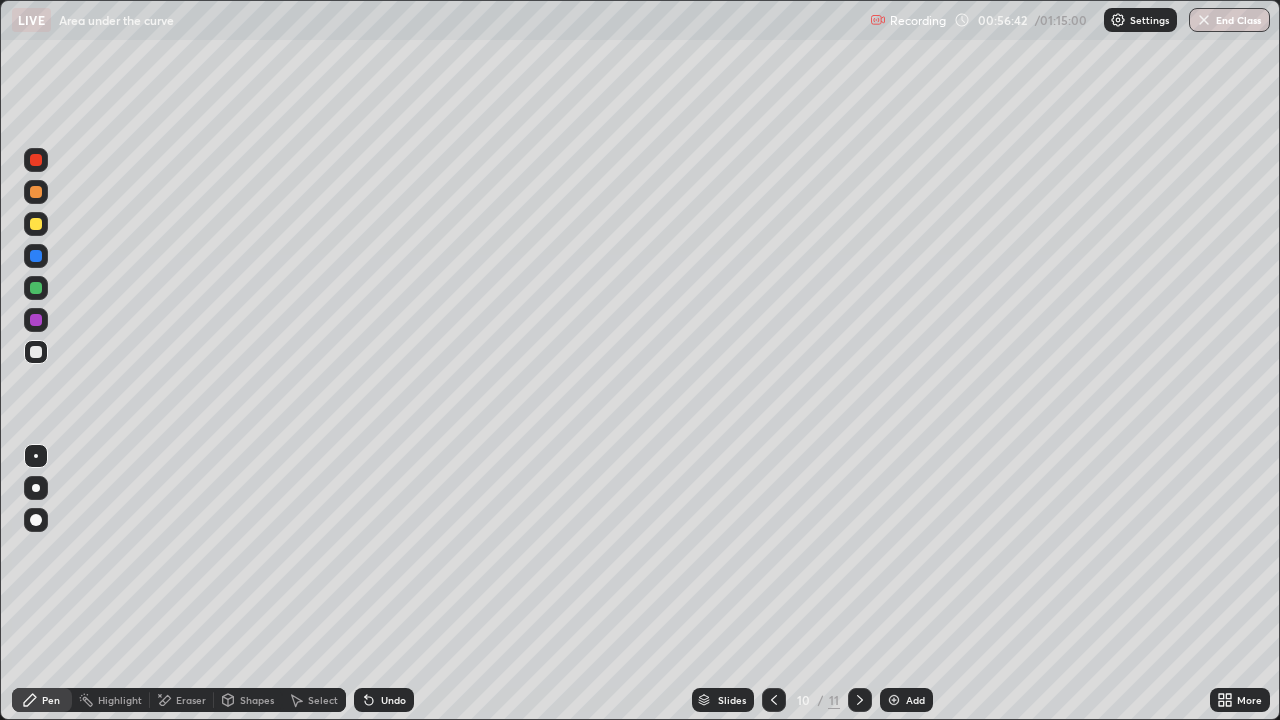 click 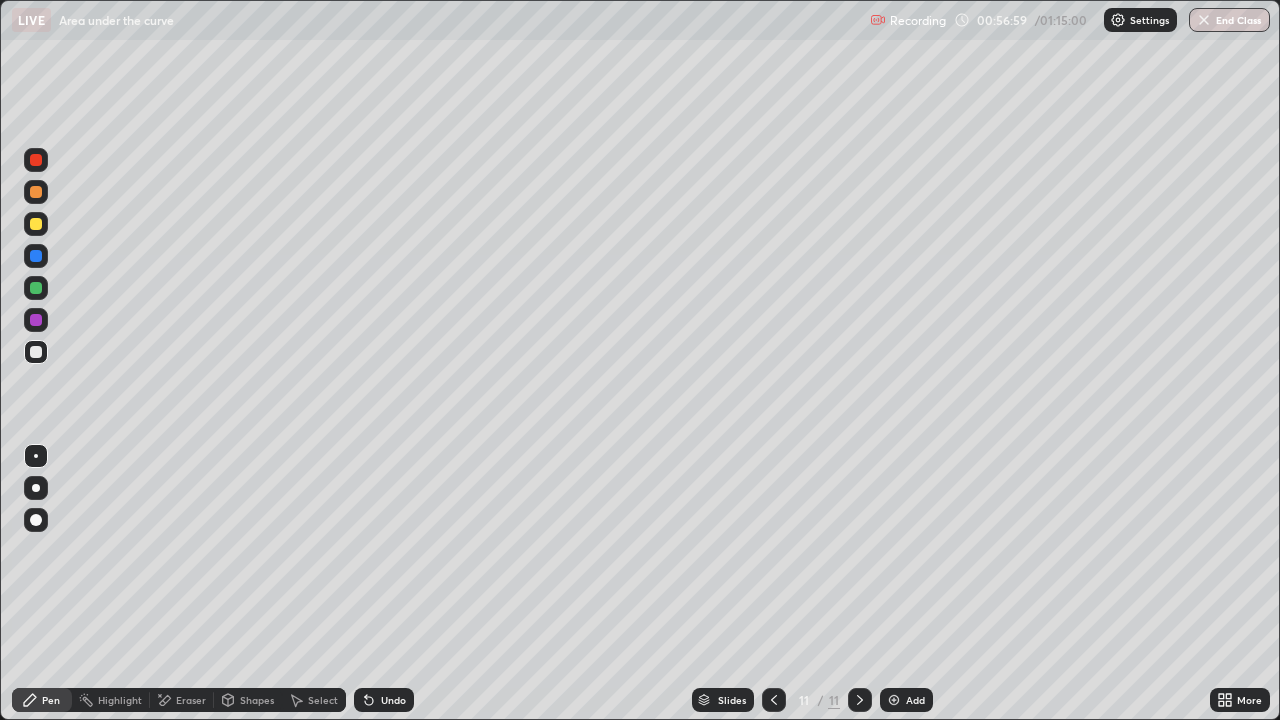 click 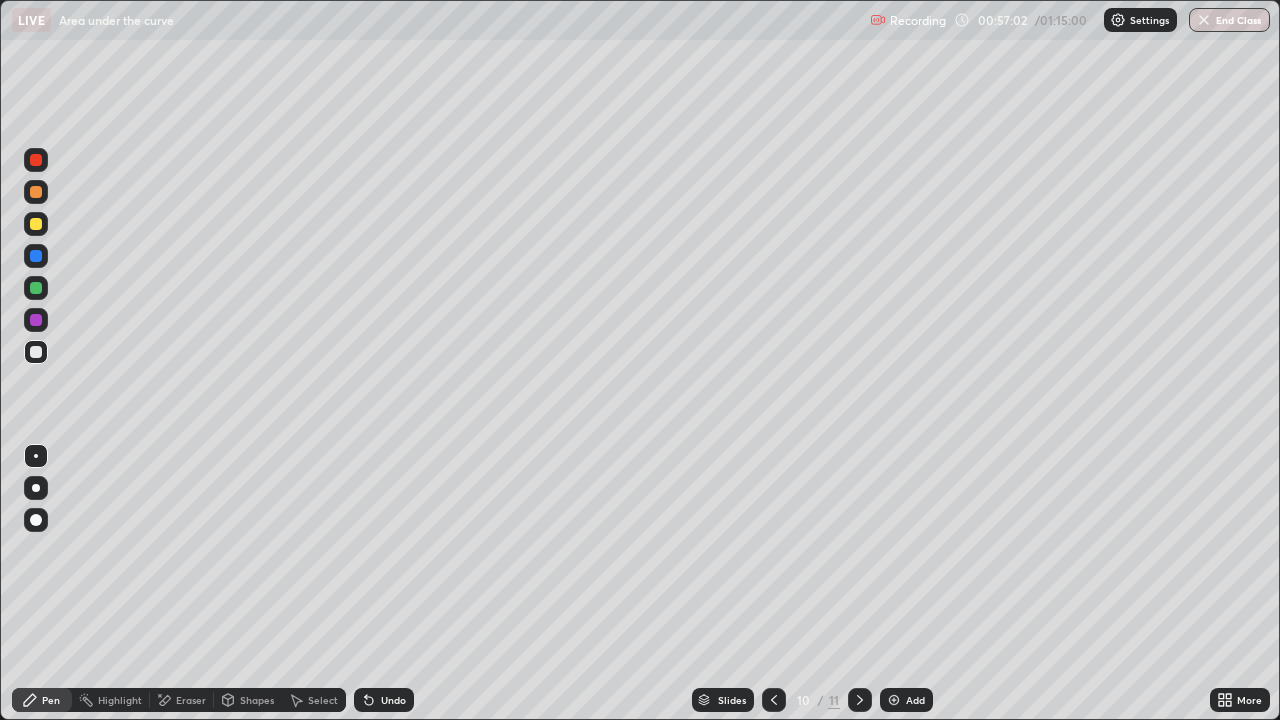 click 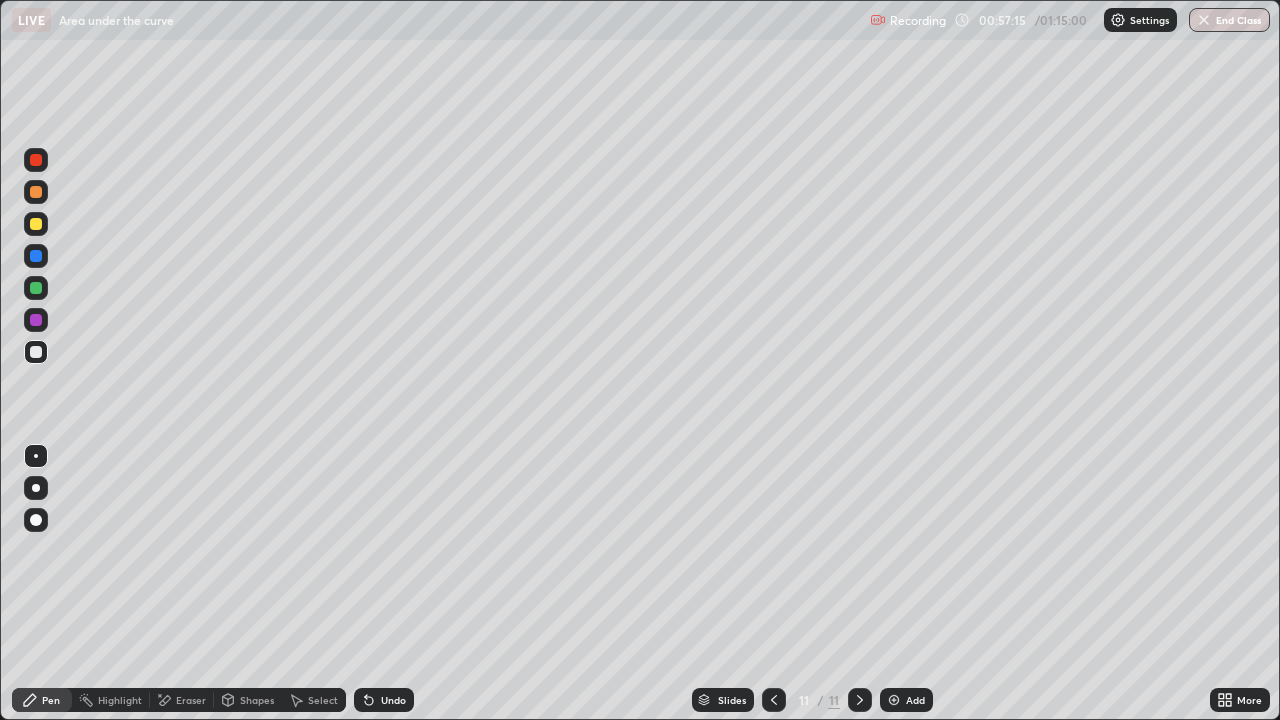 click 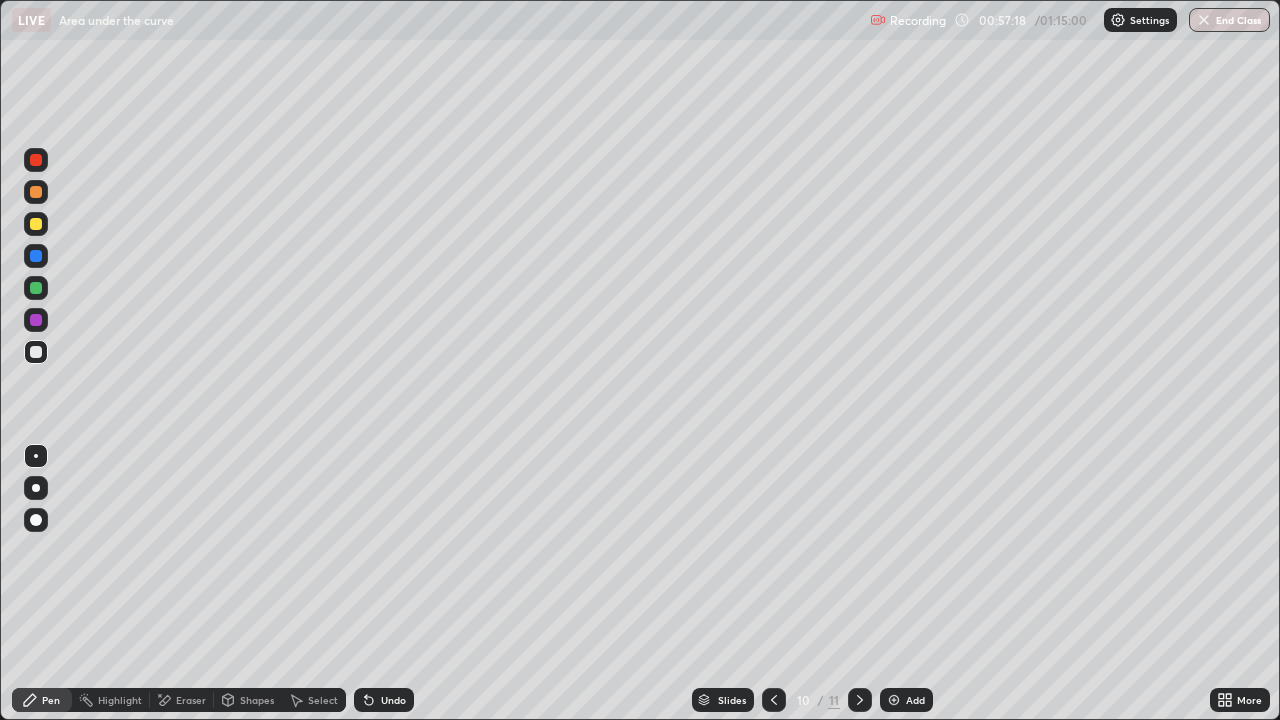 click 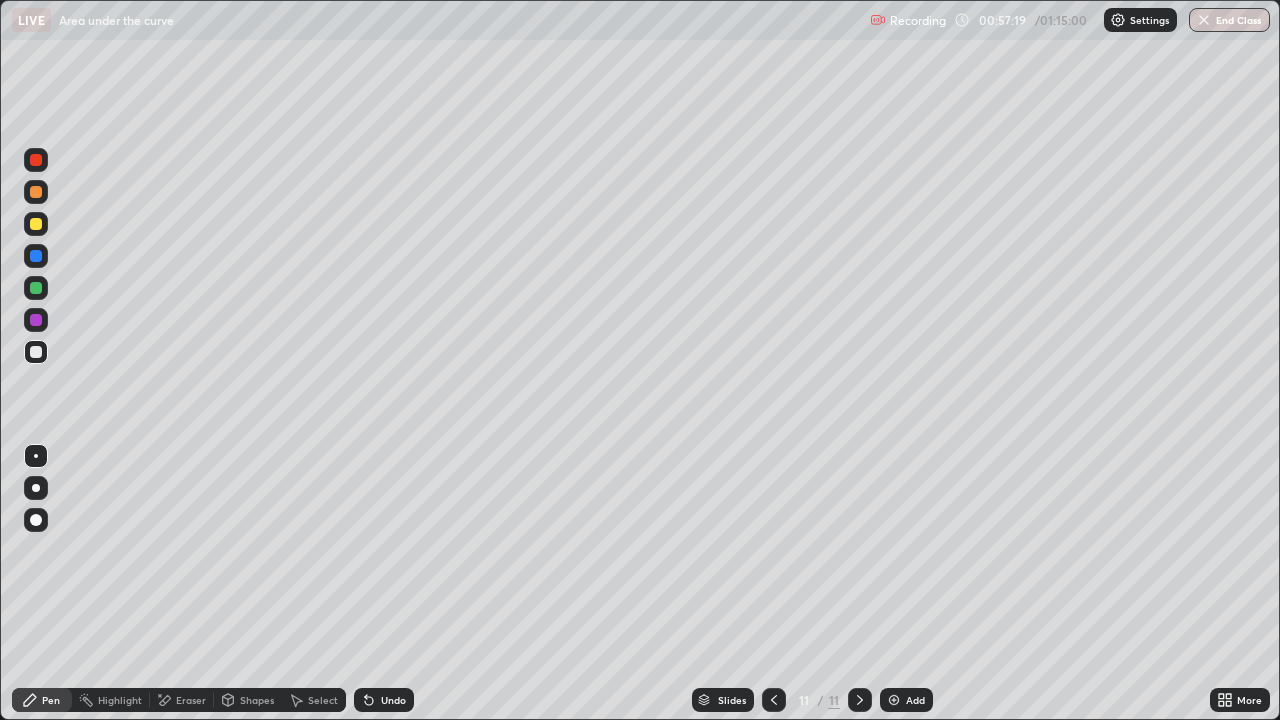 click 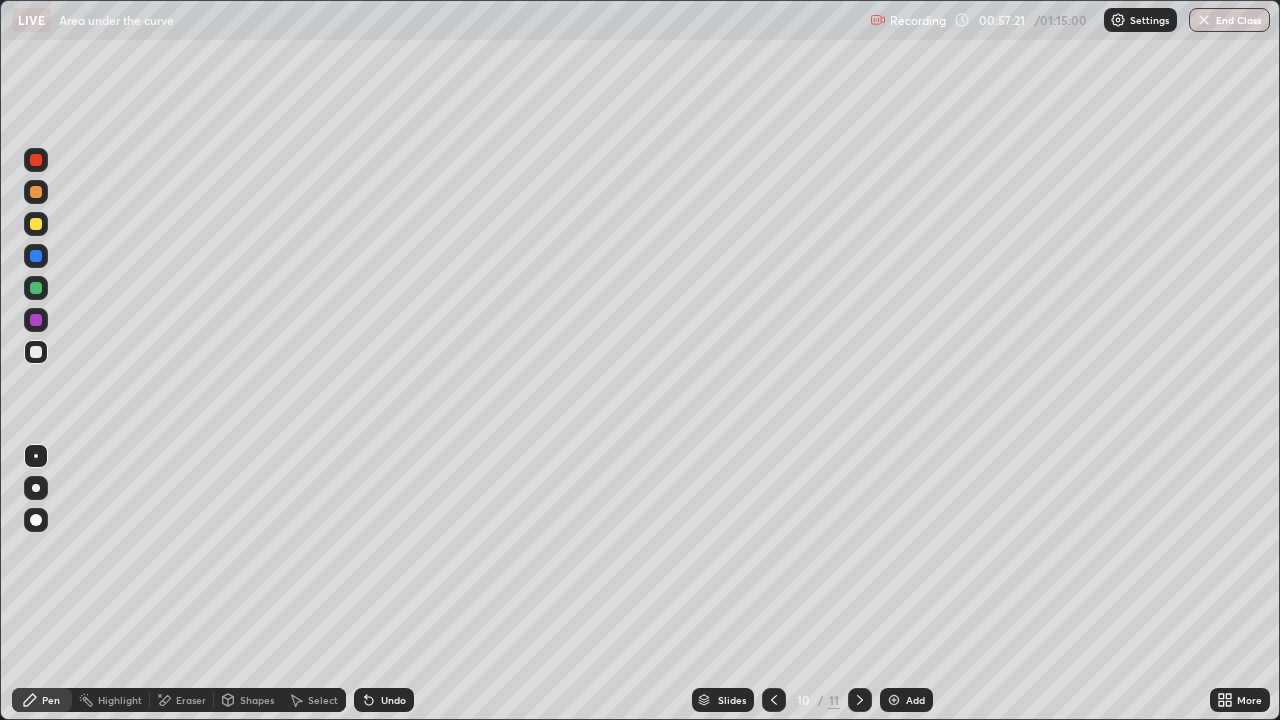 click 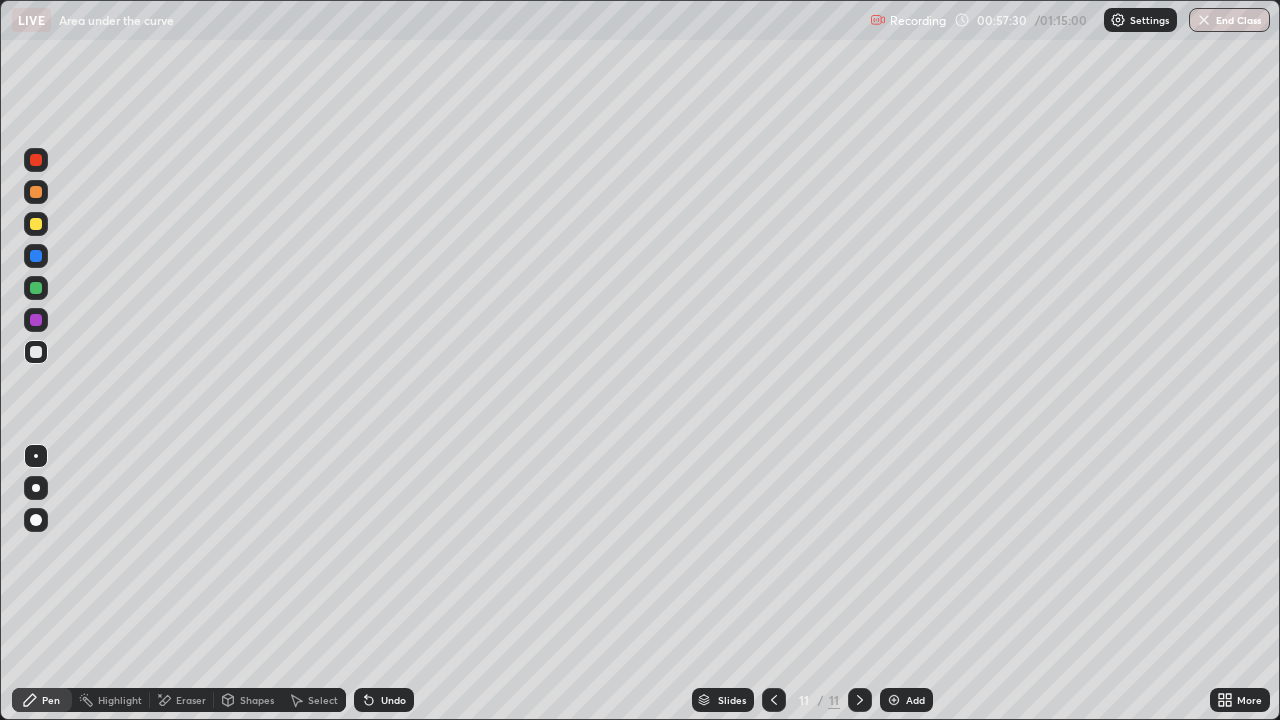 click 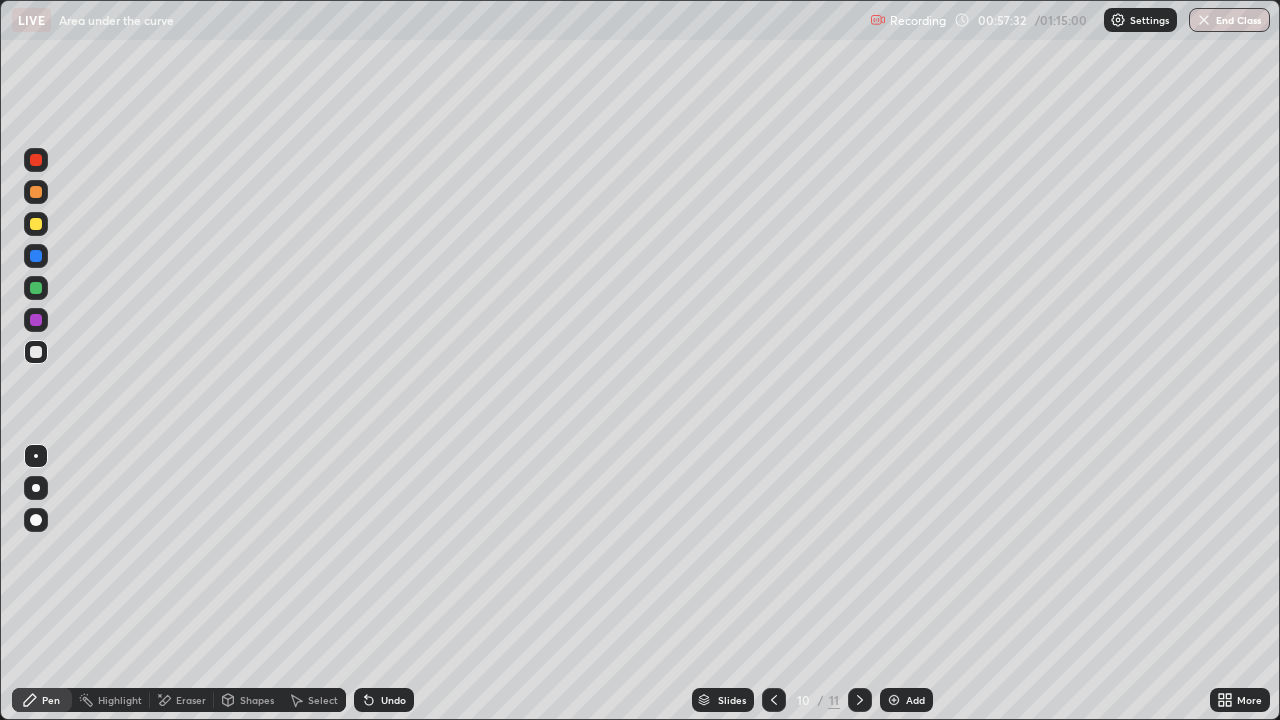 click 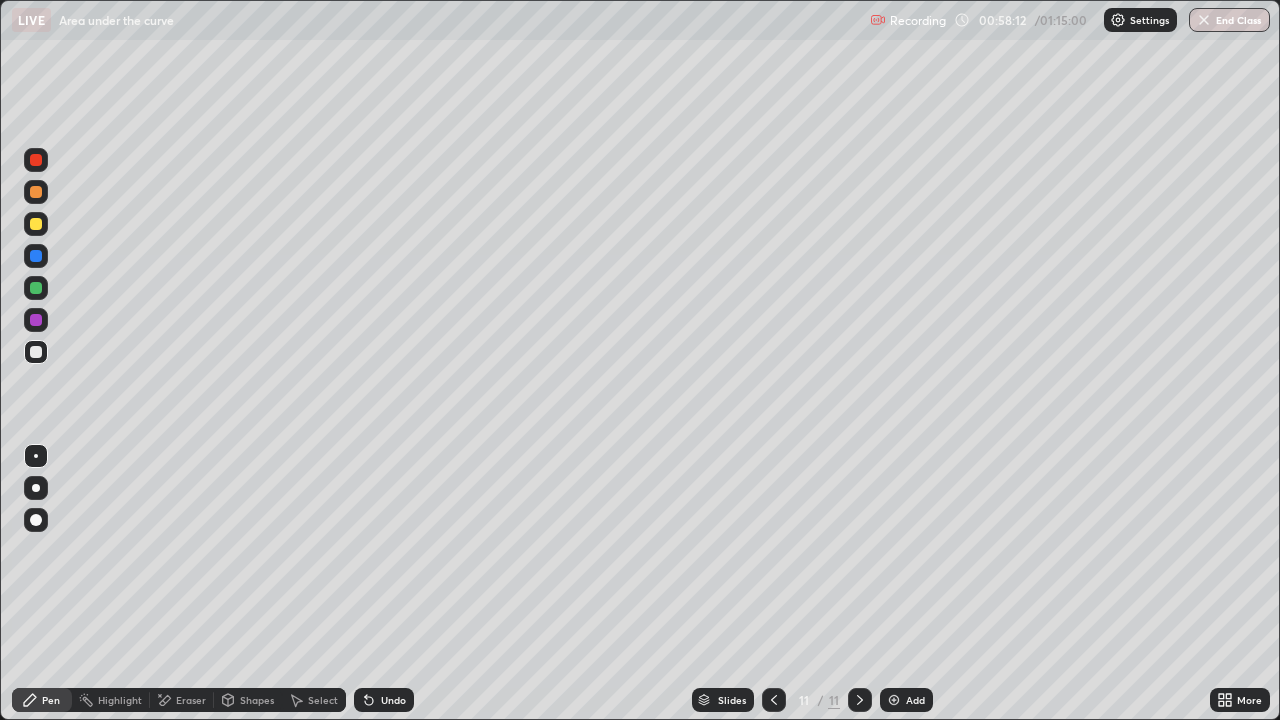 click on "Eraser" at bounding box center (191, 700) 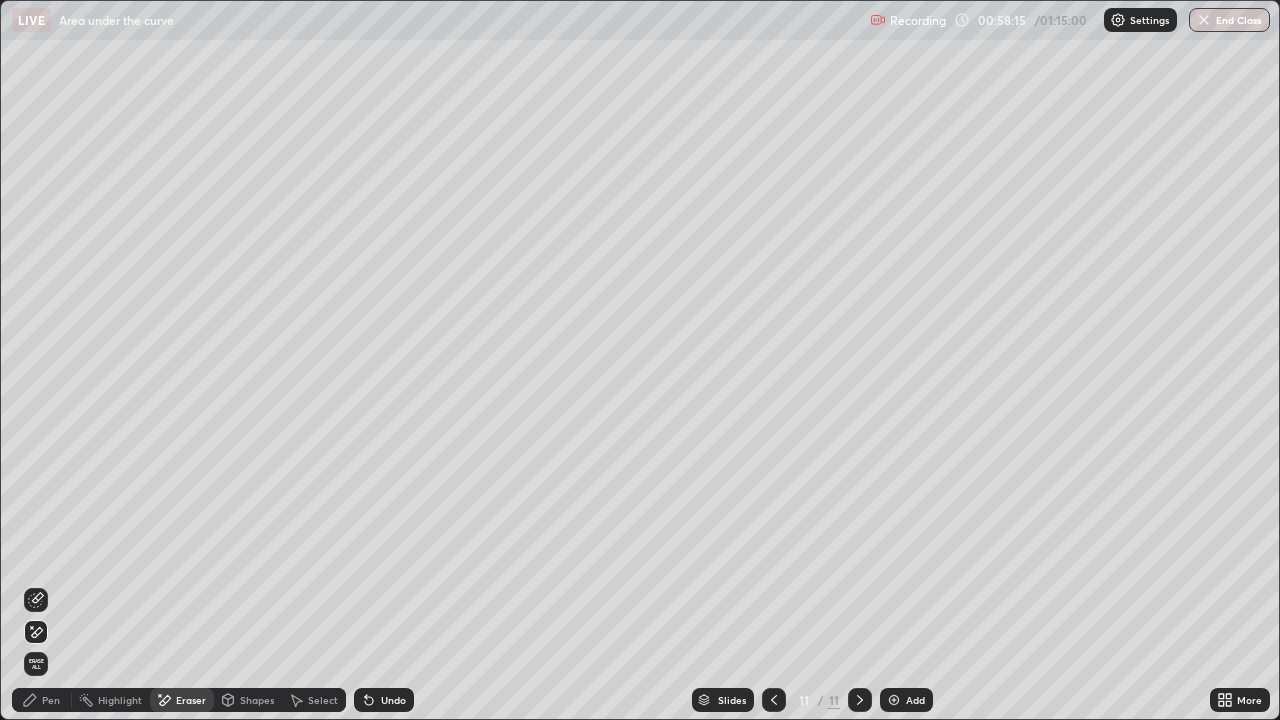 click on "Pen" at bounding box center [51, 700] 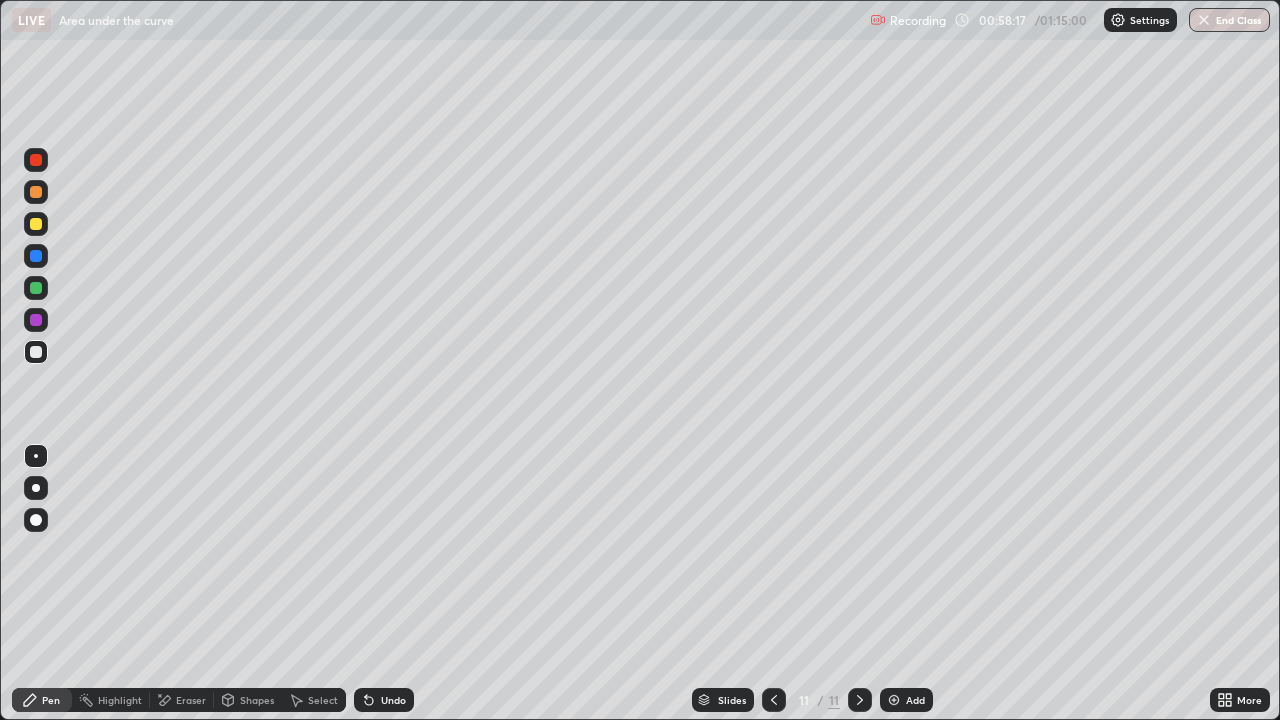 click on "Eraser" at bounding box center [191, 700] 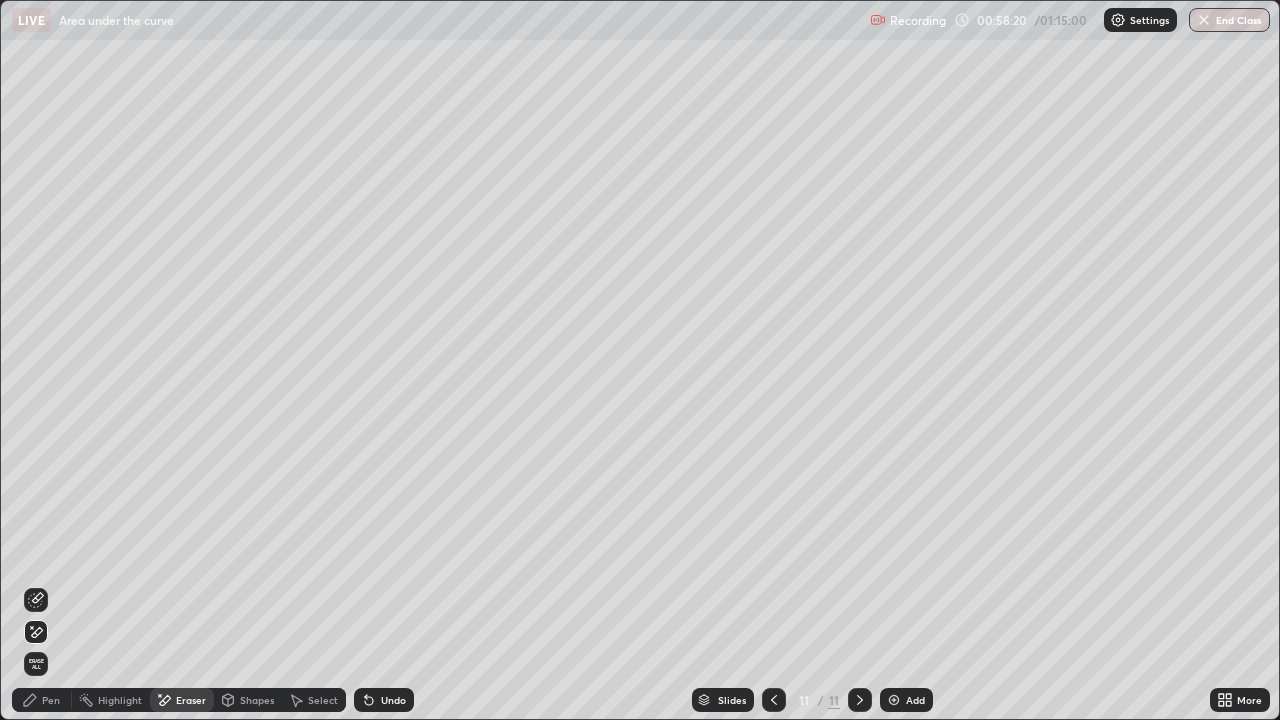 click on "Pen" at bounding box center (51, 700) 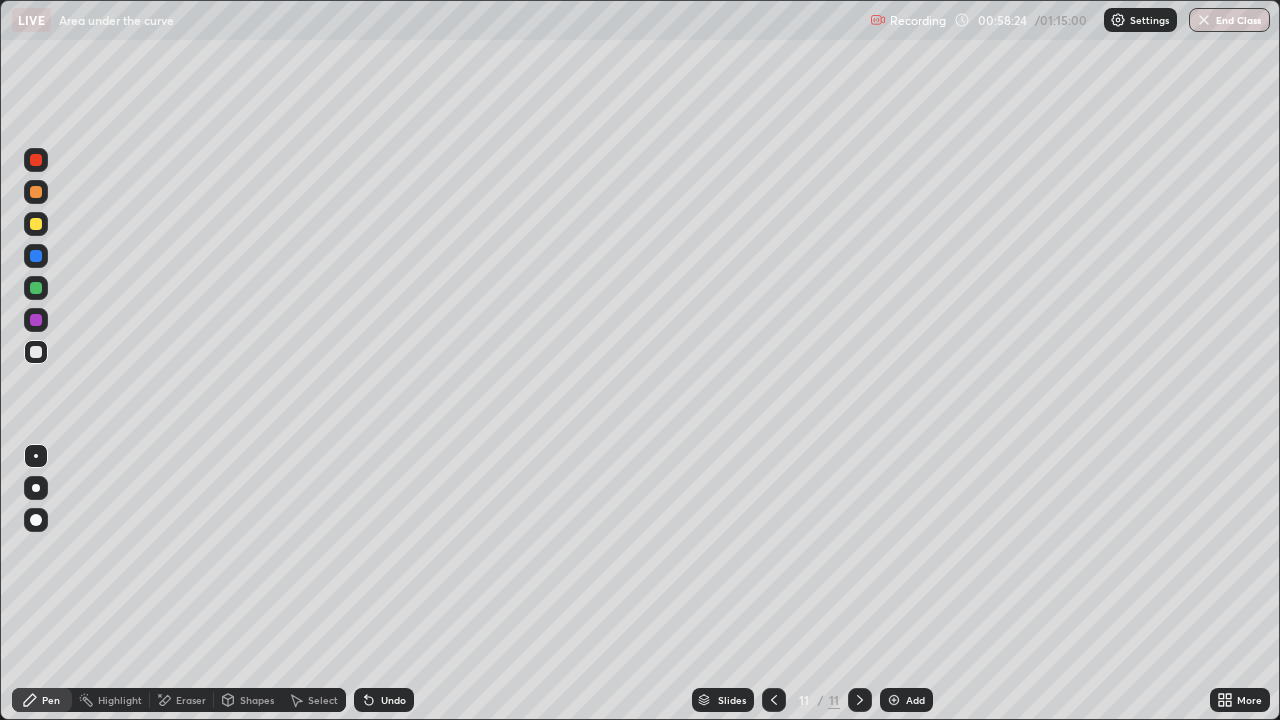 click on "Eraser" at bounding box center [191, 700] 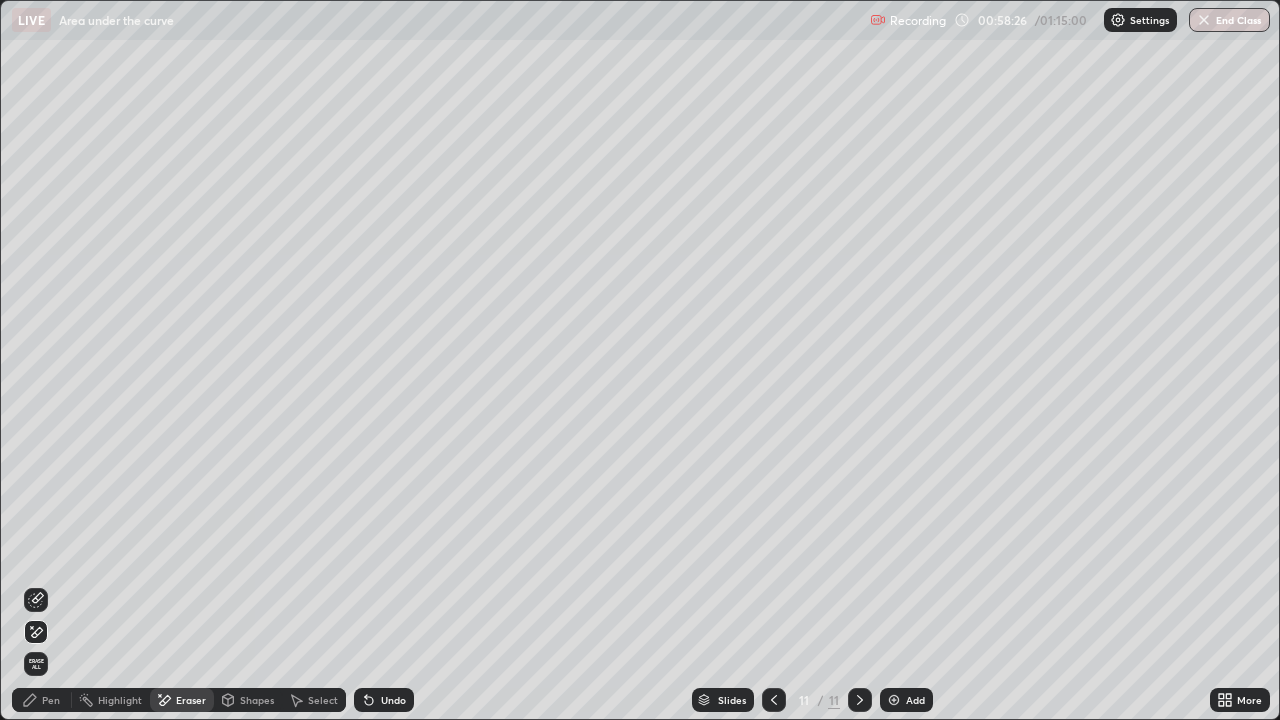 click on "Pen" at bounding box center (51, 700) 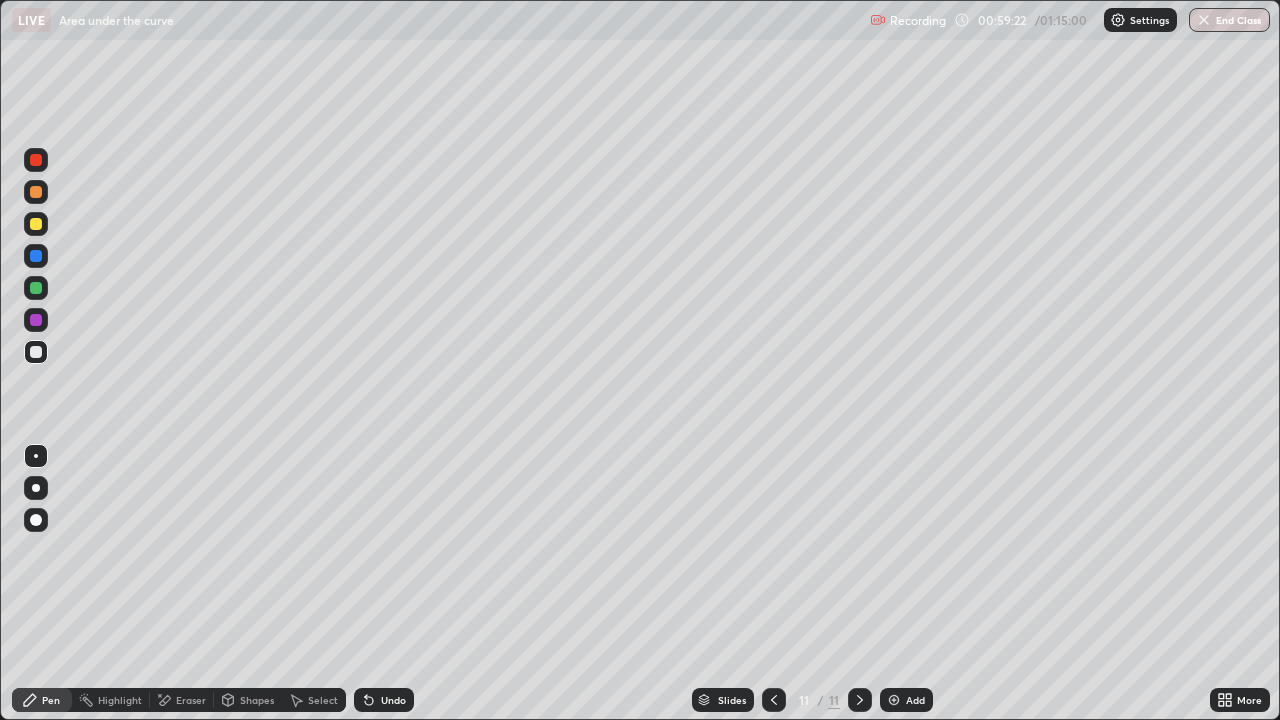 click 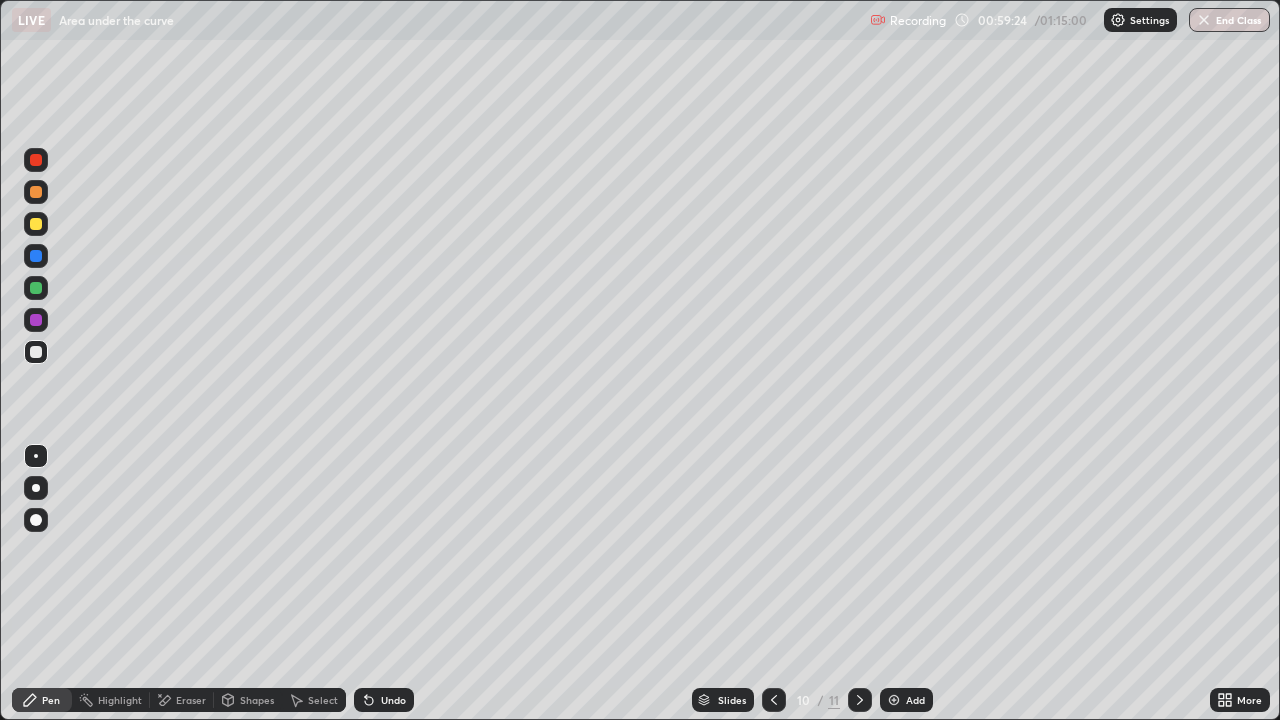 click 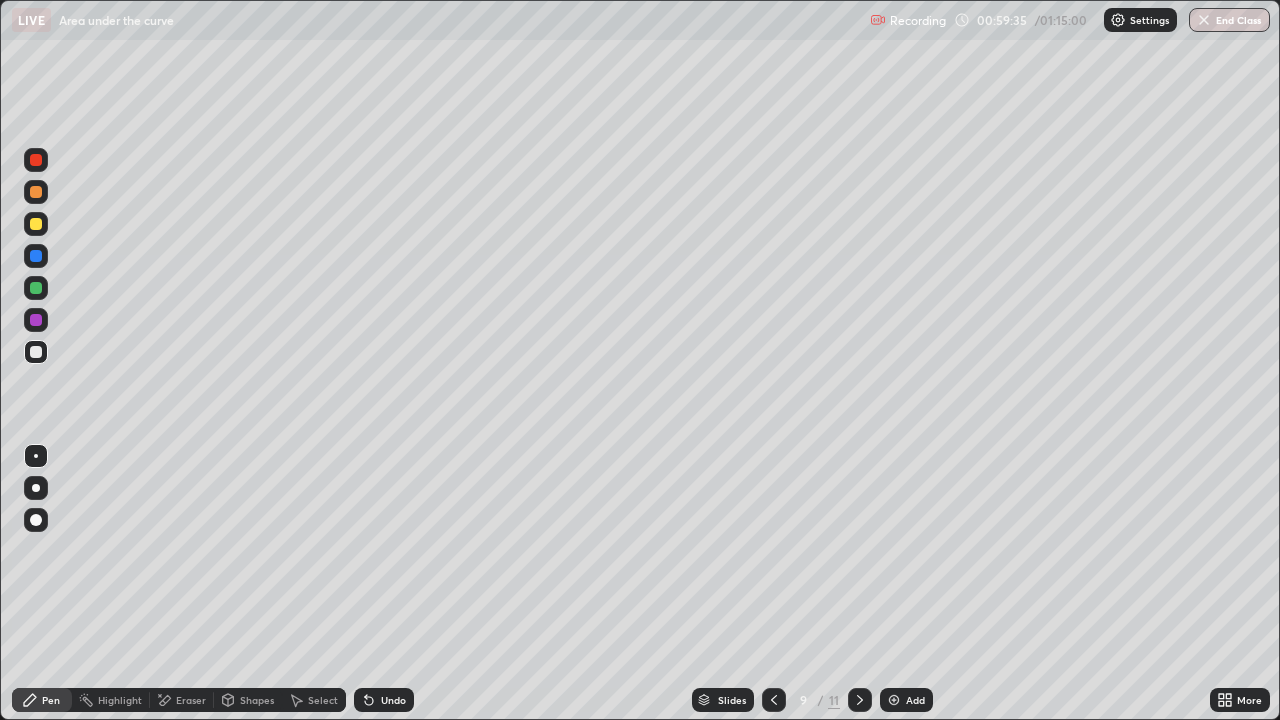 click 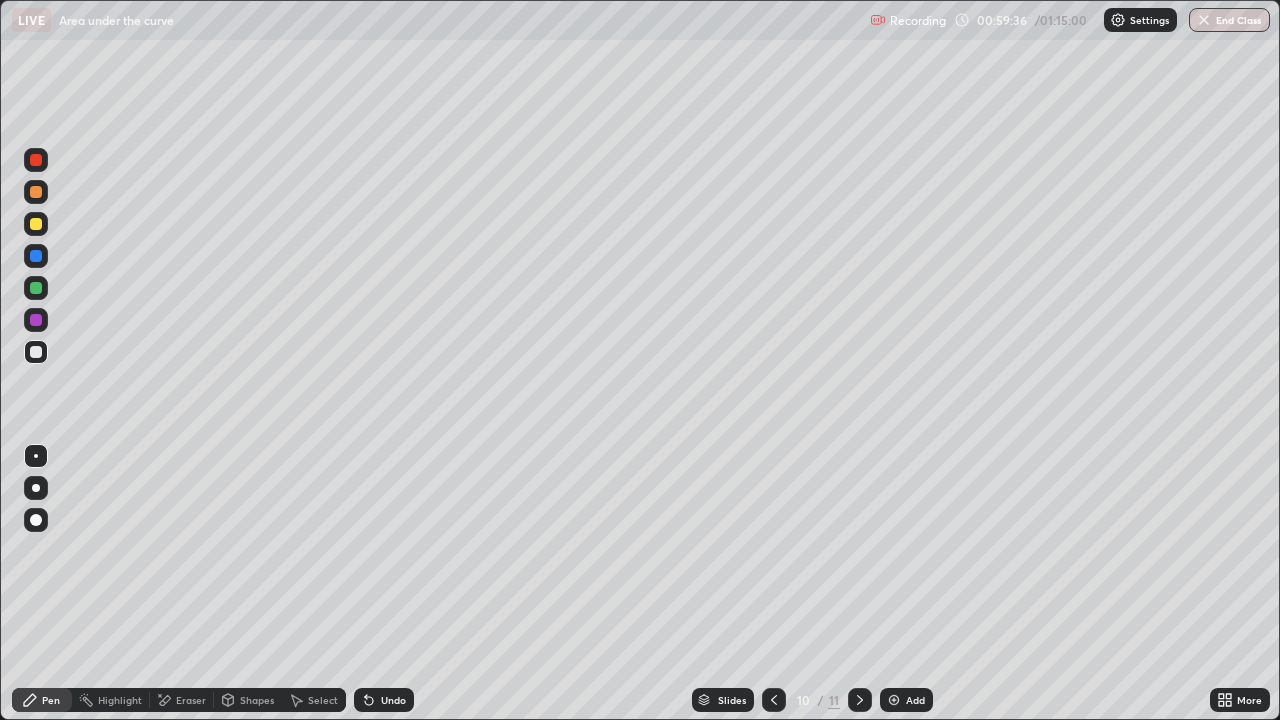 click 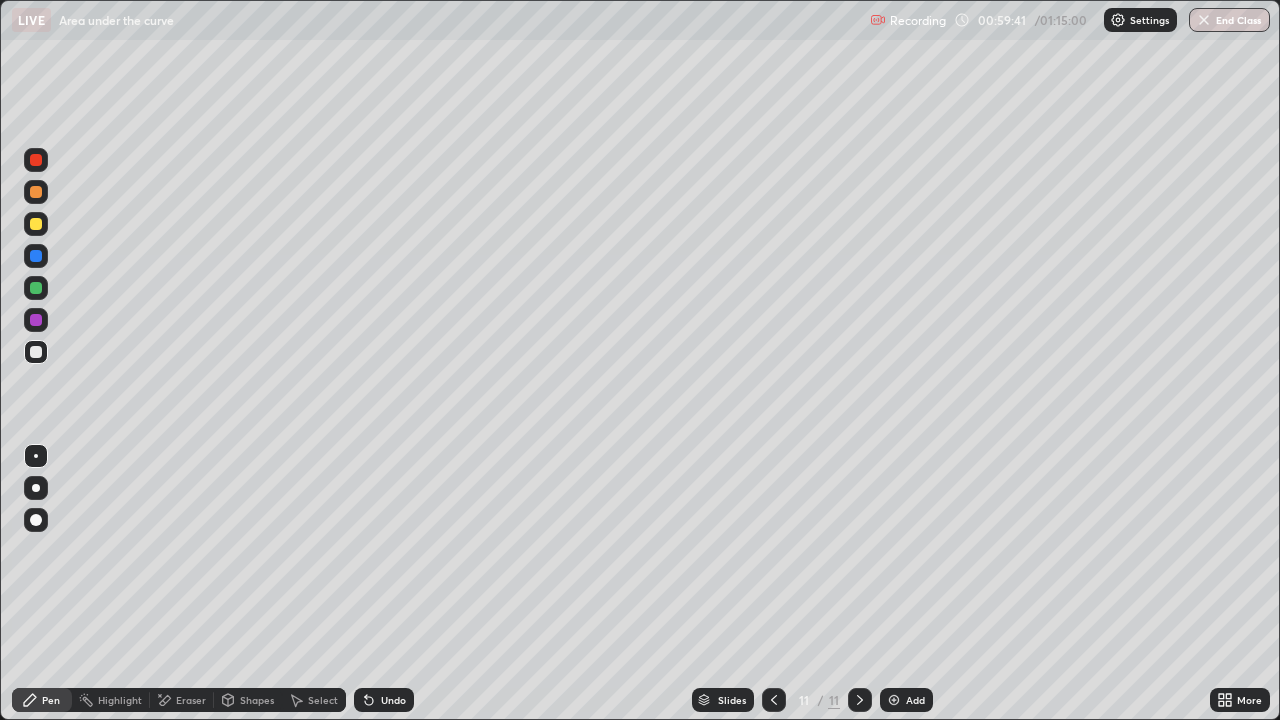 click 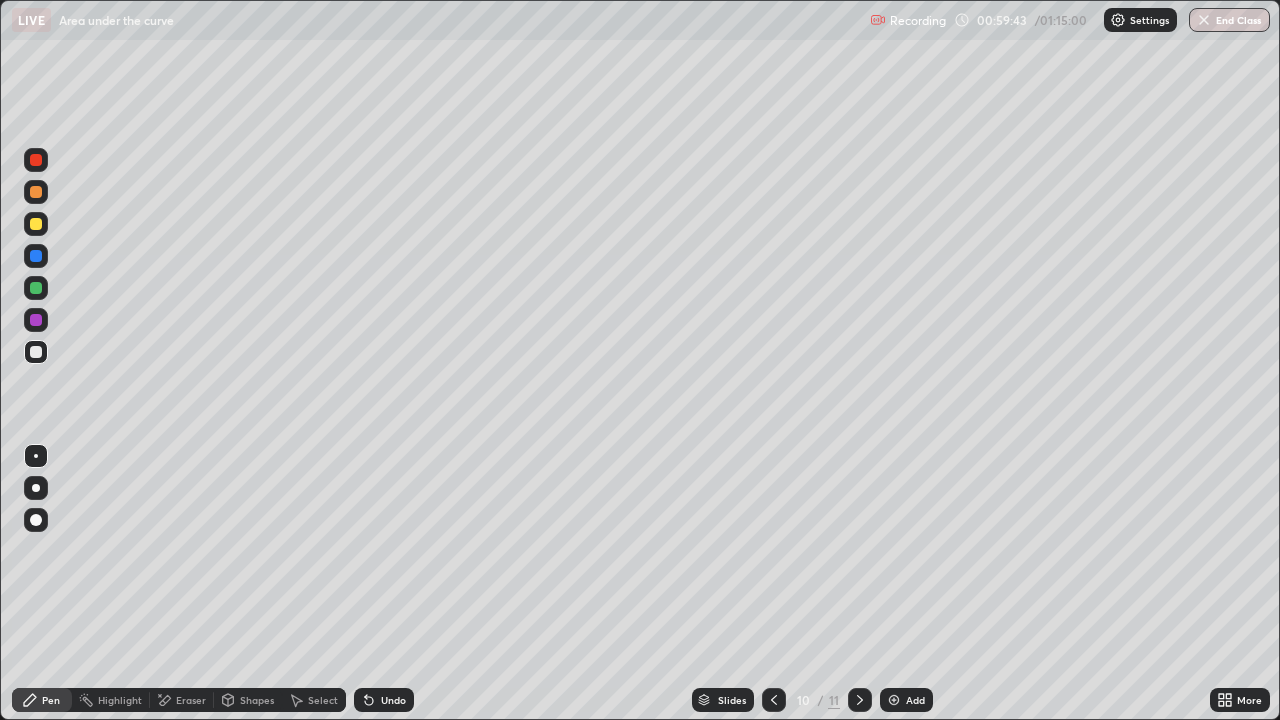 click 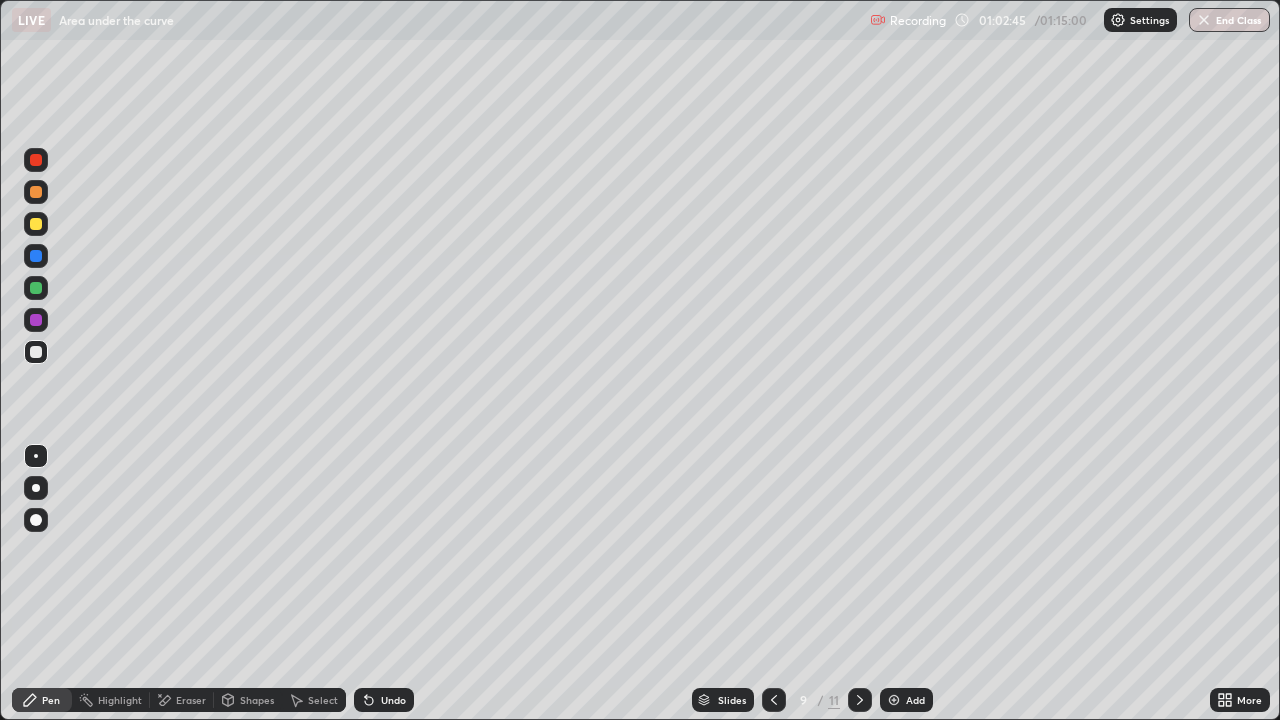 click at bounding box center (894, 700) 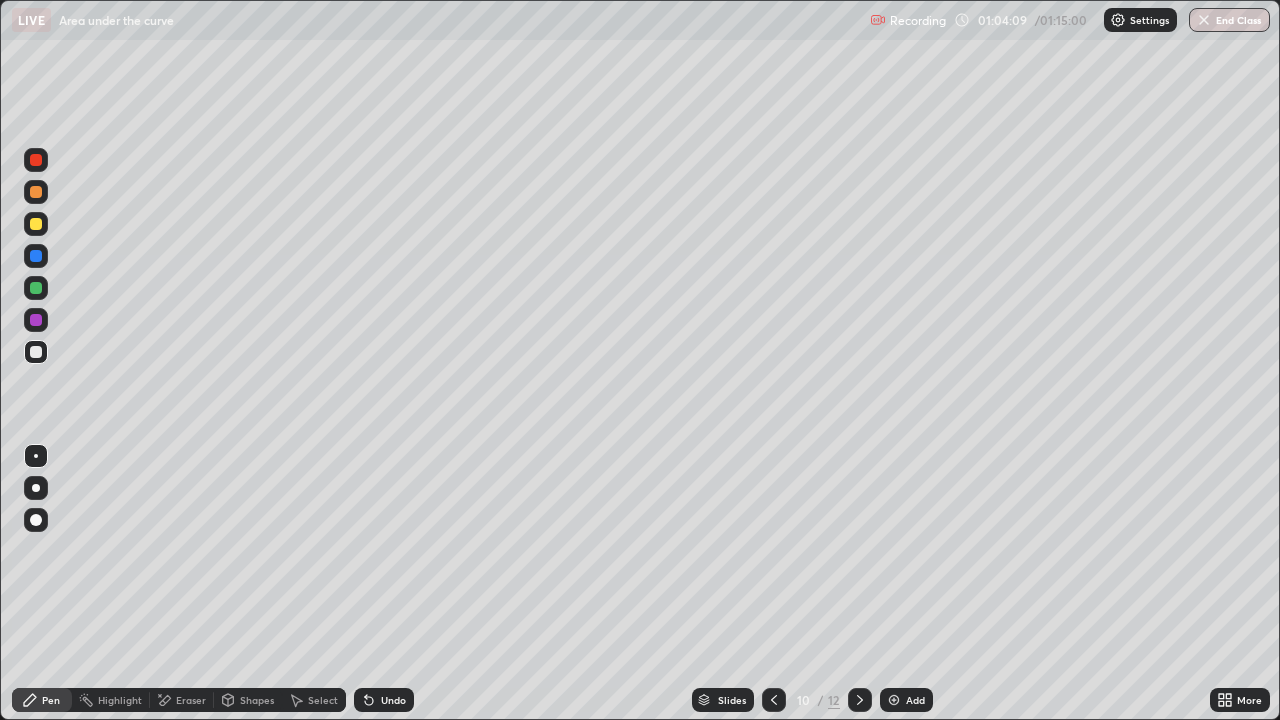 click 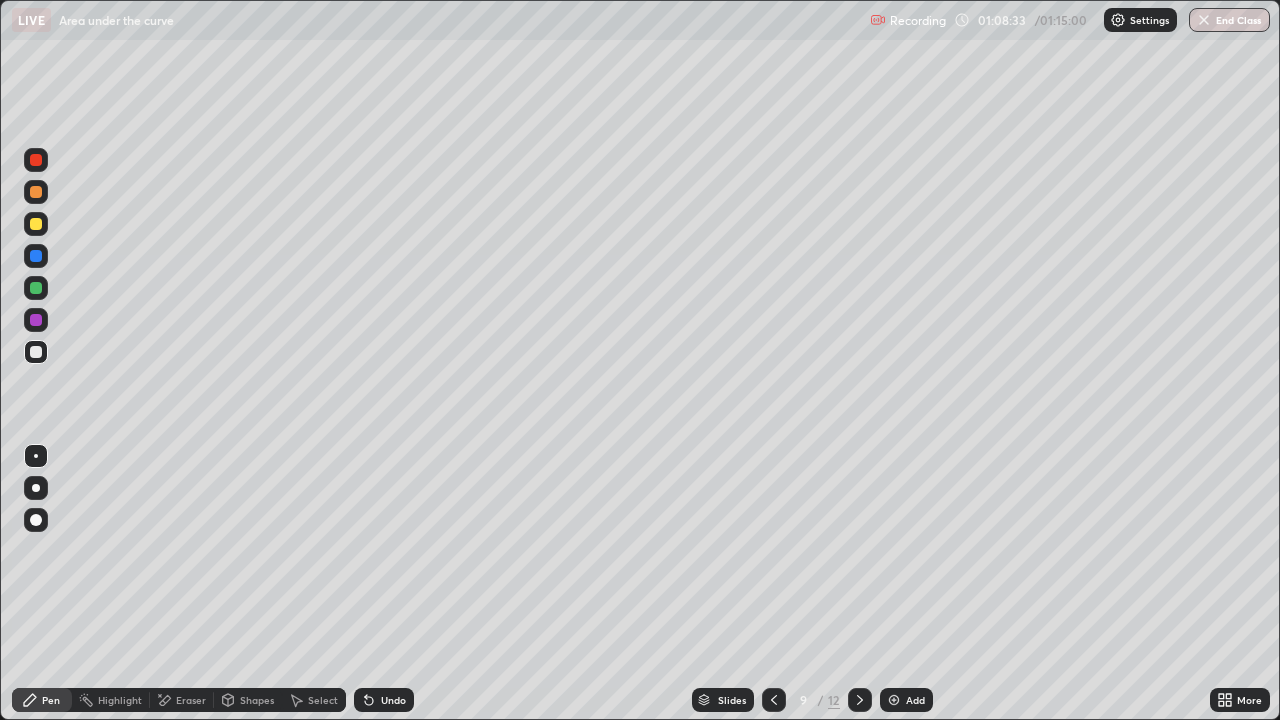 click at bounding box center [1204, 20] 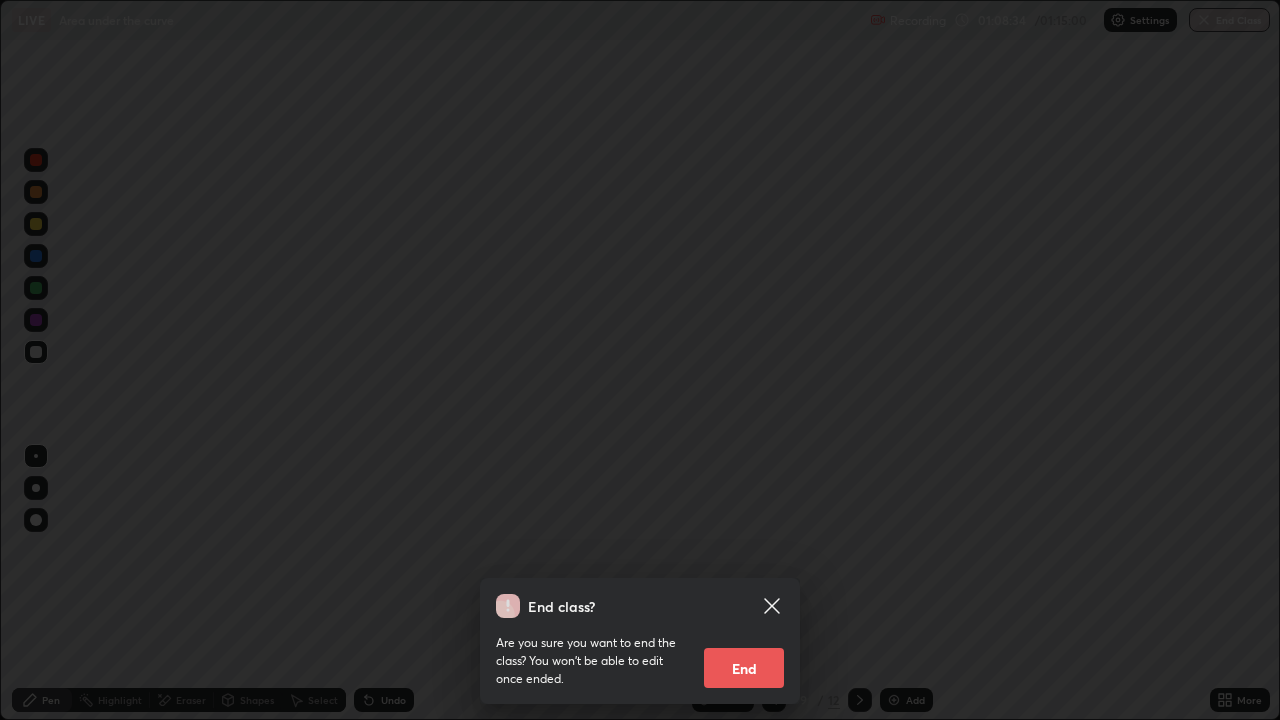 click on "End" at bounding box center [744, 668] 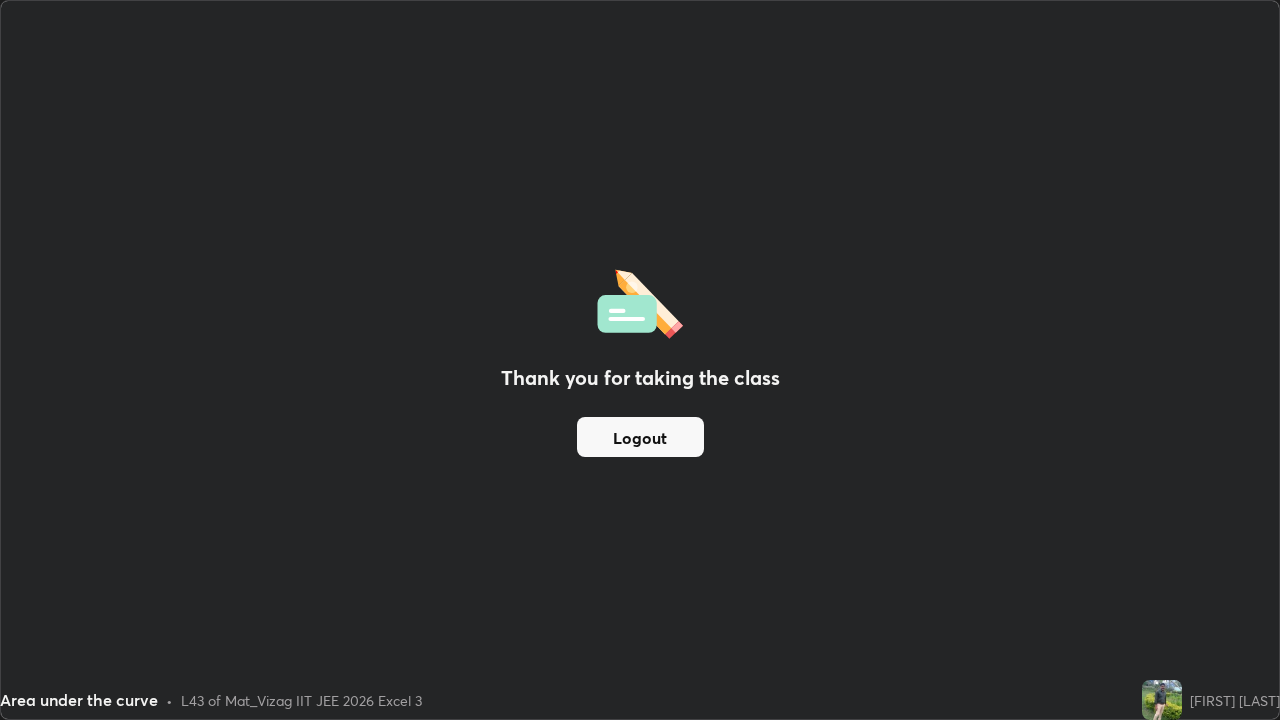 click on "Logout" at bounding box center (640, 437) 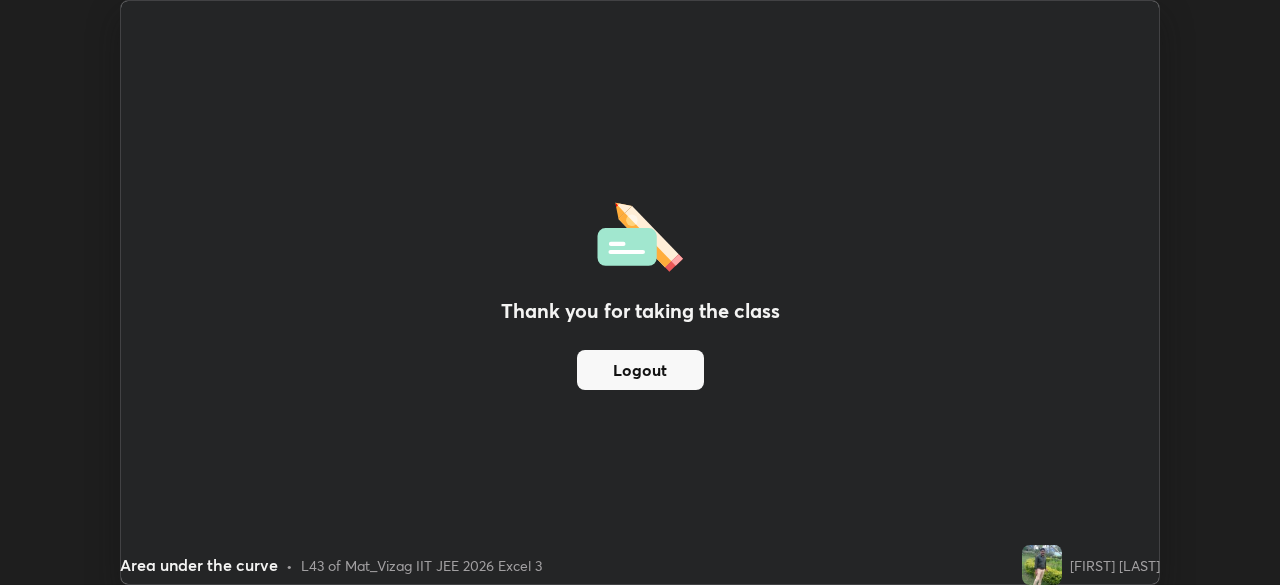 scroll, scrollTop: 585, scrollLeft: 1280, axis: both 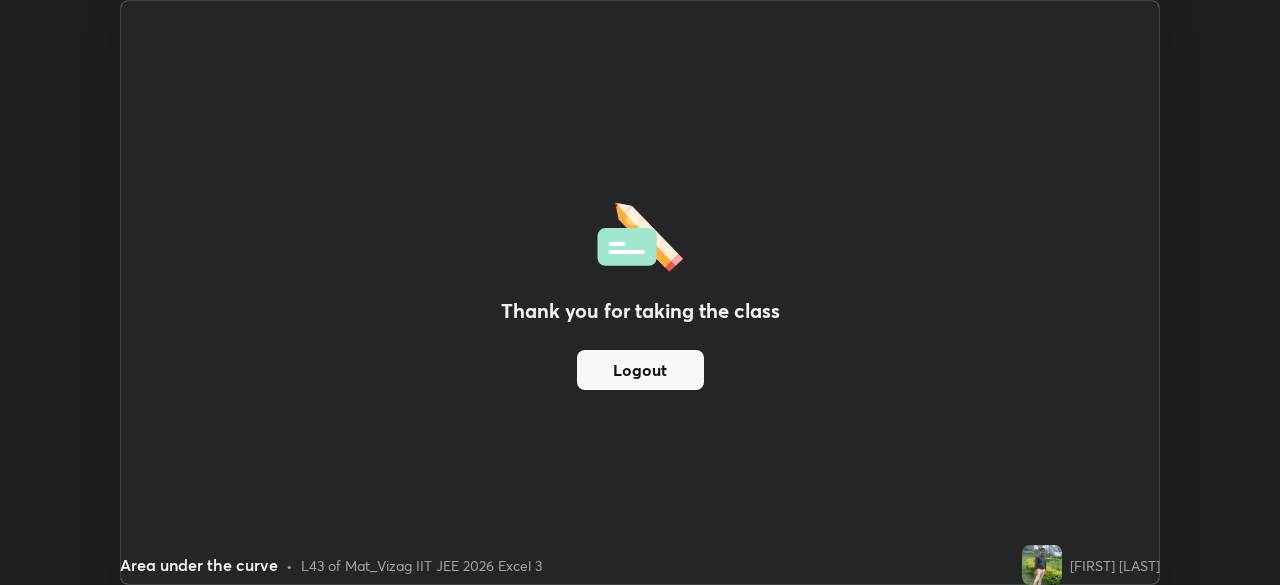 click on "Thank you for taking the class Logout" at bounding box center [640, 292] 